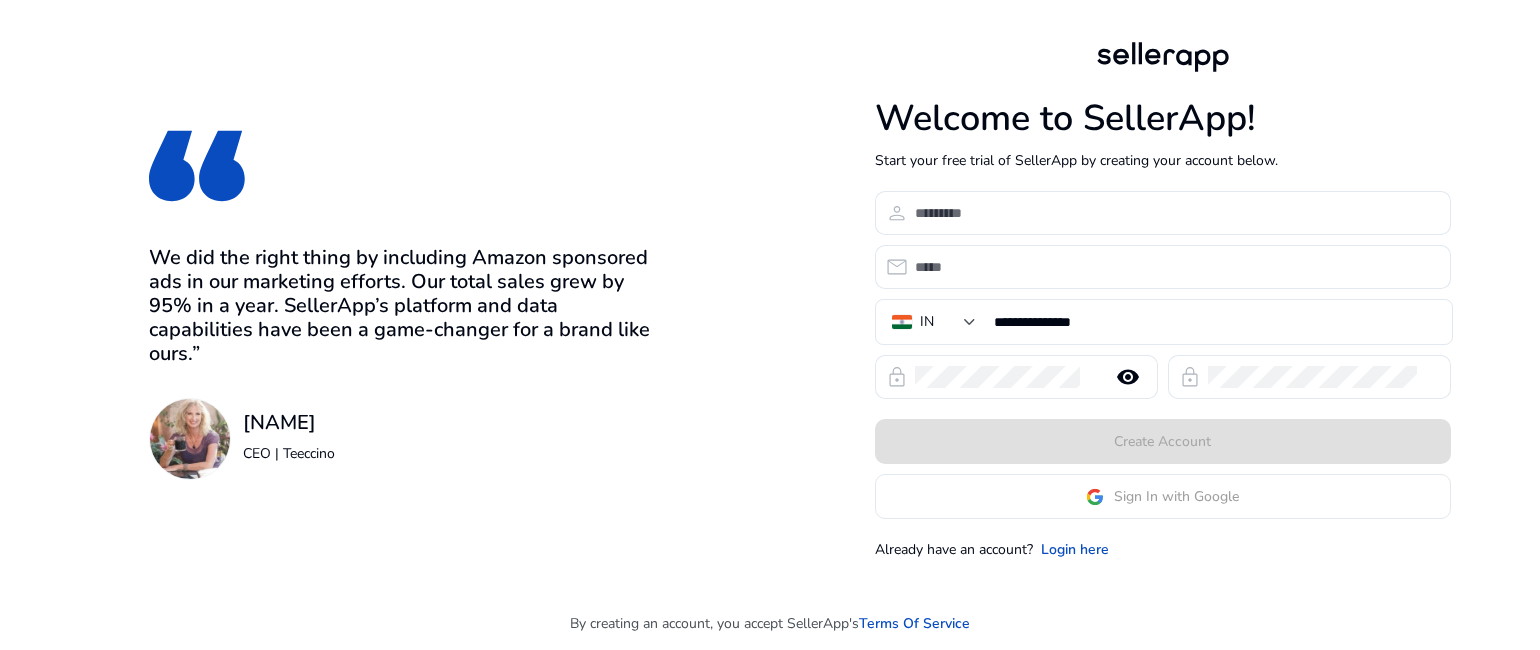 scroll, scrollTop: 0, scrollLeft: 0, axis: both 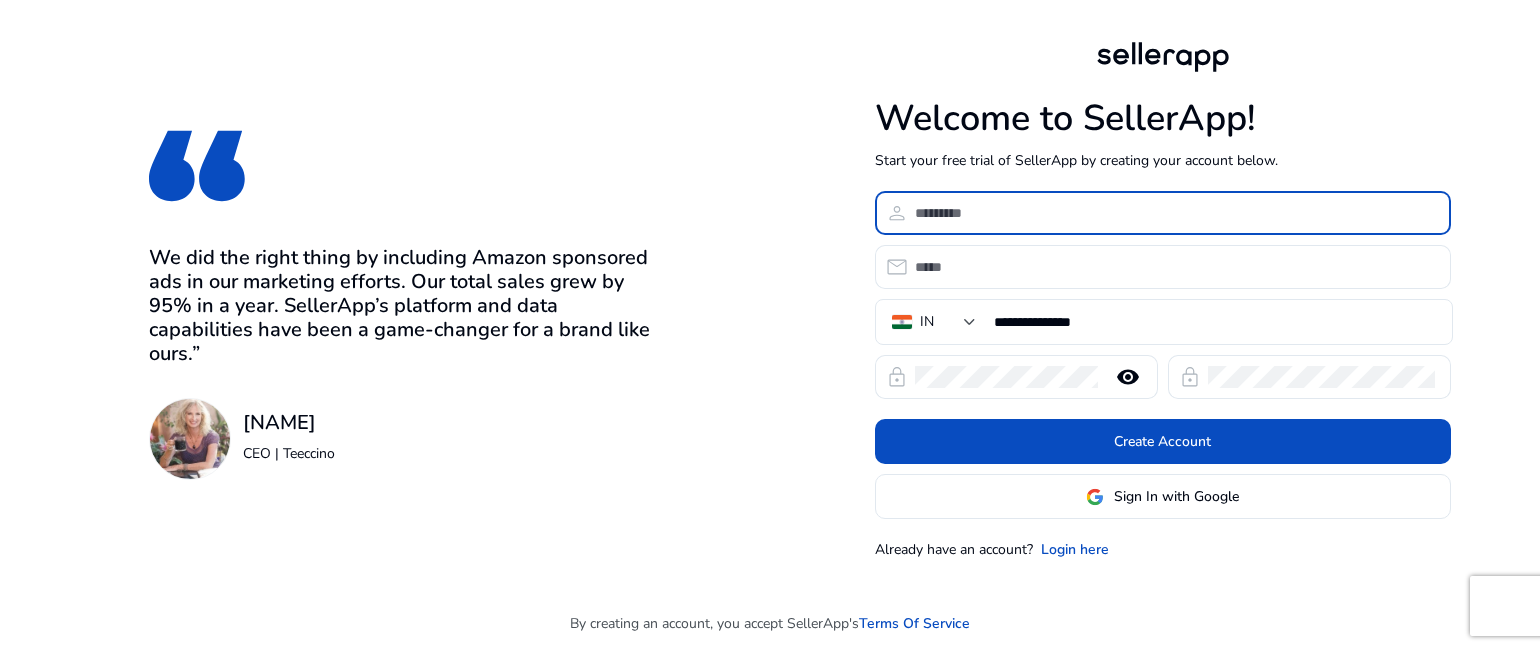 click at bounding box center (1175, 213) 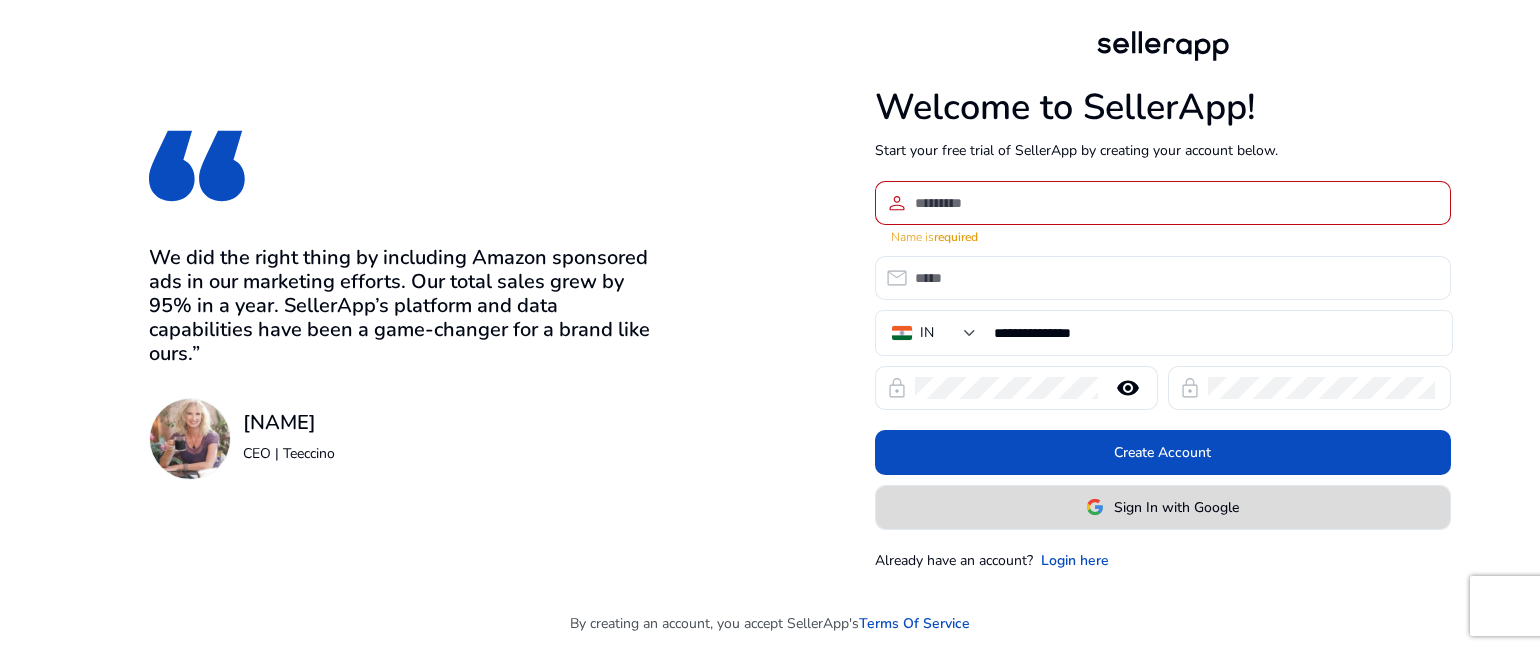click on "Sign In with Google" 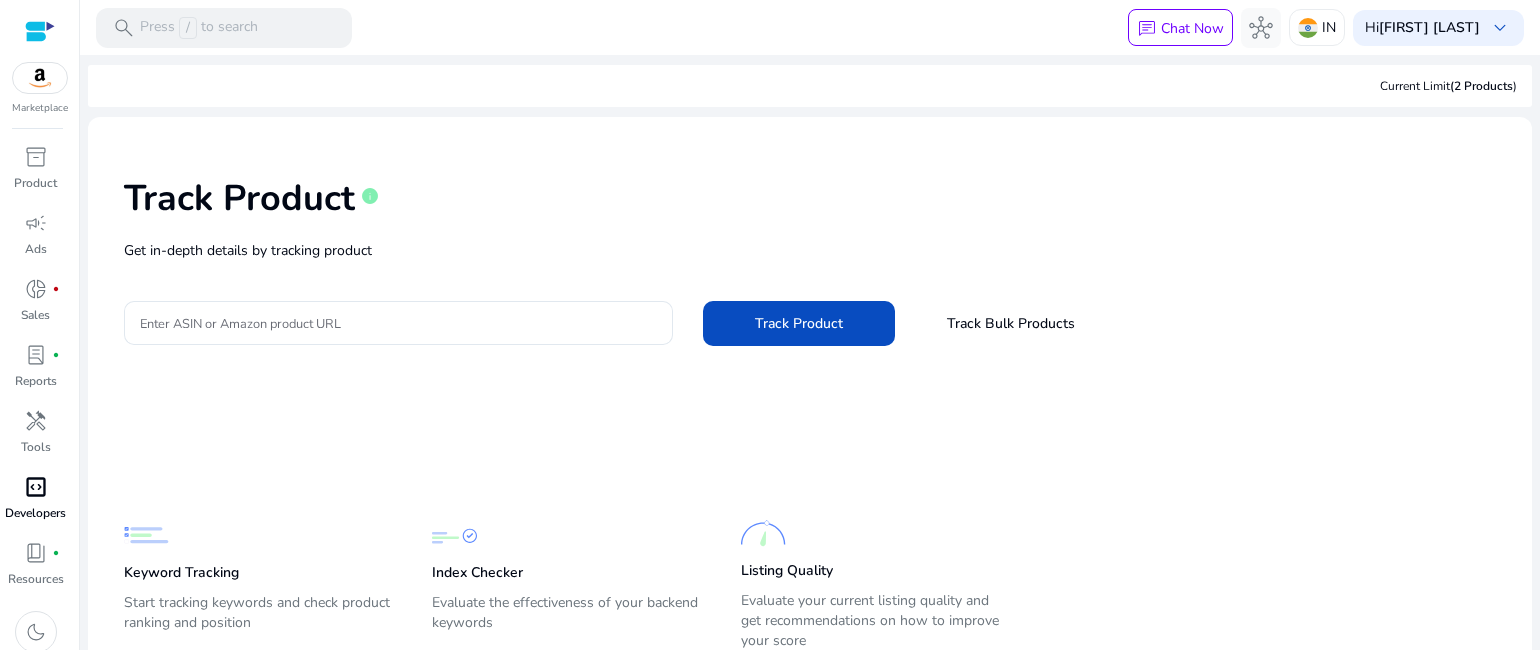 scroll, scrollTop: 10, scrollLeft: 0, axis: vertical 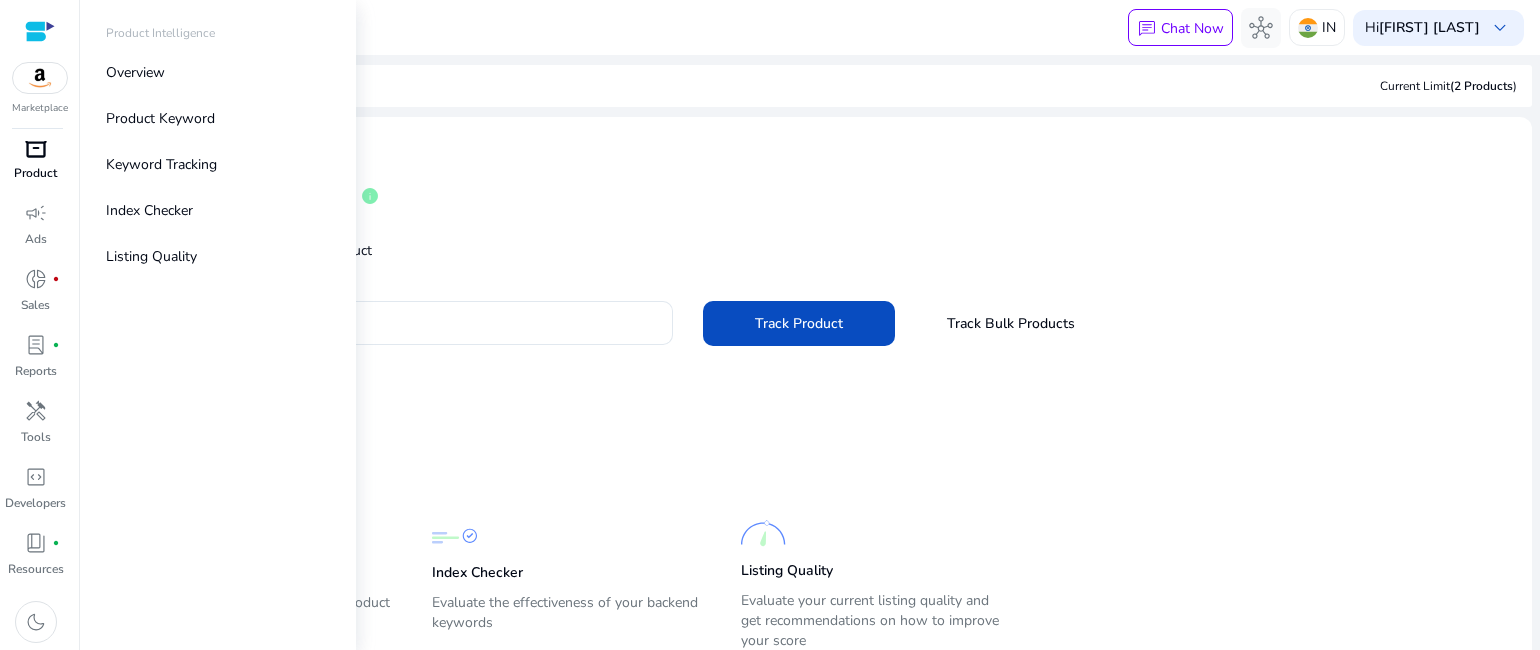 click on "inventory_2   Product" at bounding box center (35, 164) 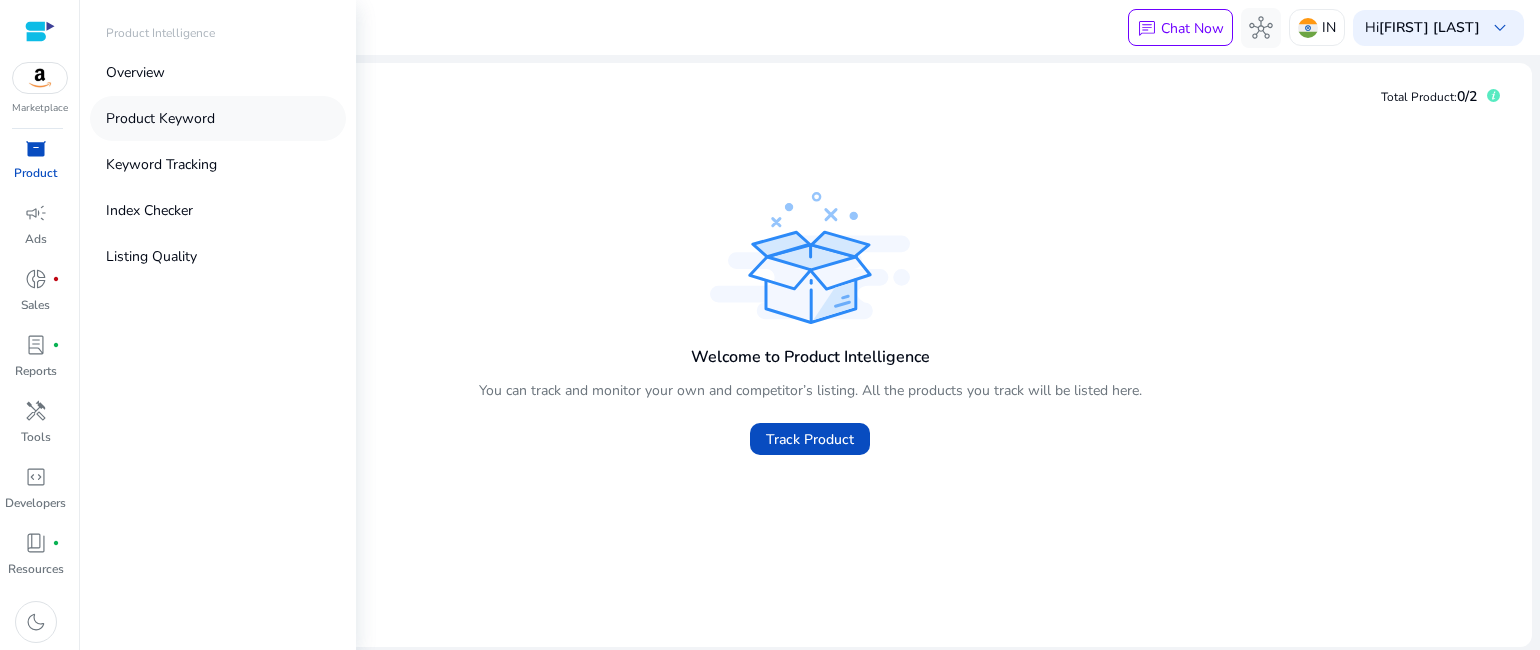 click on "Product Keyword" at bounding box center (160, 118) 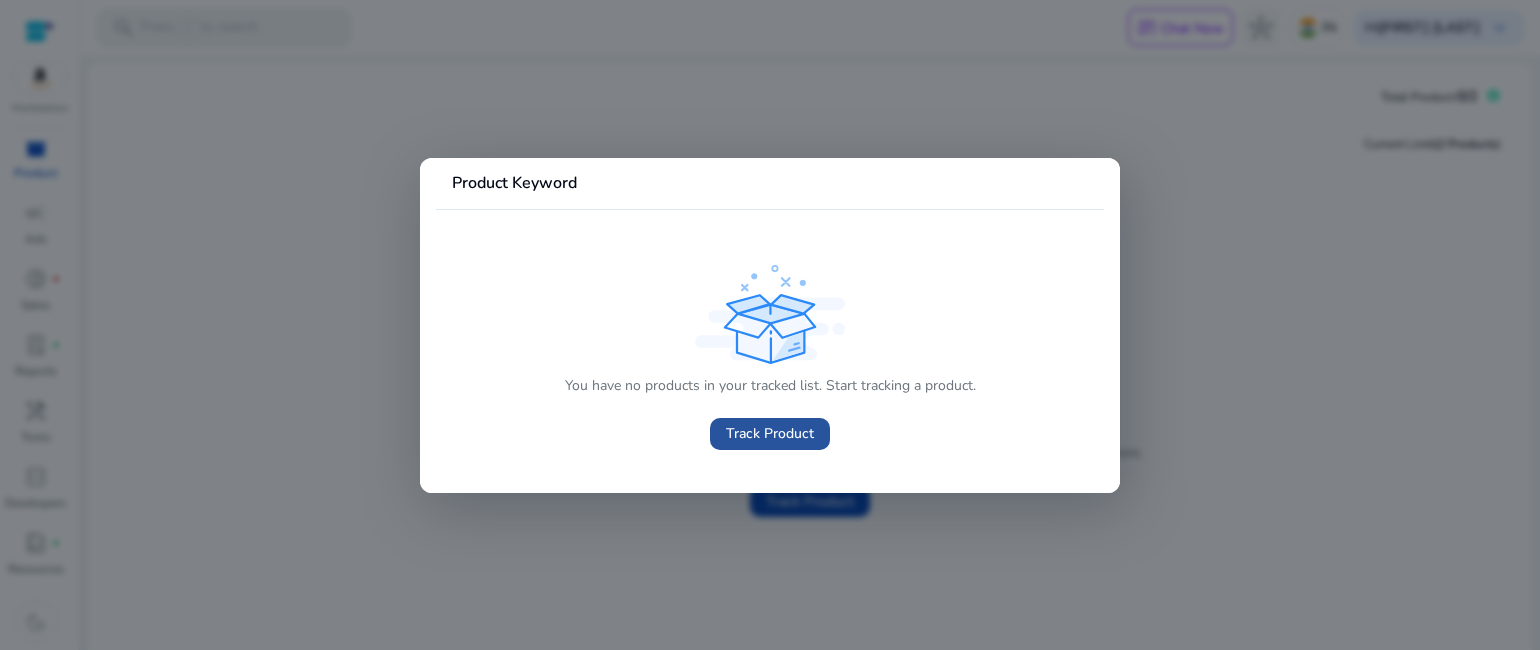 click 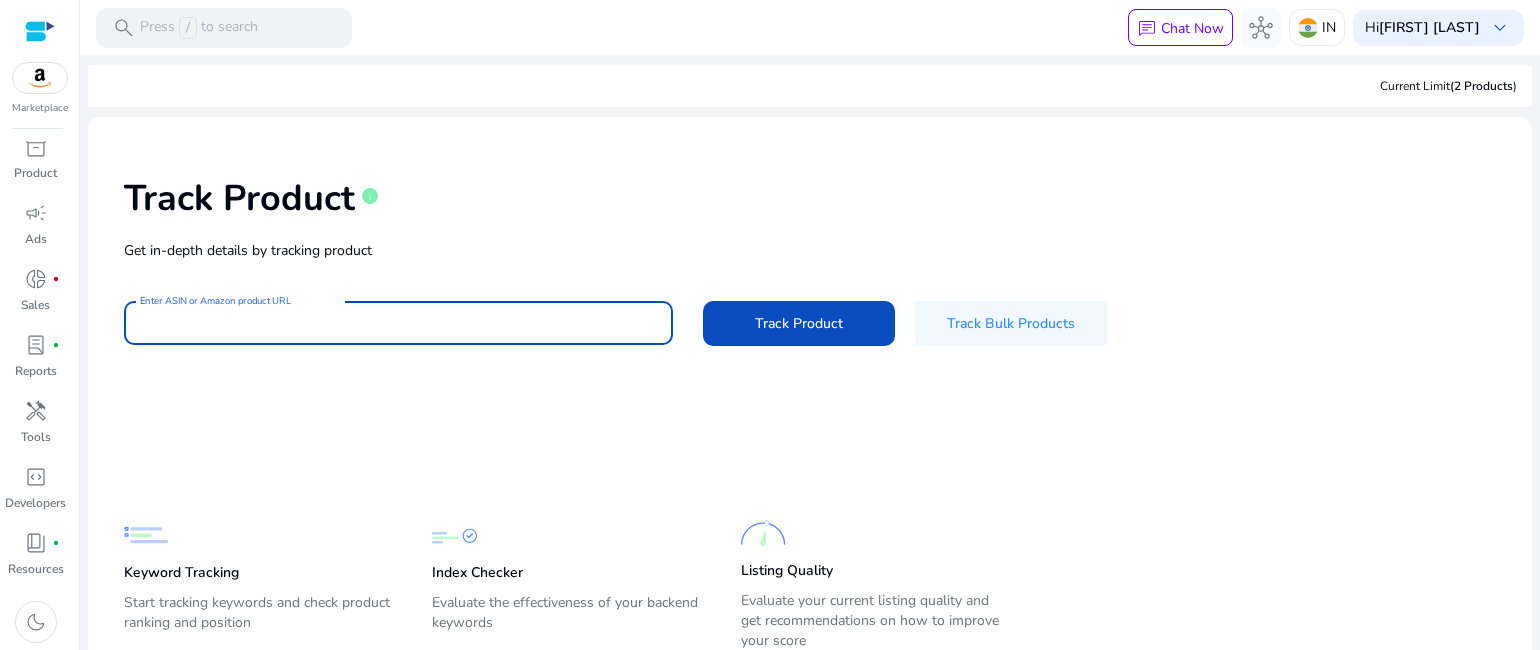 click on "Enter ASIN or Amazon product URL" at bounding box center [398, 323] 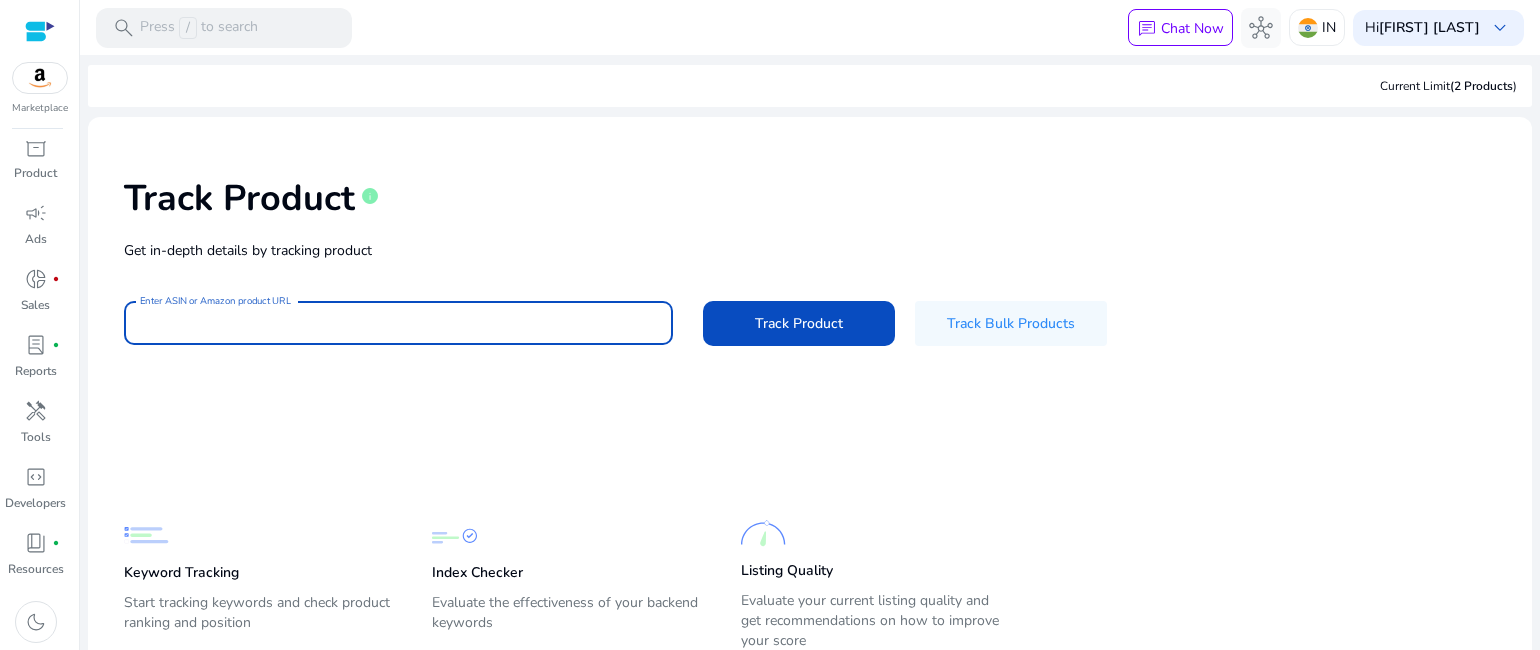 paste on "**********" 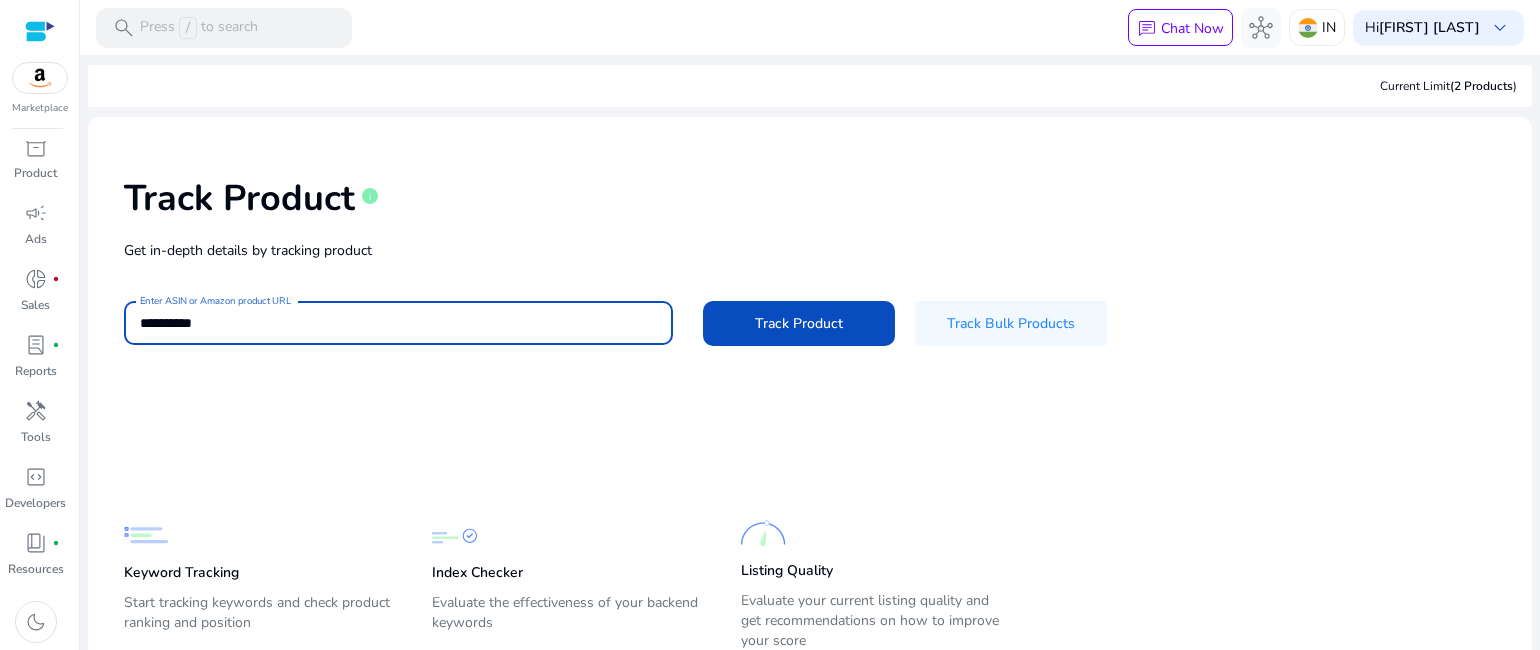 type on "**********" 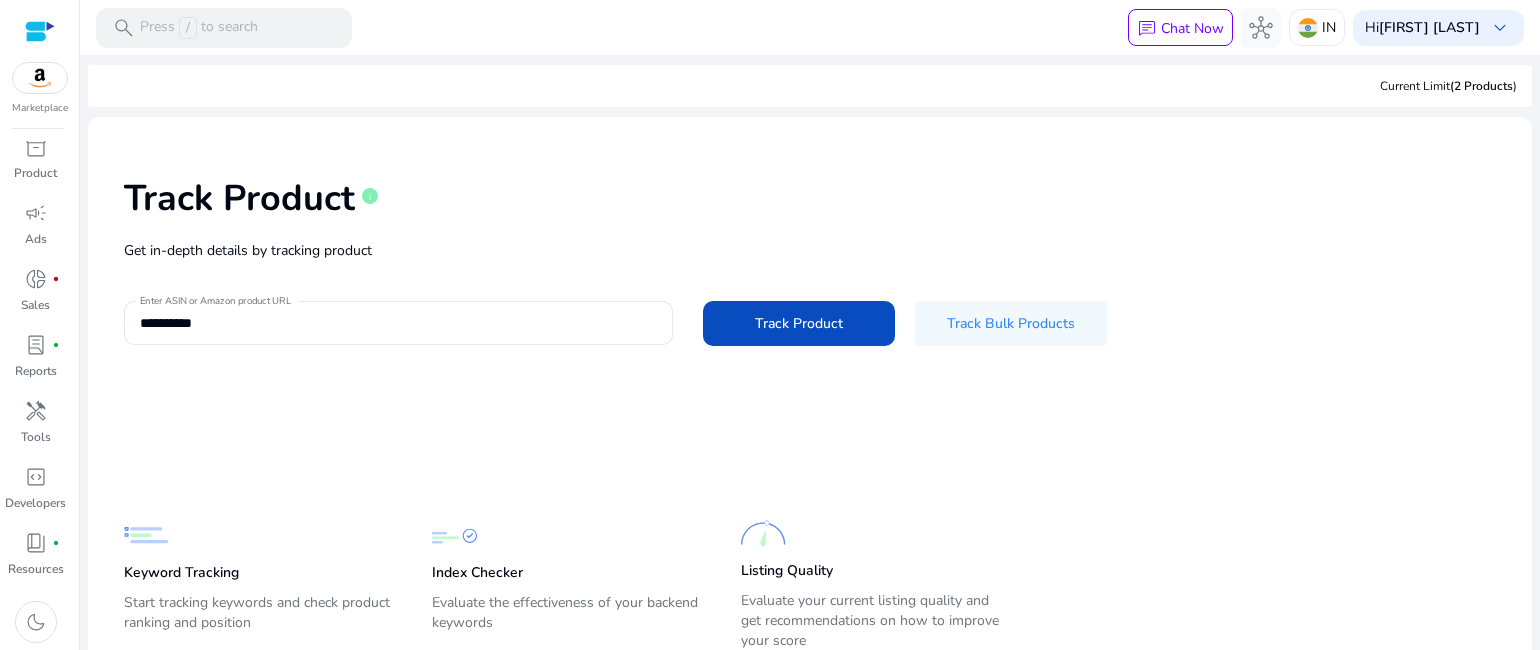 click on "**********" 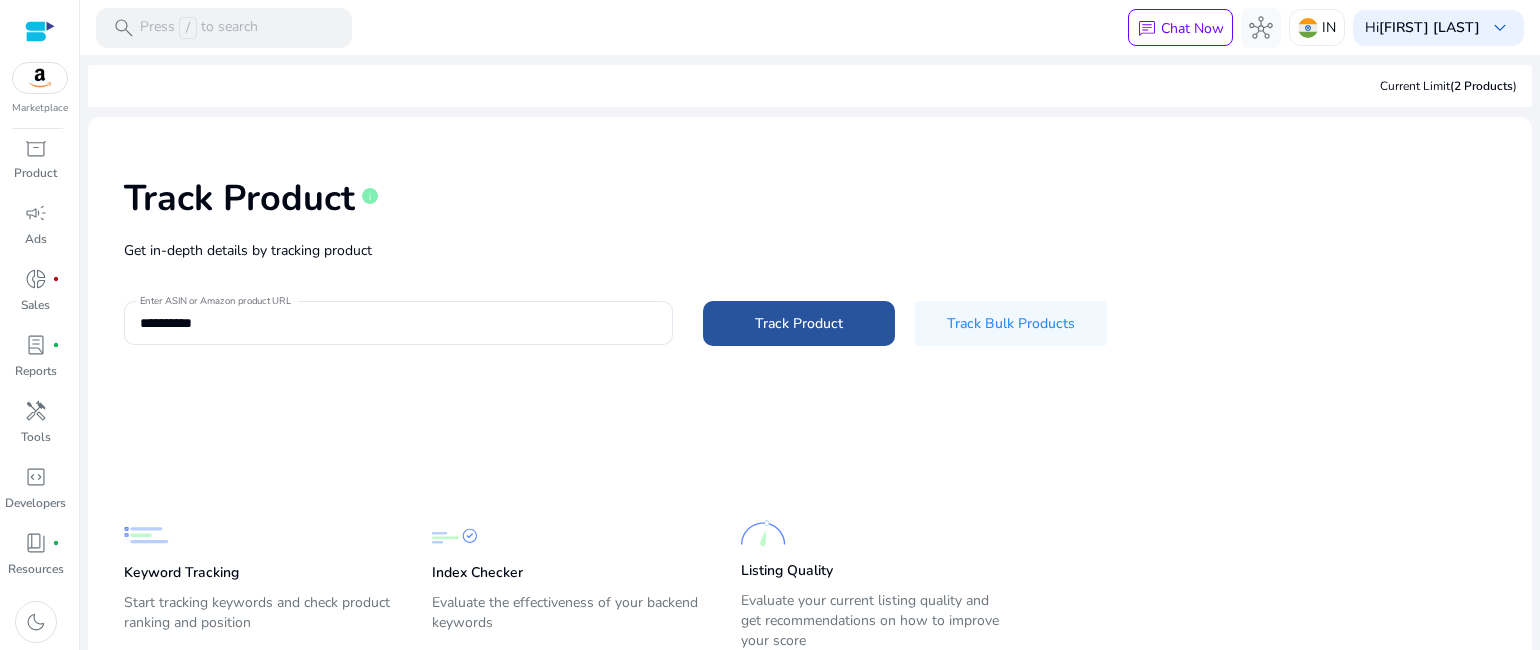 click on "Track Product" 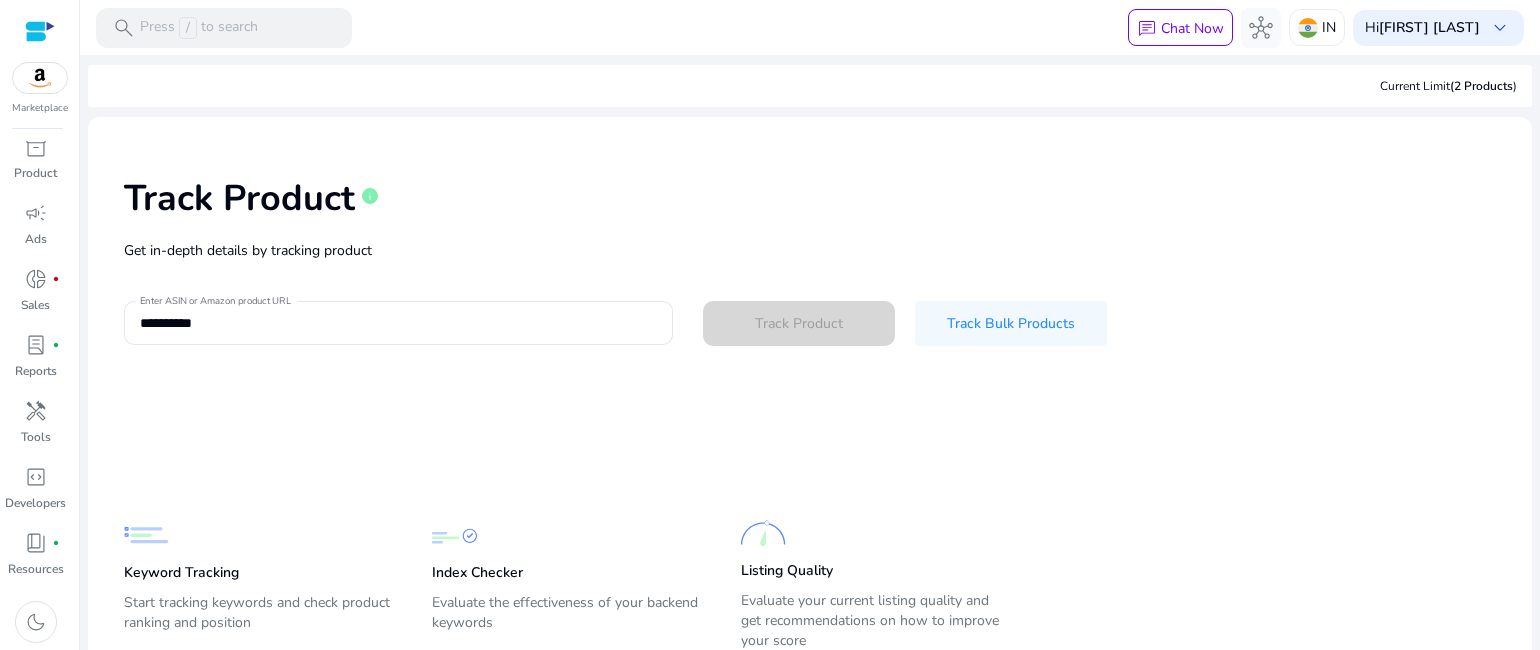 type 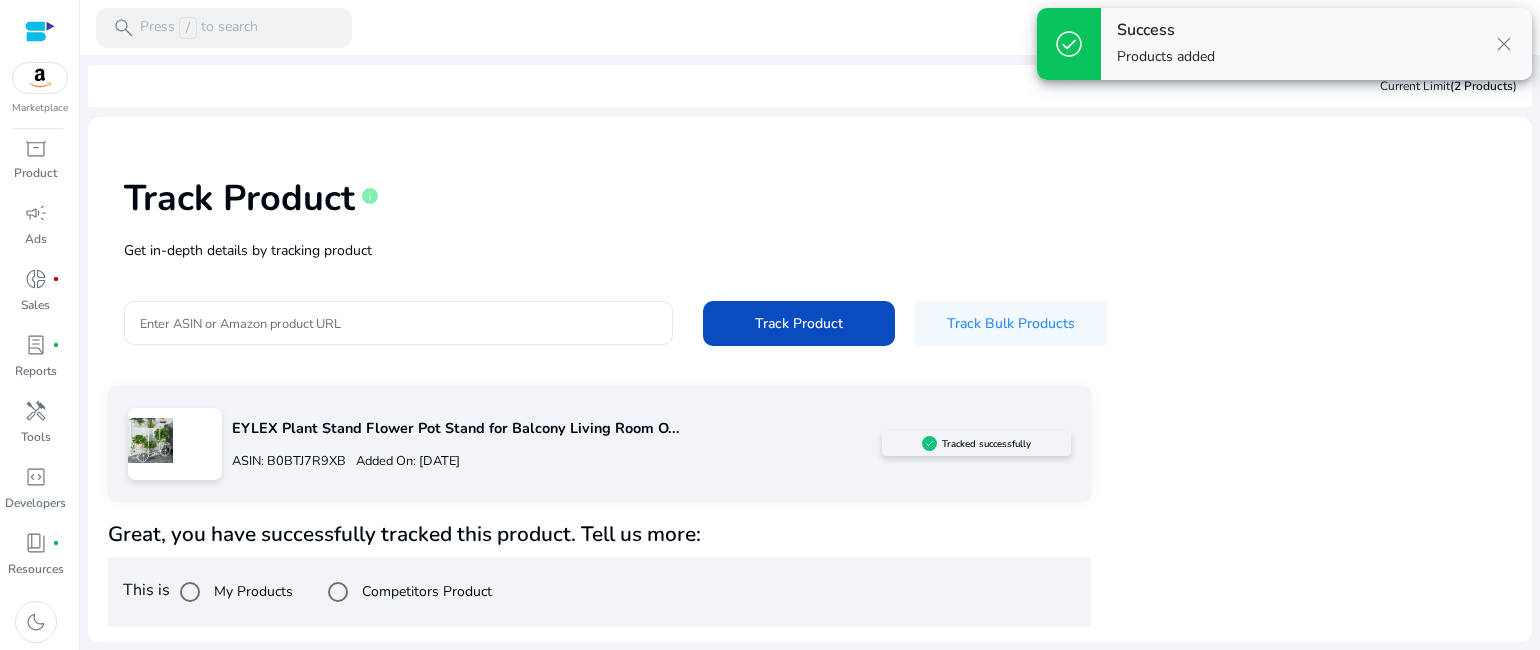 scroll, scrollTop: 0, scrollLeft: 0, axis: both 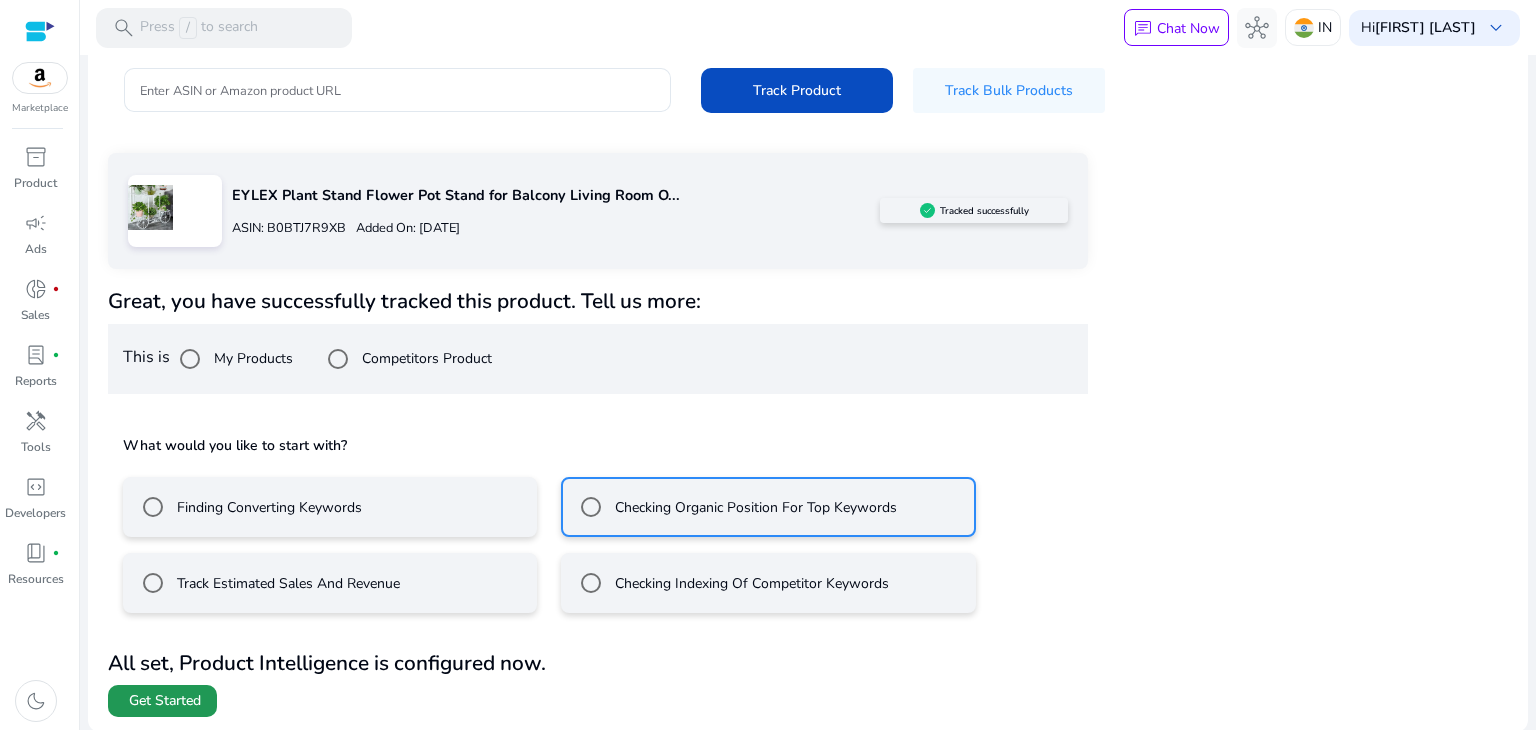 click on "Get Started" at bounding box center [165, 701] 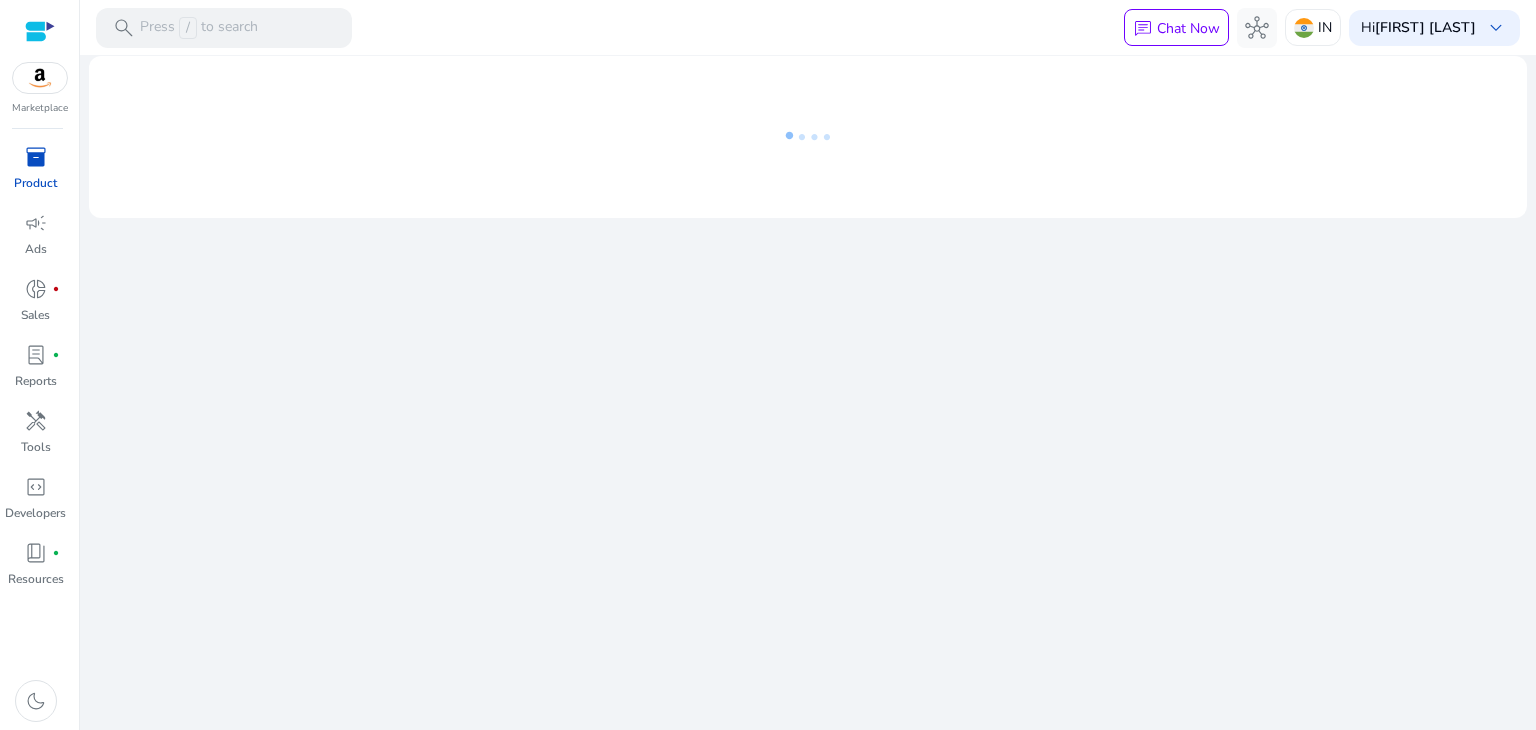 scroll, scrollTop: 0, scrollLeft: 0, axis: both 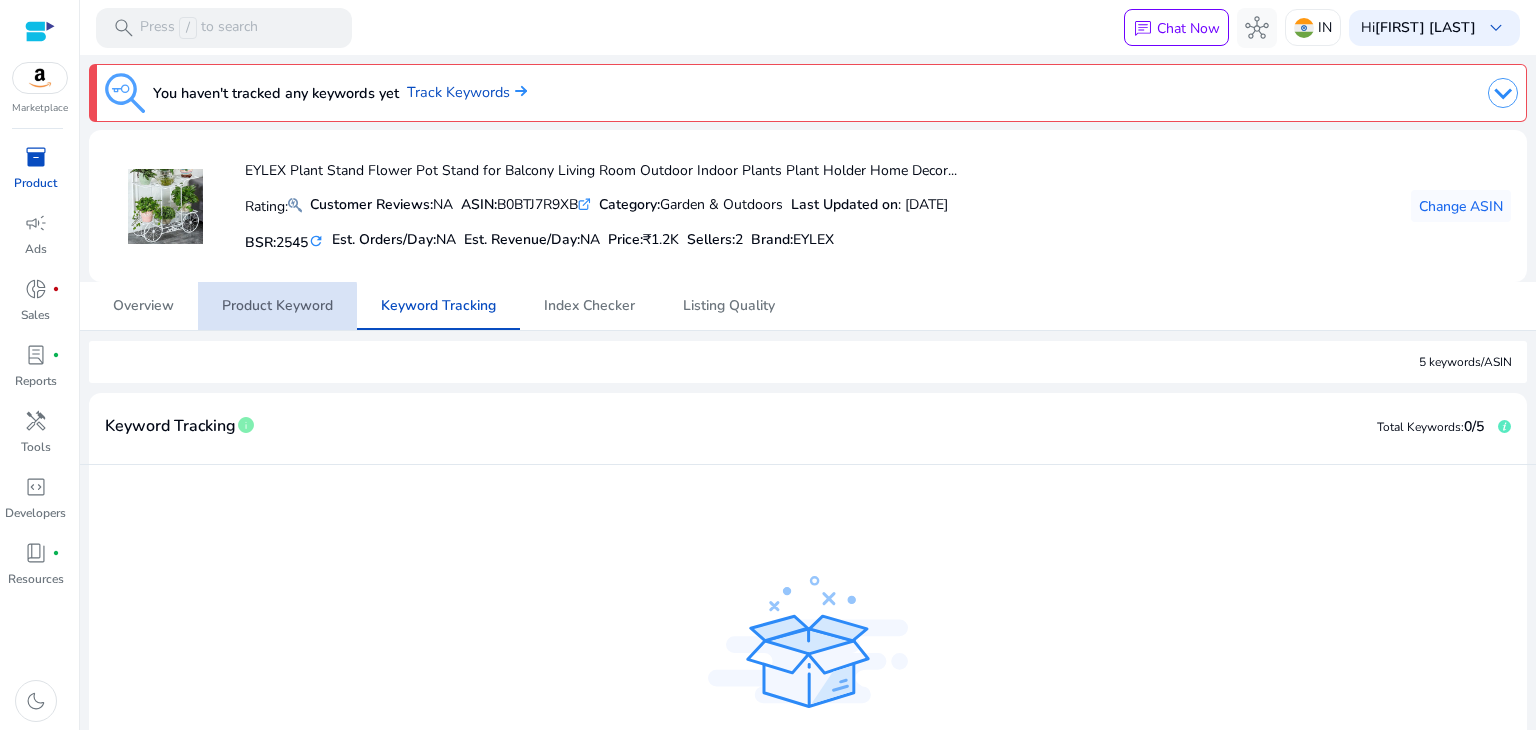 click on "Product Keyword" at bounding box center [277, 306] 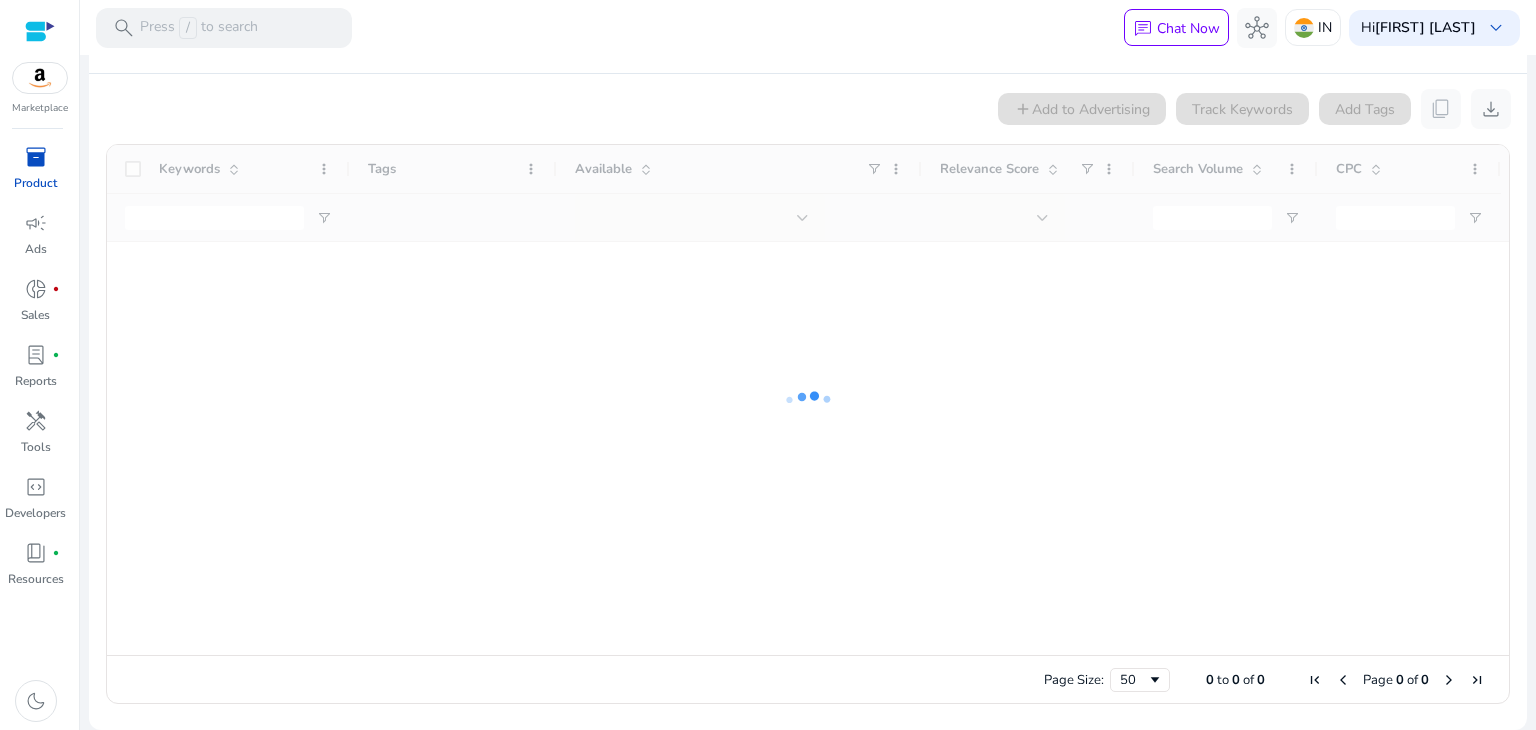 scroll, scrollTop: 317, scrollLeft: 0, axis: vertical 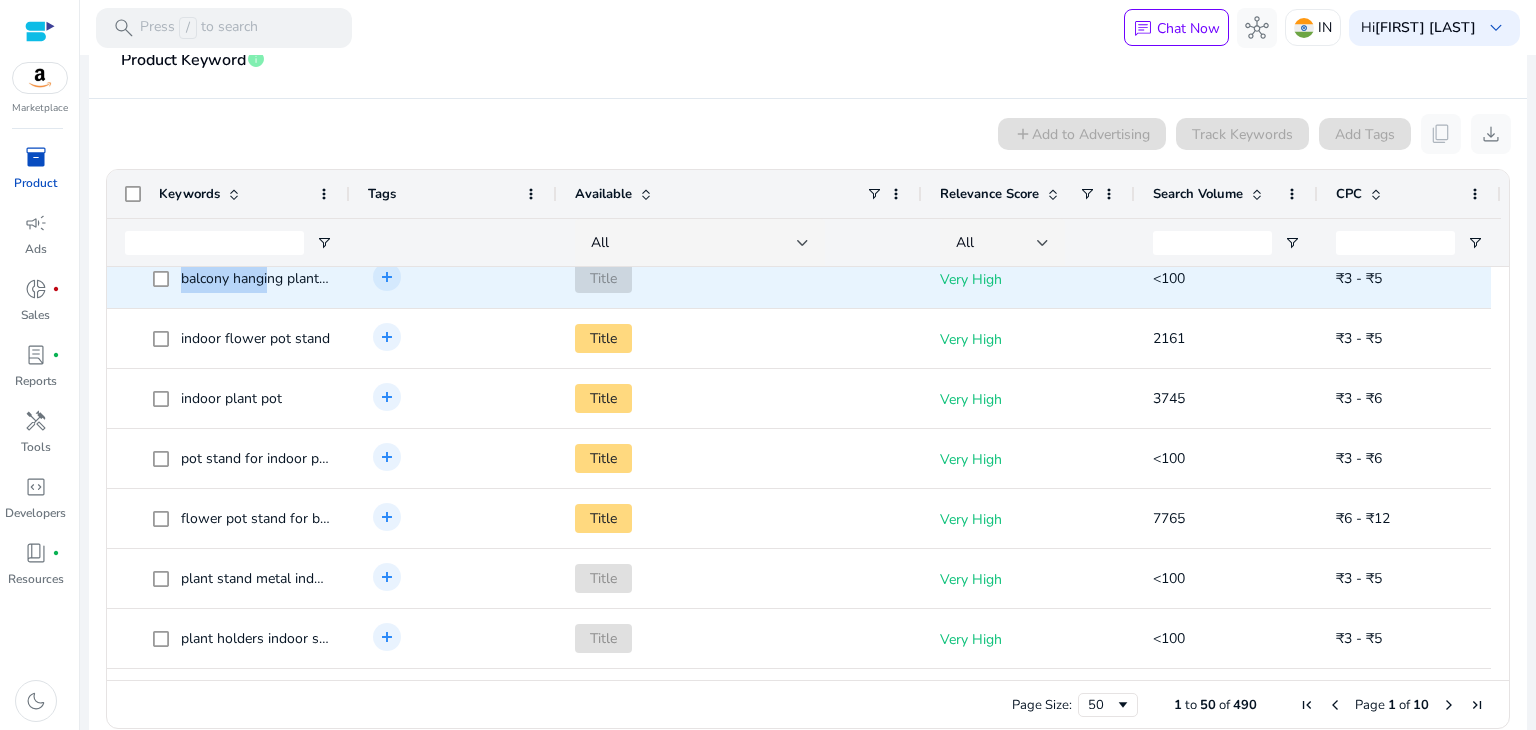 drag, startPoint x: 180, startPoint y: 276, endPoint x: 268, endPoint y: 272, distance: 88.09086 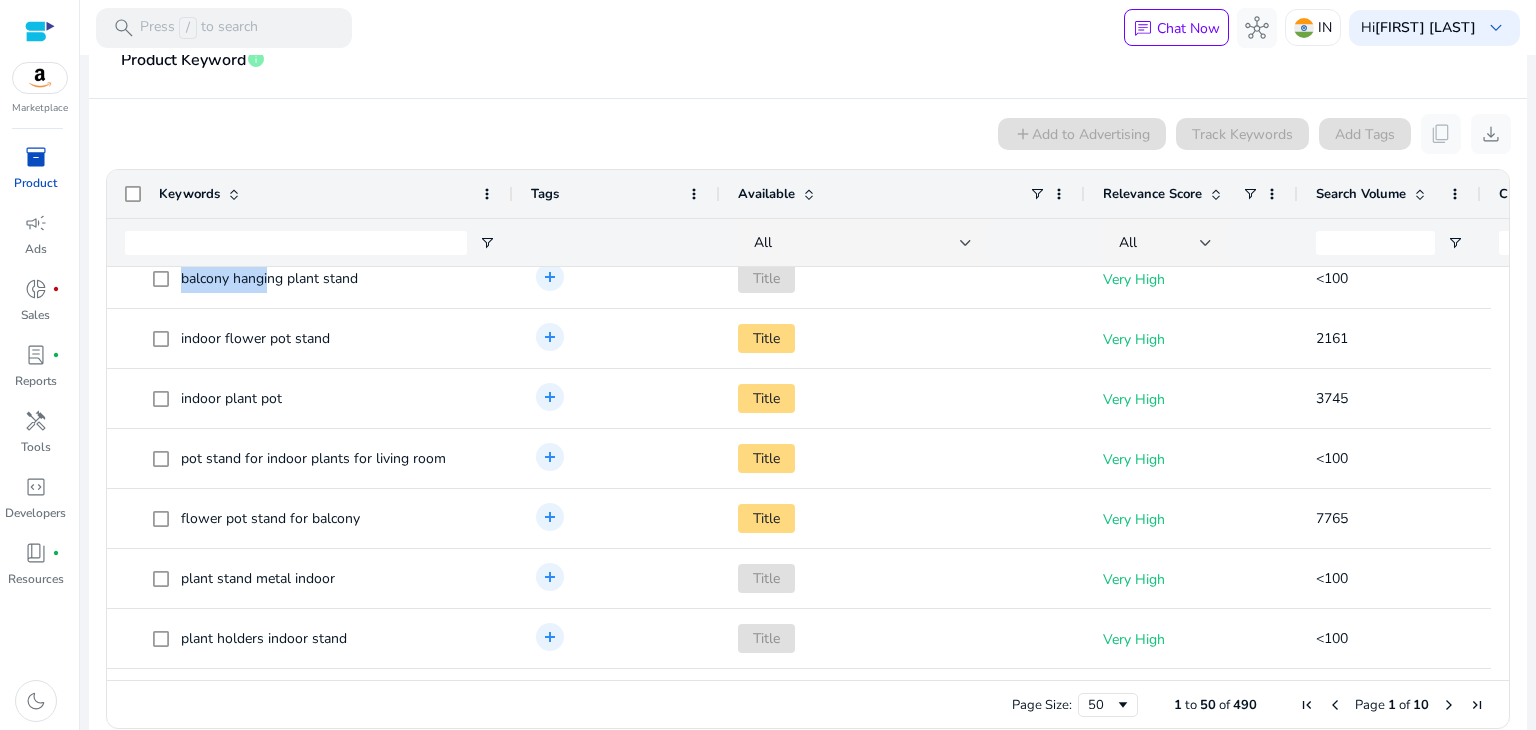 drag, startPoint x: 346, startPoint y: 189, endPoint x: 508, endPoint y: 188, distance: 162.00308 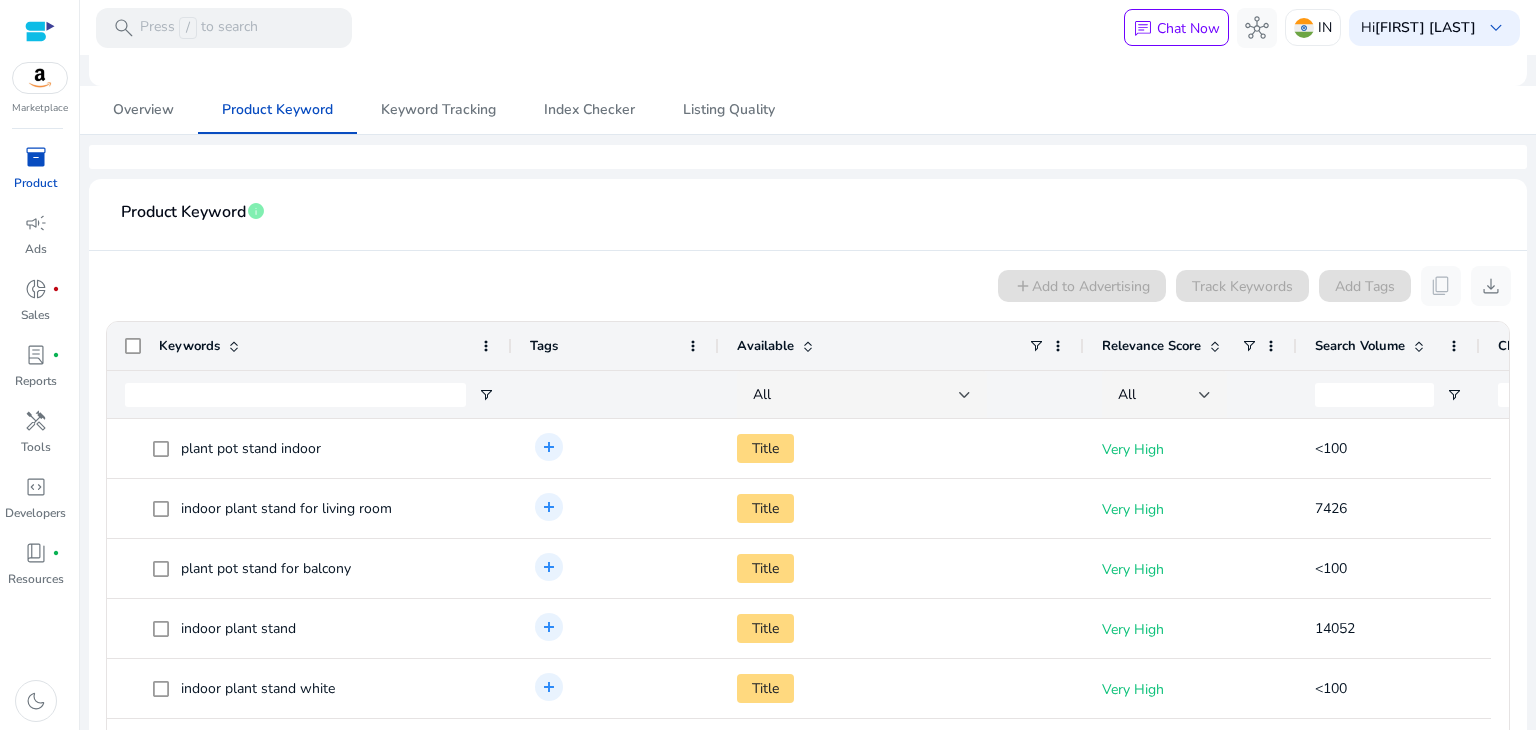click on "add  Add to Advertising   Track Keywords   Add Tags   content_copy   download" 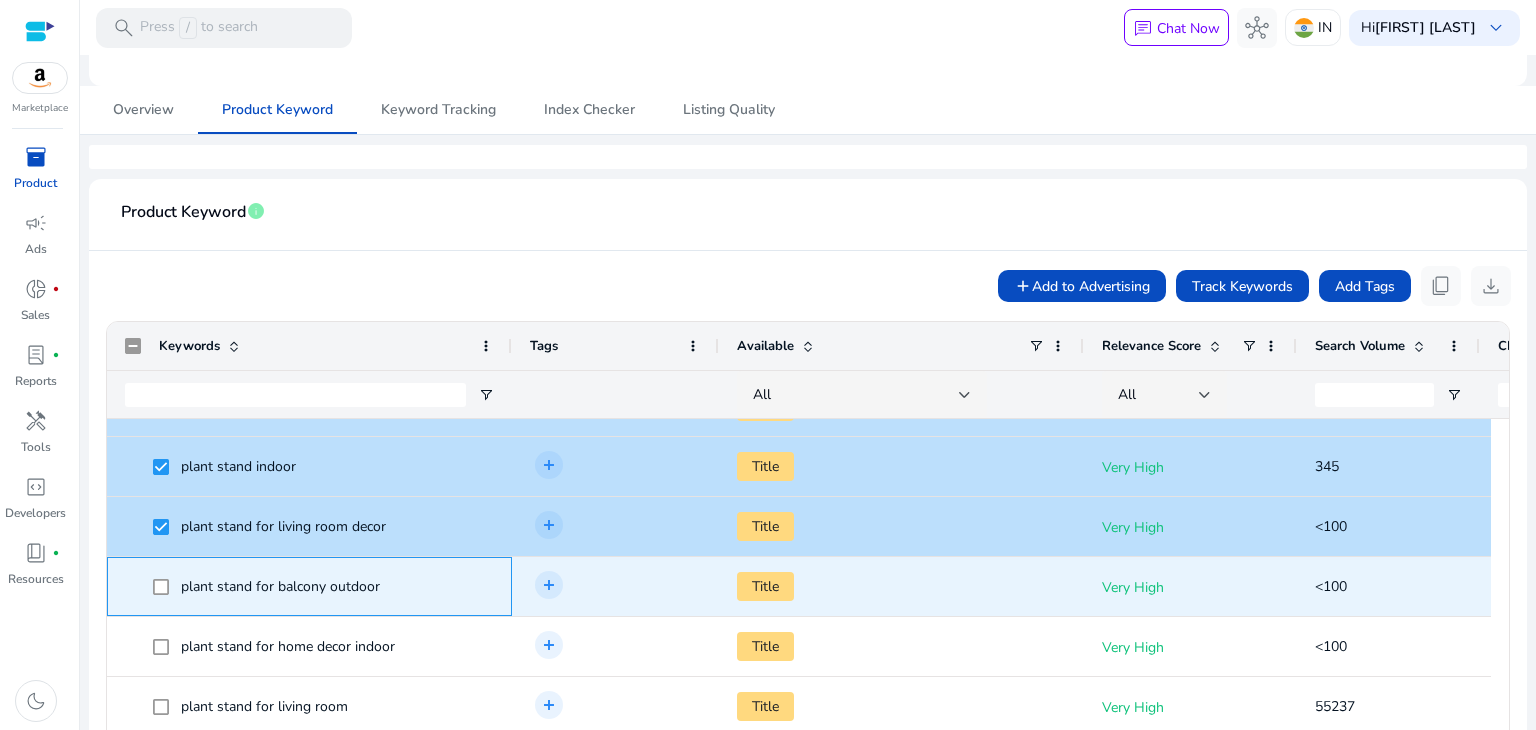 click 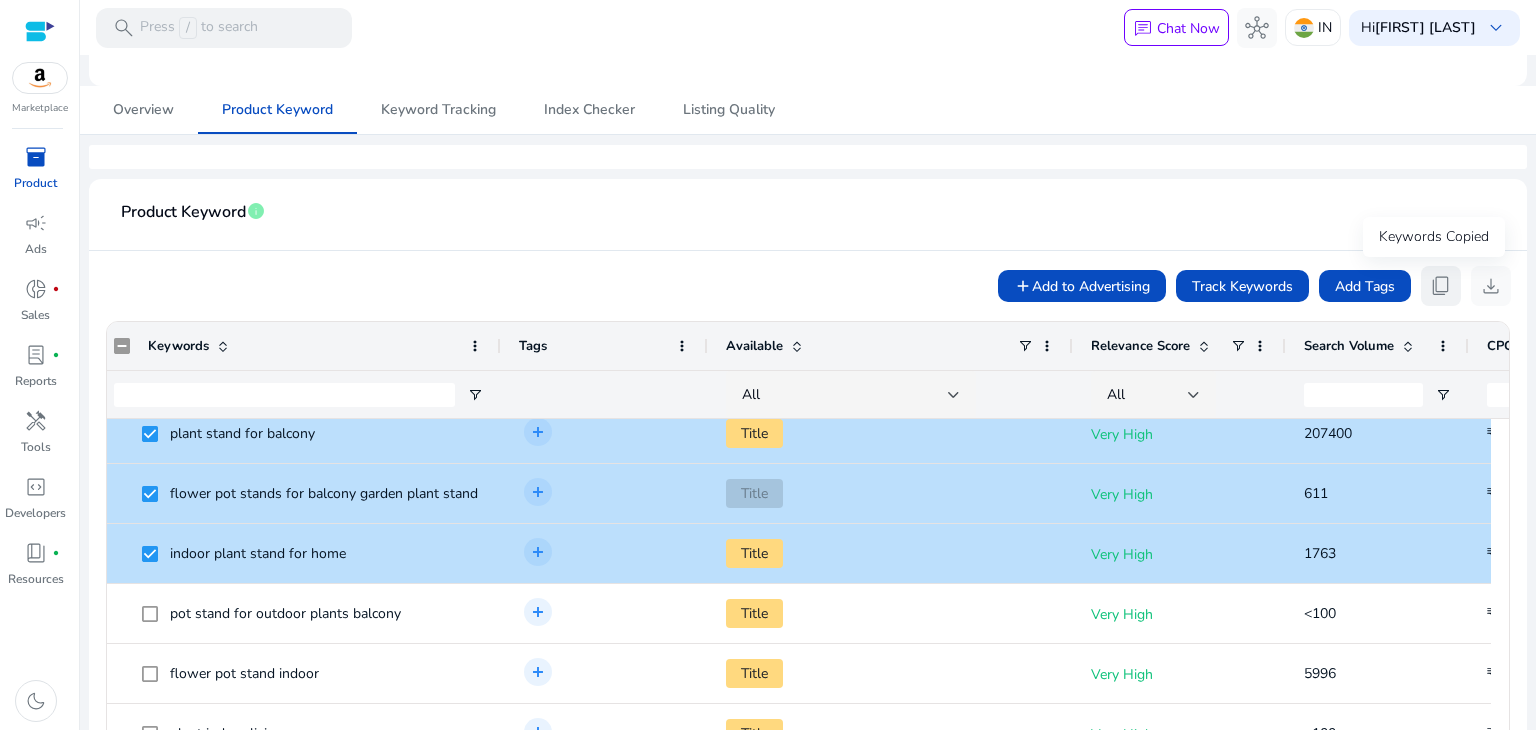 click on "content_copy" 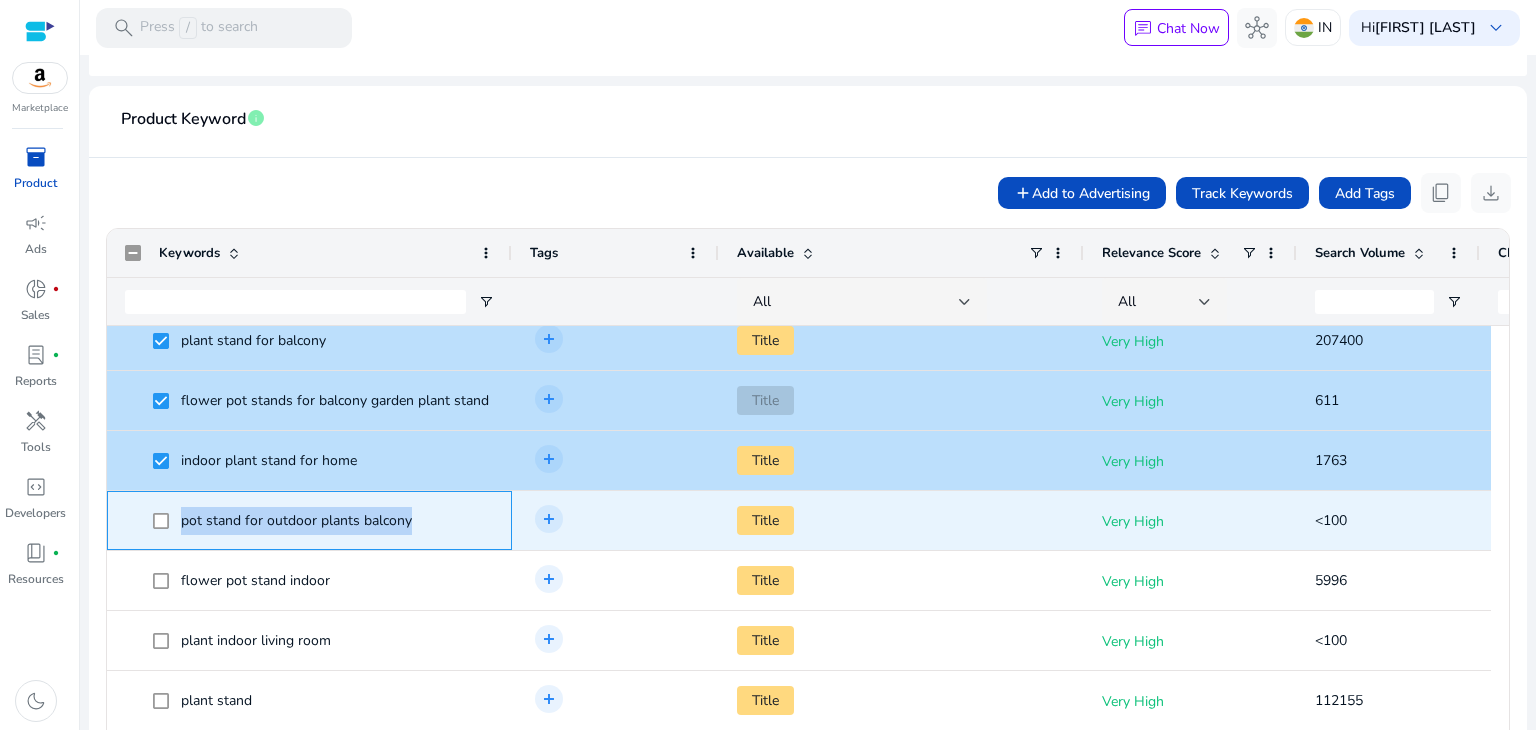drag, startPoint x: 418, startPoint y: 514, endPoint x: 177, endPoint y: 525, distance: 241.2509 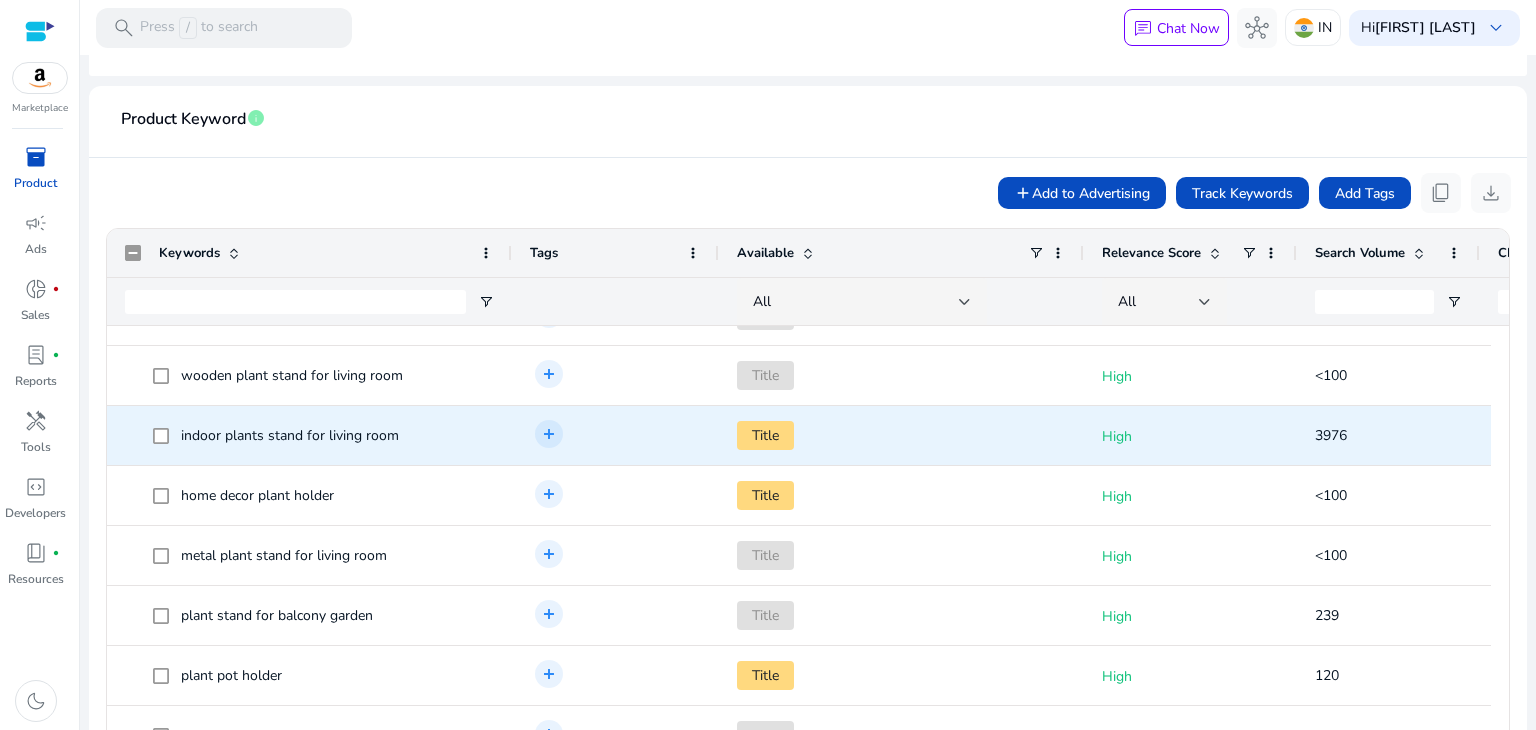 click on "indoor plants stand for living room" 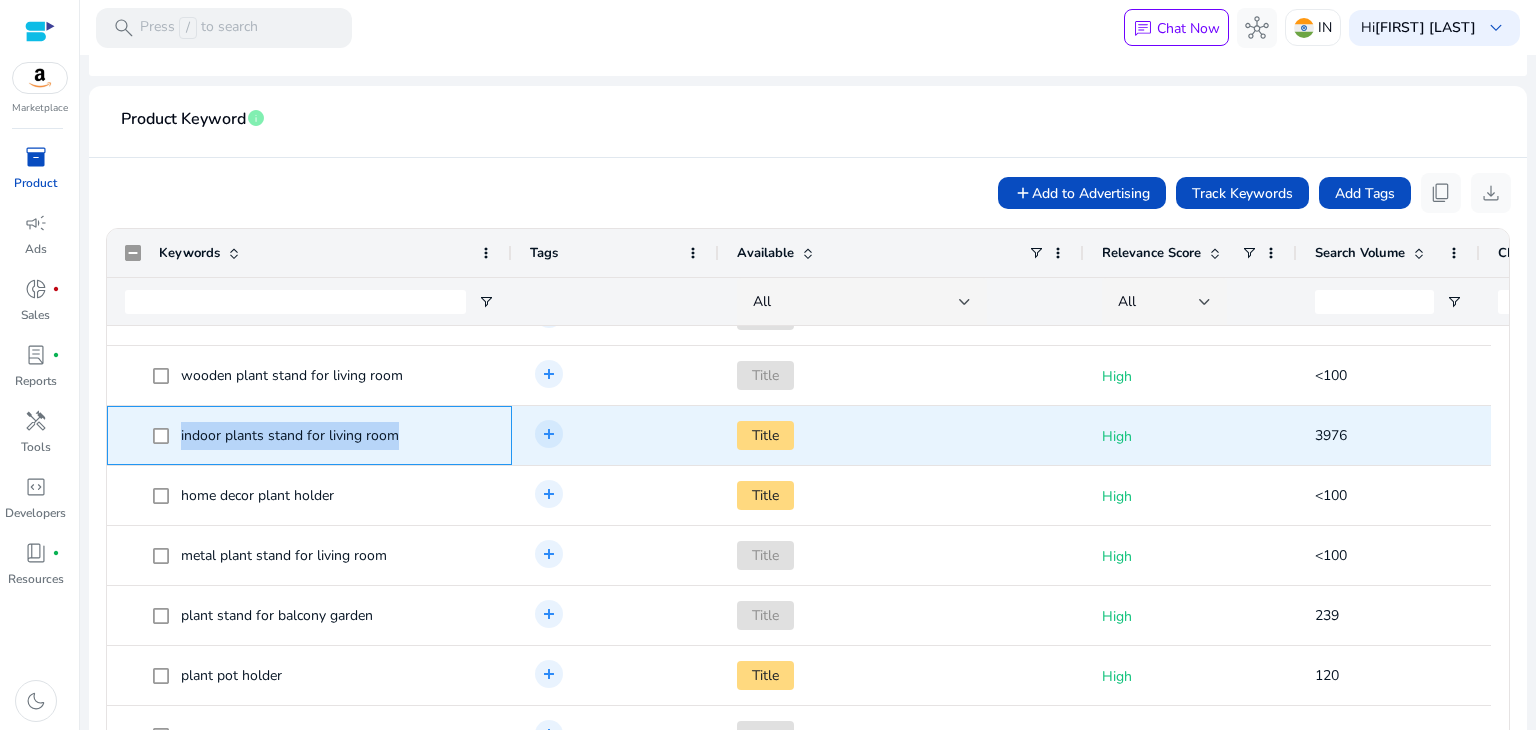 drag, startPoint x: 412, startPoint y: 435, endPoint x: 177, endPoint y: 424, distance: 235.25731 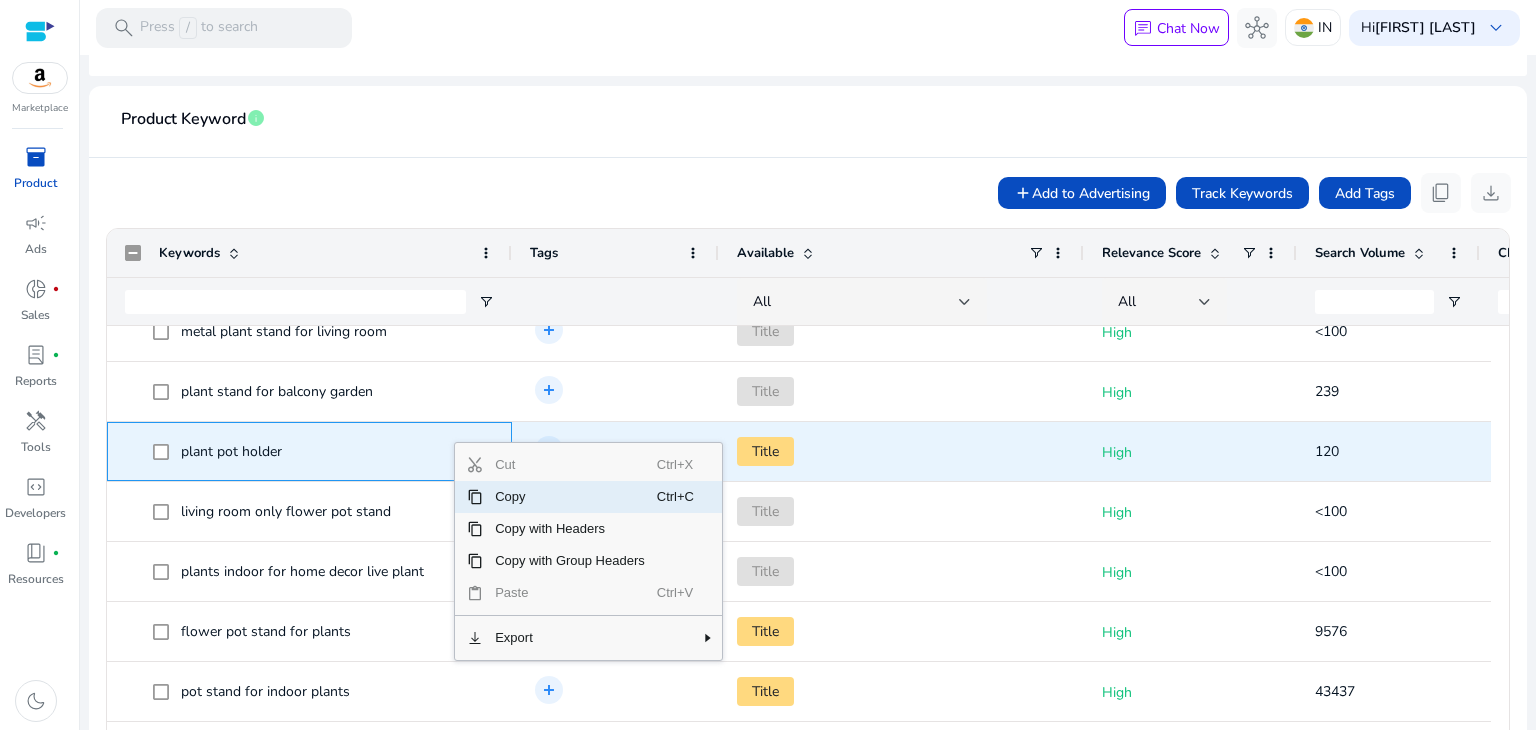 click on "plant pot holder" 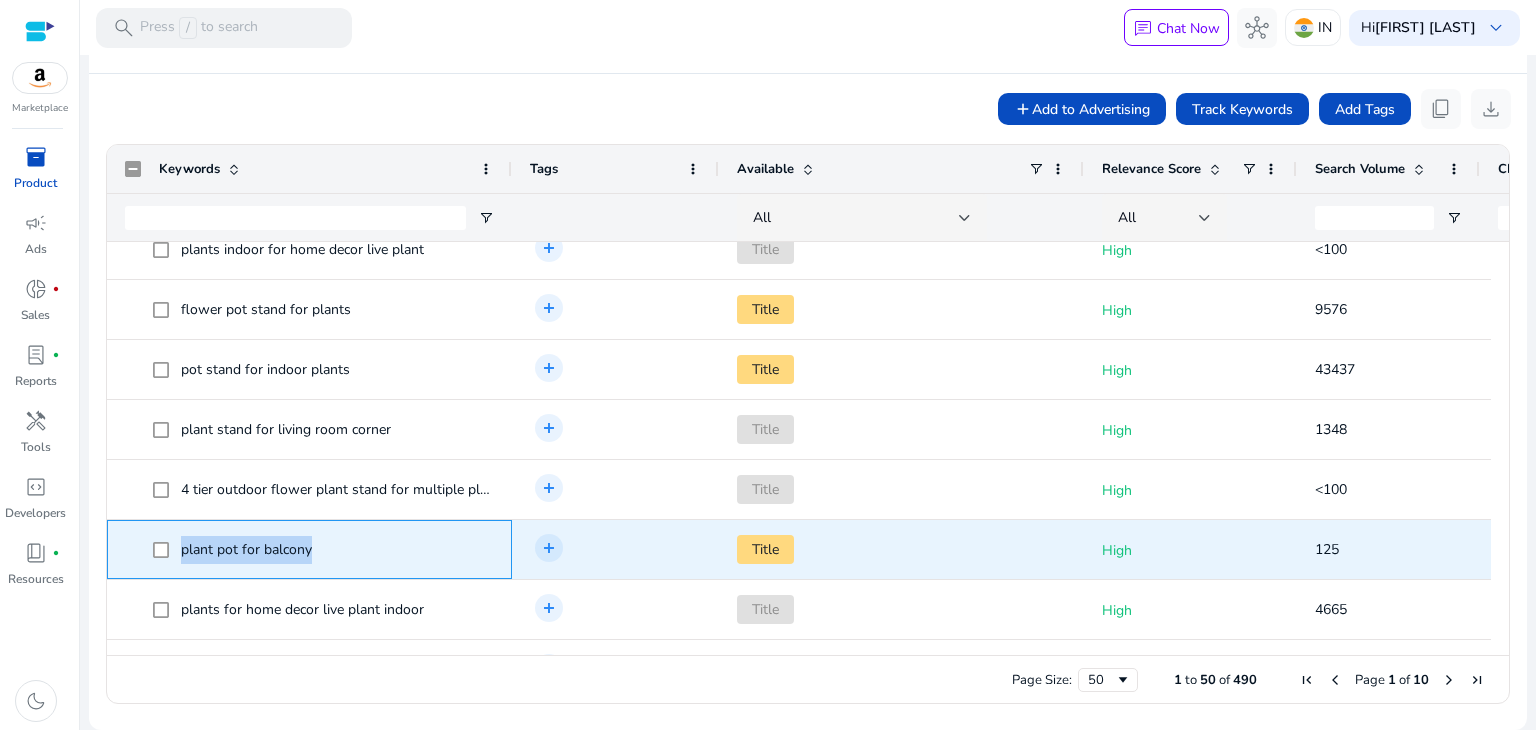 drag, startPoint x: 357, startPoint y: 552, endPoint x: 169, endPoint y: 552, distance: 188 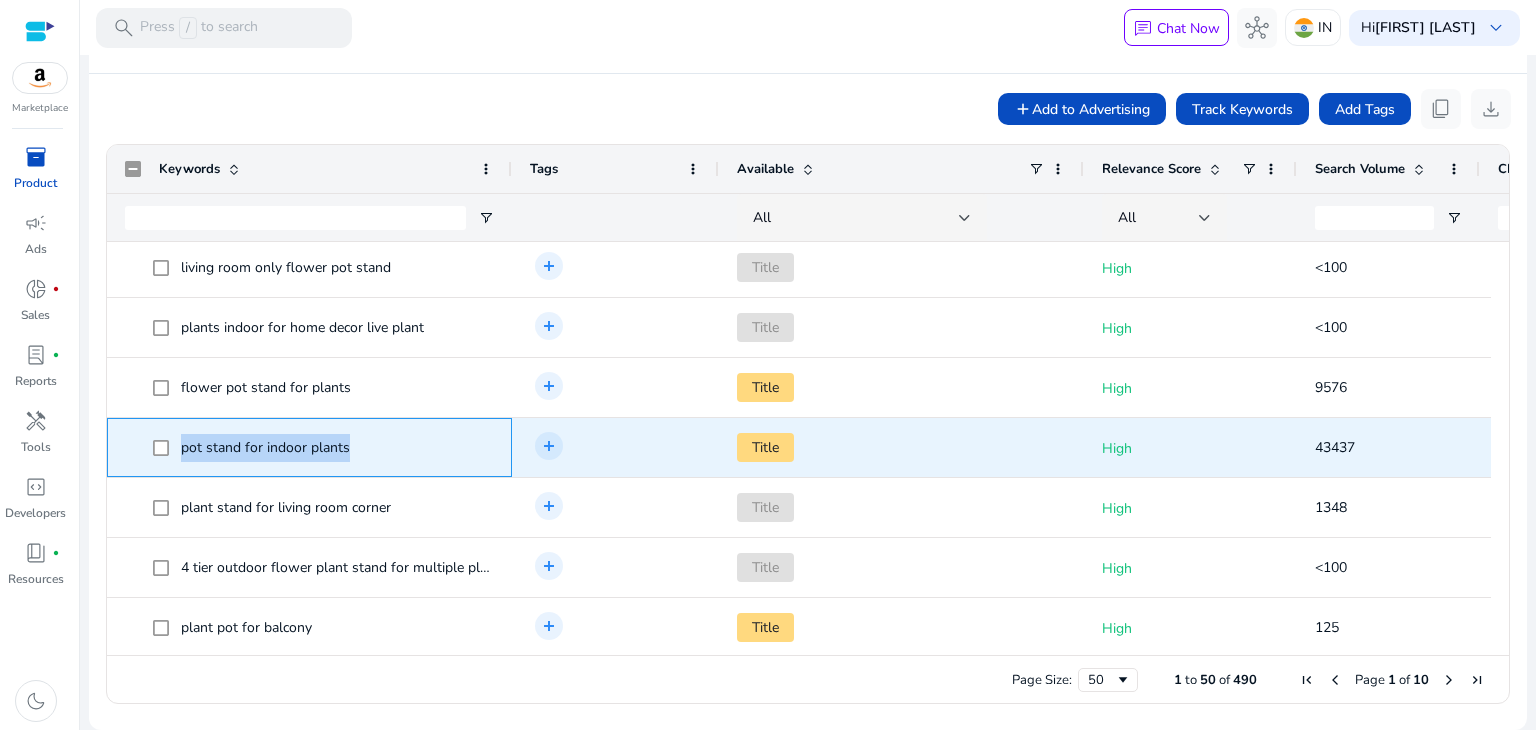 drag, startPoint x: 368, startPoint y: 454, endPoint x: 170, endPoint y: 466, distance: 198.3633 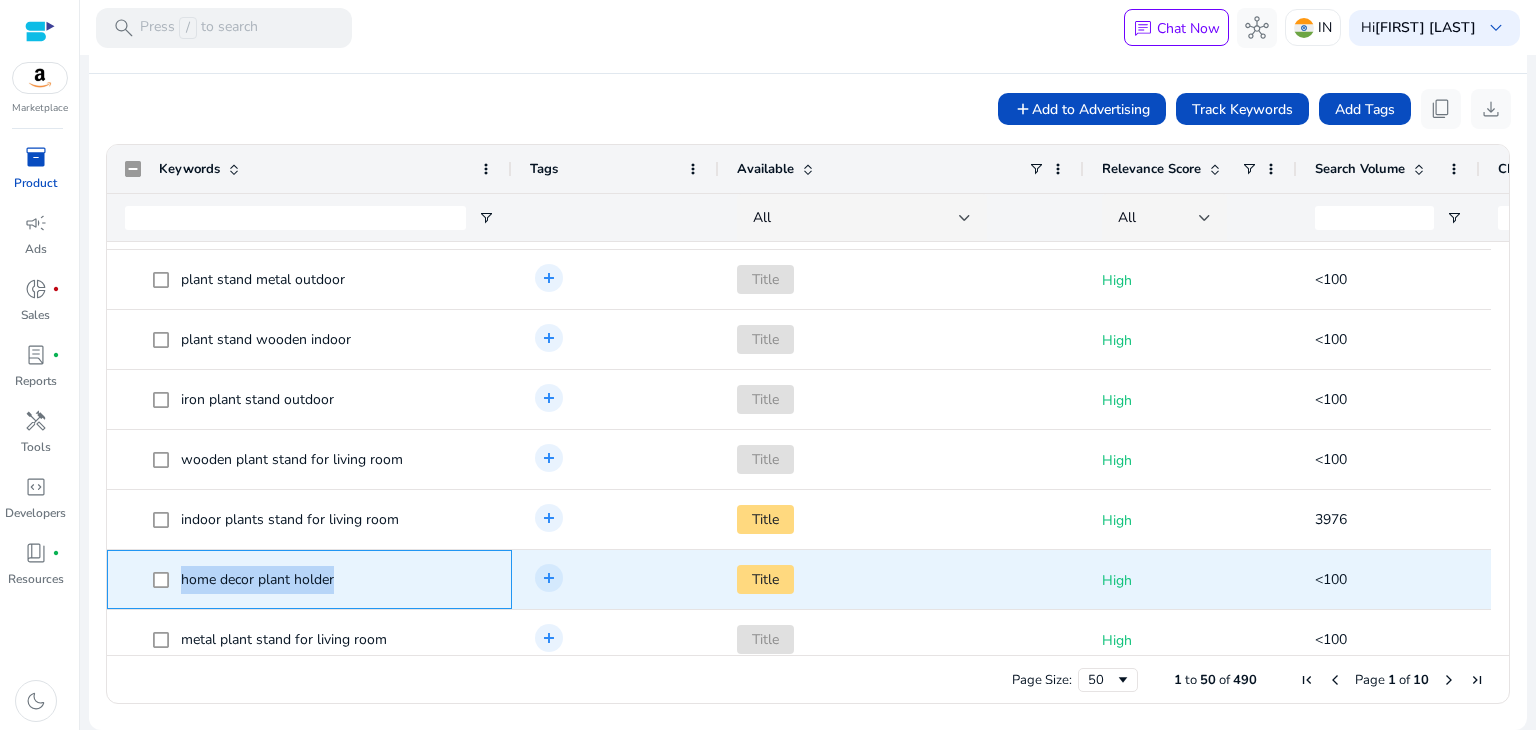 drag, startPoint x: 376, startPoint y: 573, endPoint x: 176, endPoint y: 575, distance: 200.01 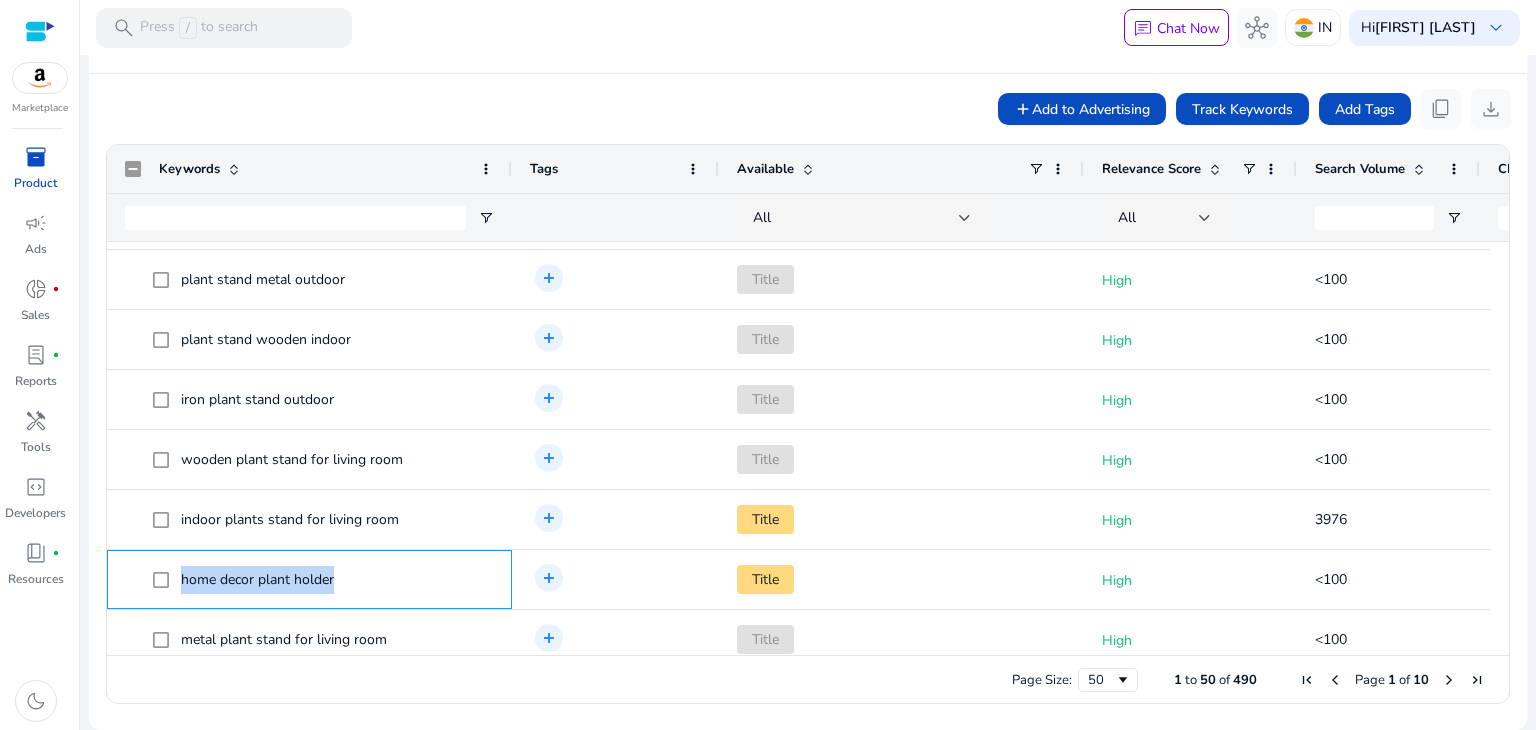 scroll, scrollTop: 871, scrollLeft: 0, axis: vertical 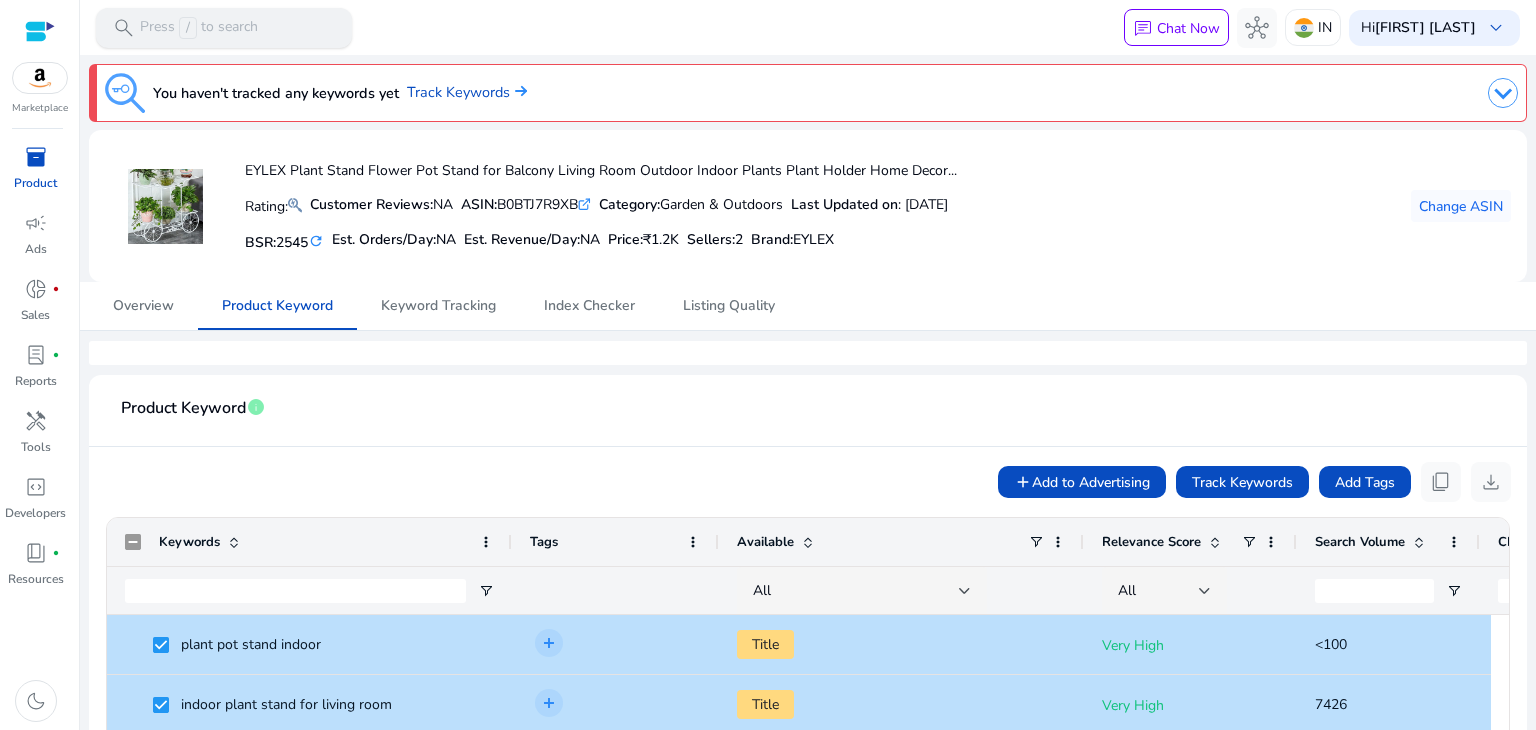 click on "Press  /  to search" at bounding box center (199, 28) 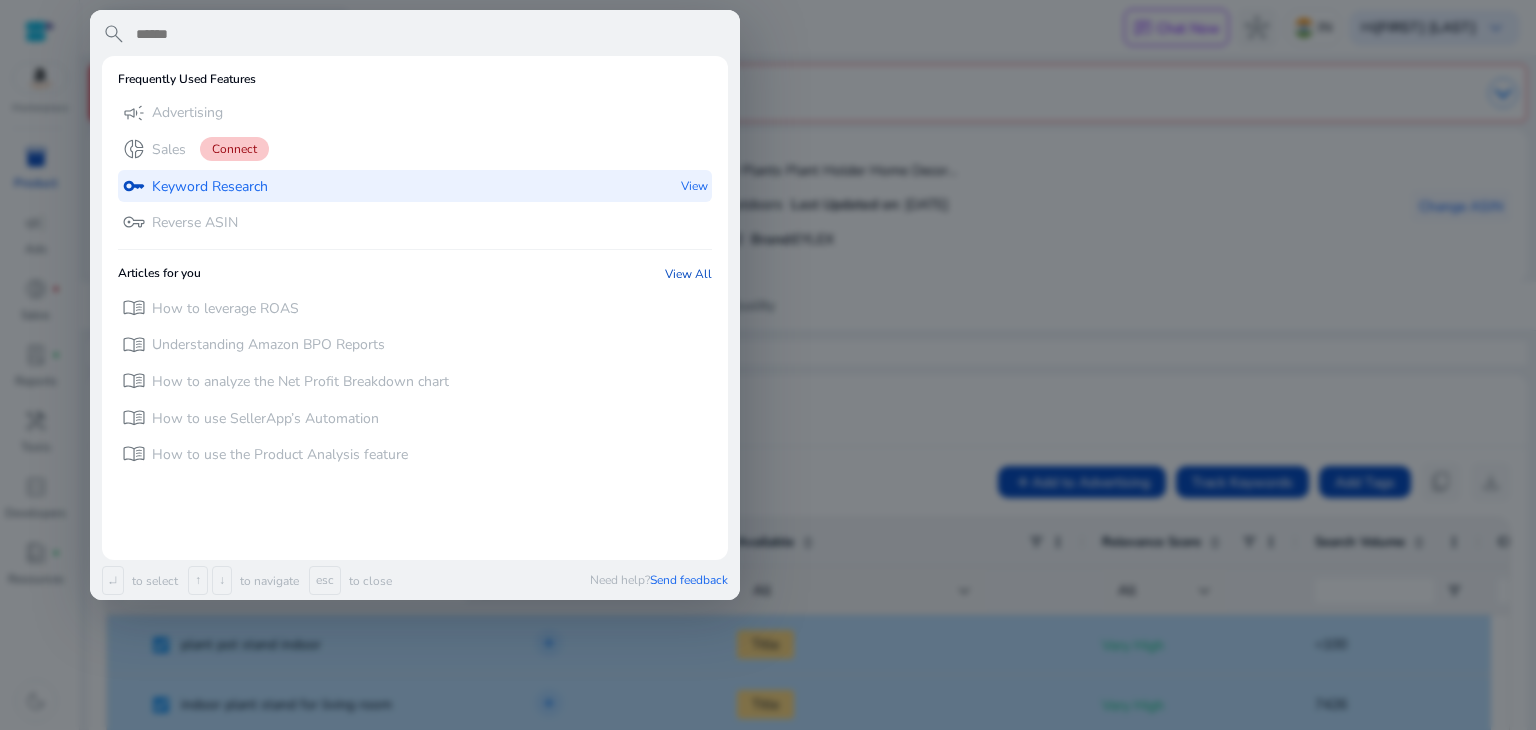 click on "key  Keyword Research  View" at bounding box center (415, 186) 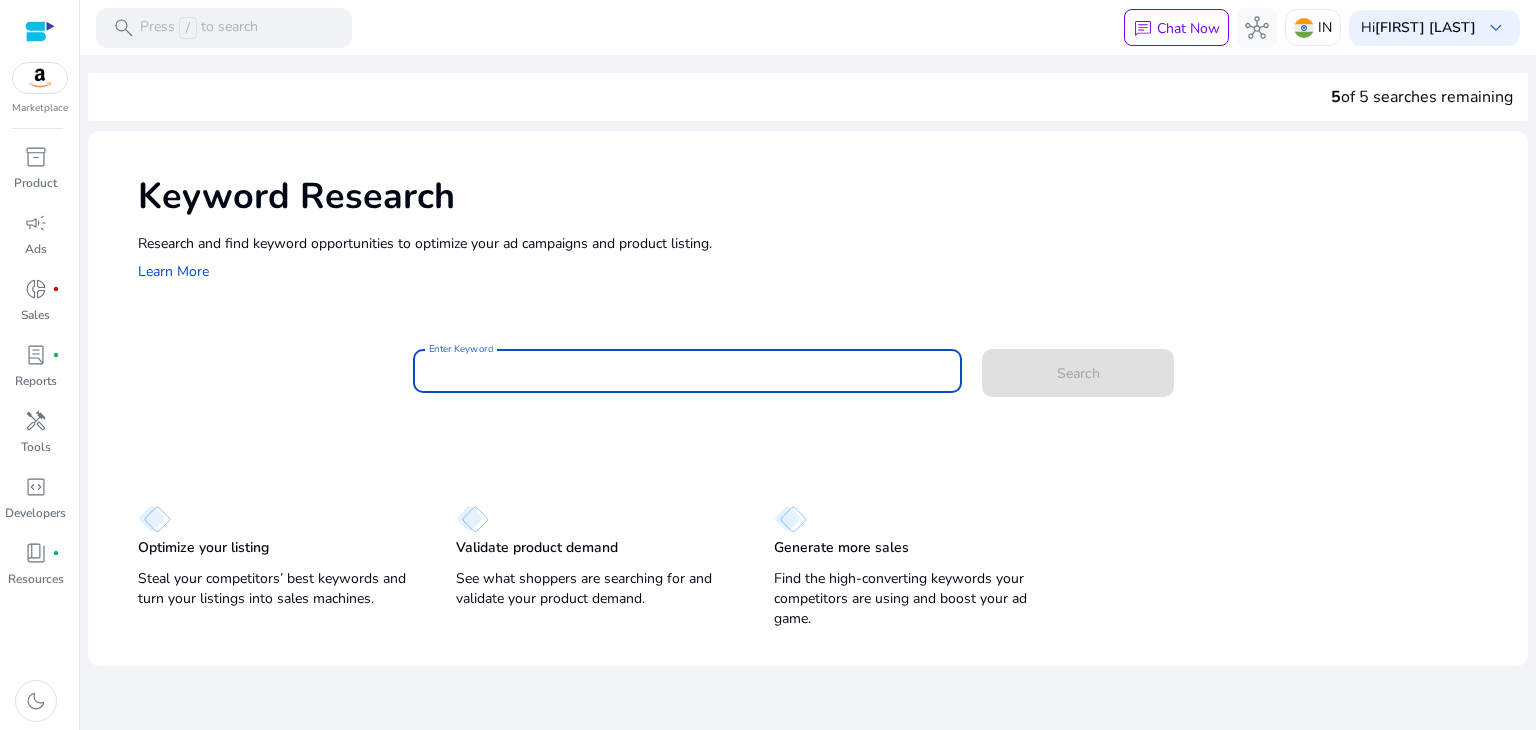 click on "Enter Keyword" at bounding box center (688, 371) 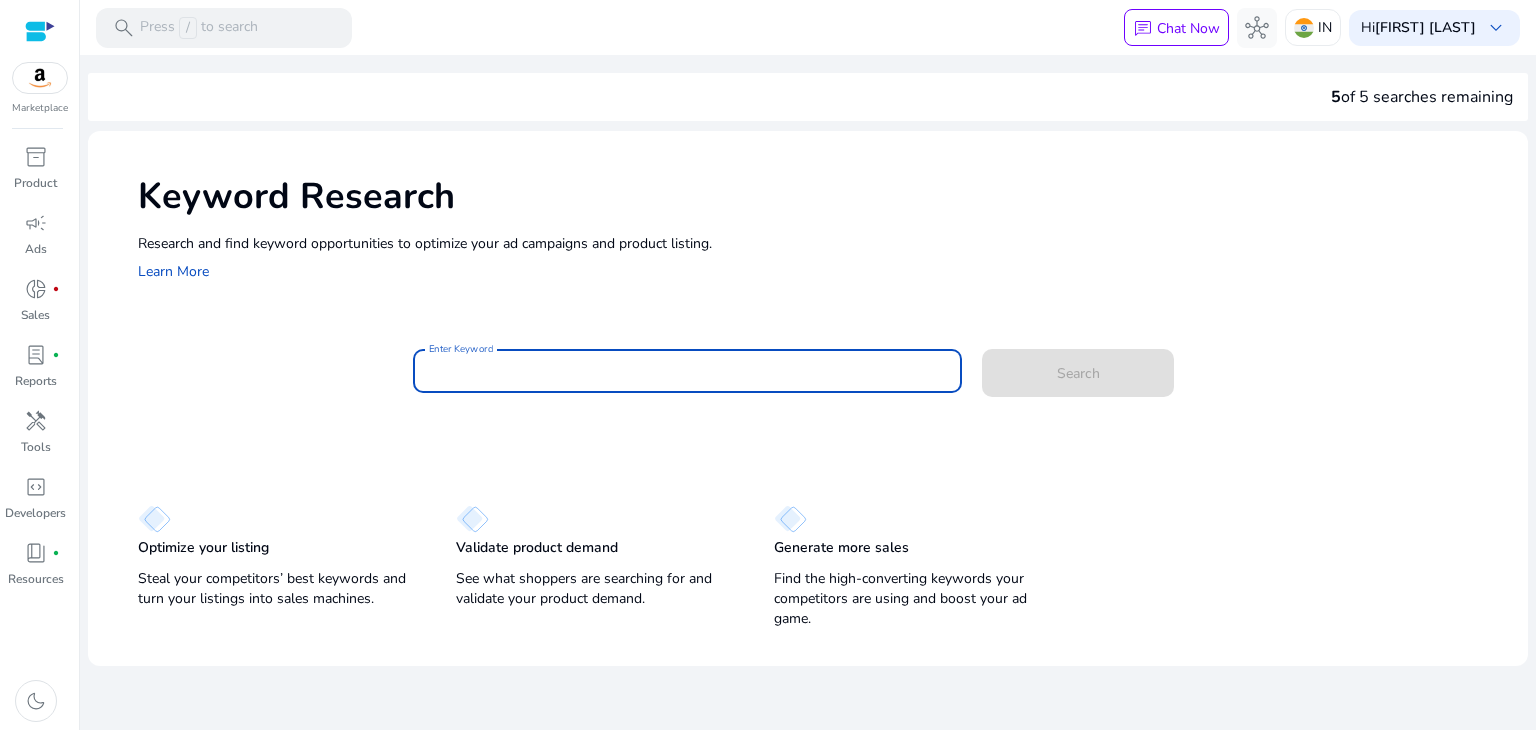 paste on "**********" 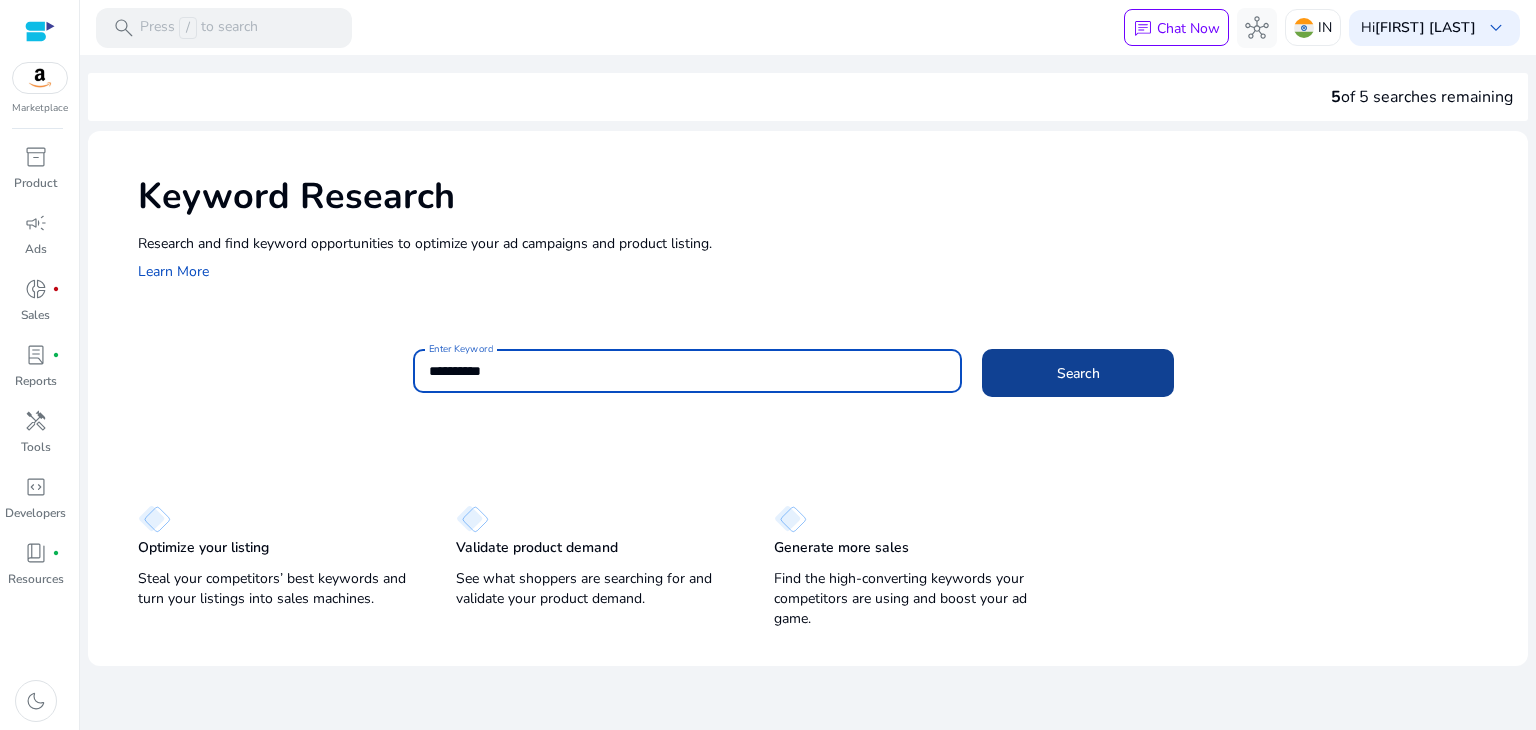 type on "**********" 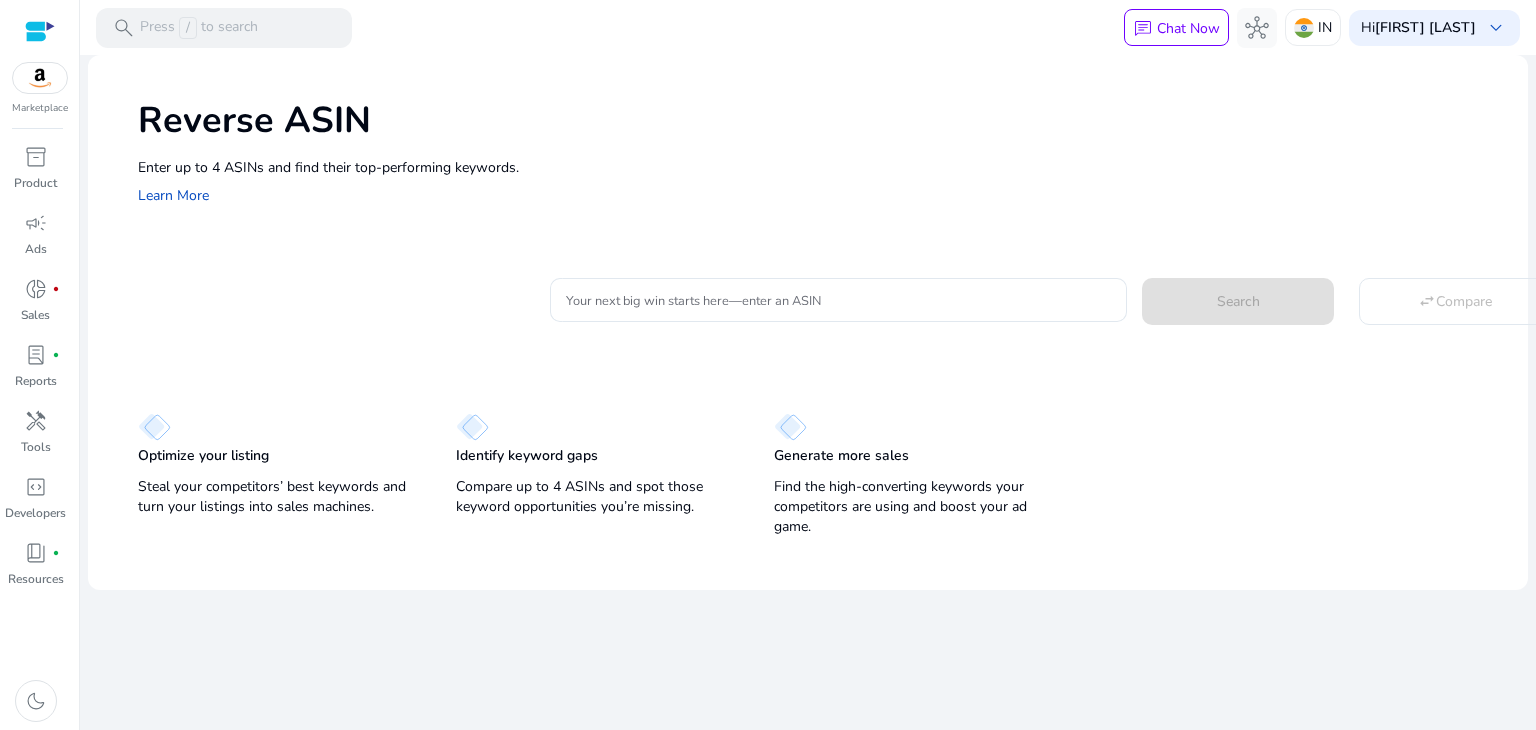 scroll, scrollTop: 0, scrollLeft: 0, axis: both 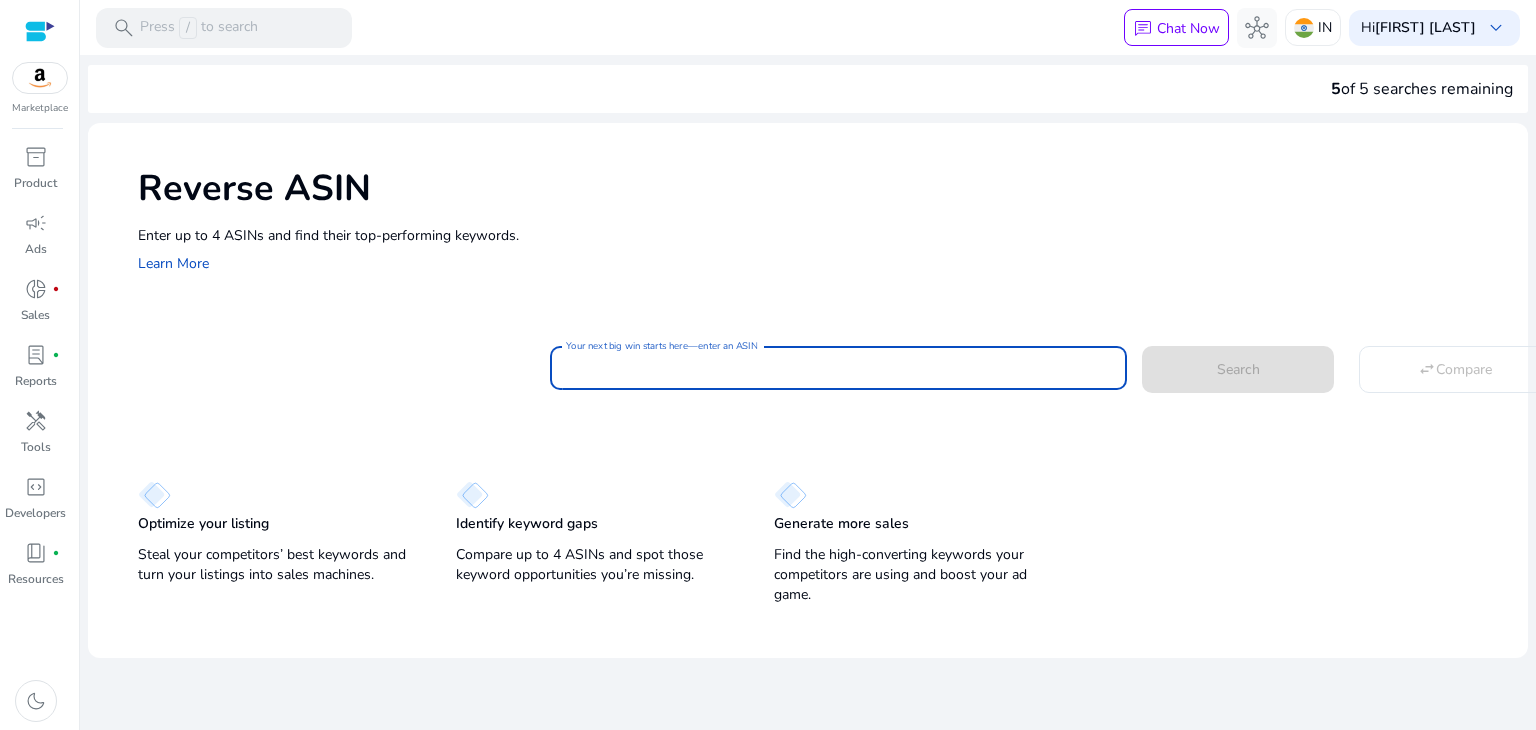 click on "Your next big win starts here—enter an ASIN" at bounding box center [838, 368] 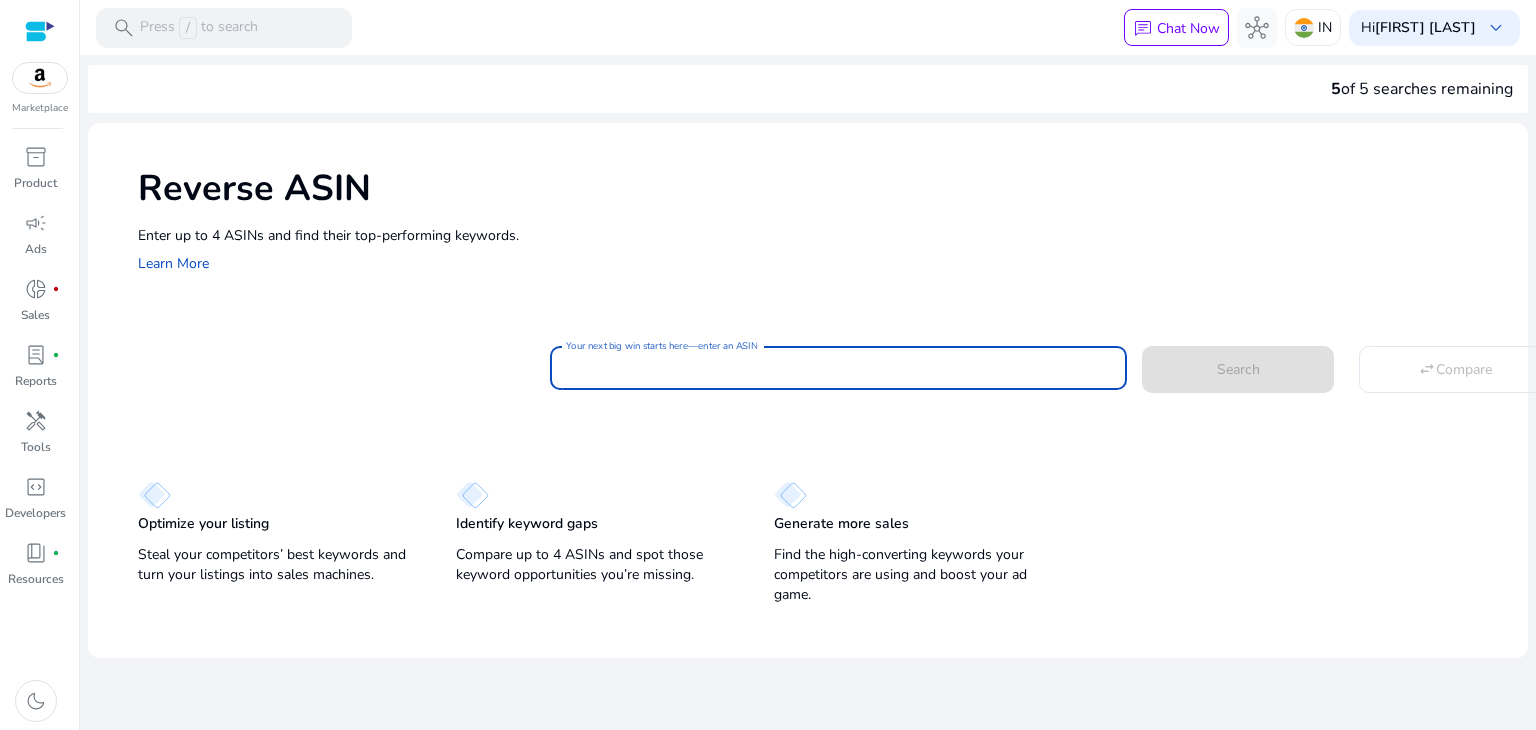 paste on "**********" 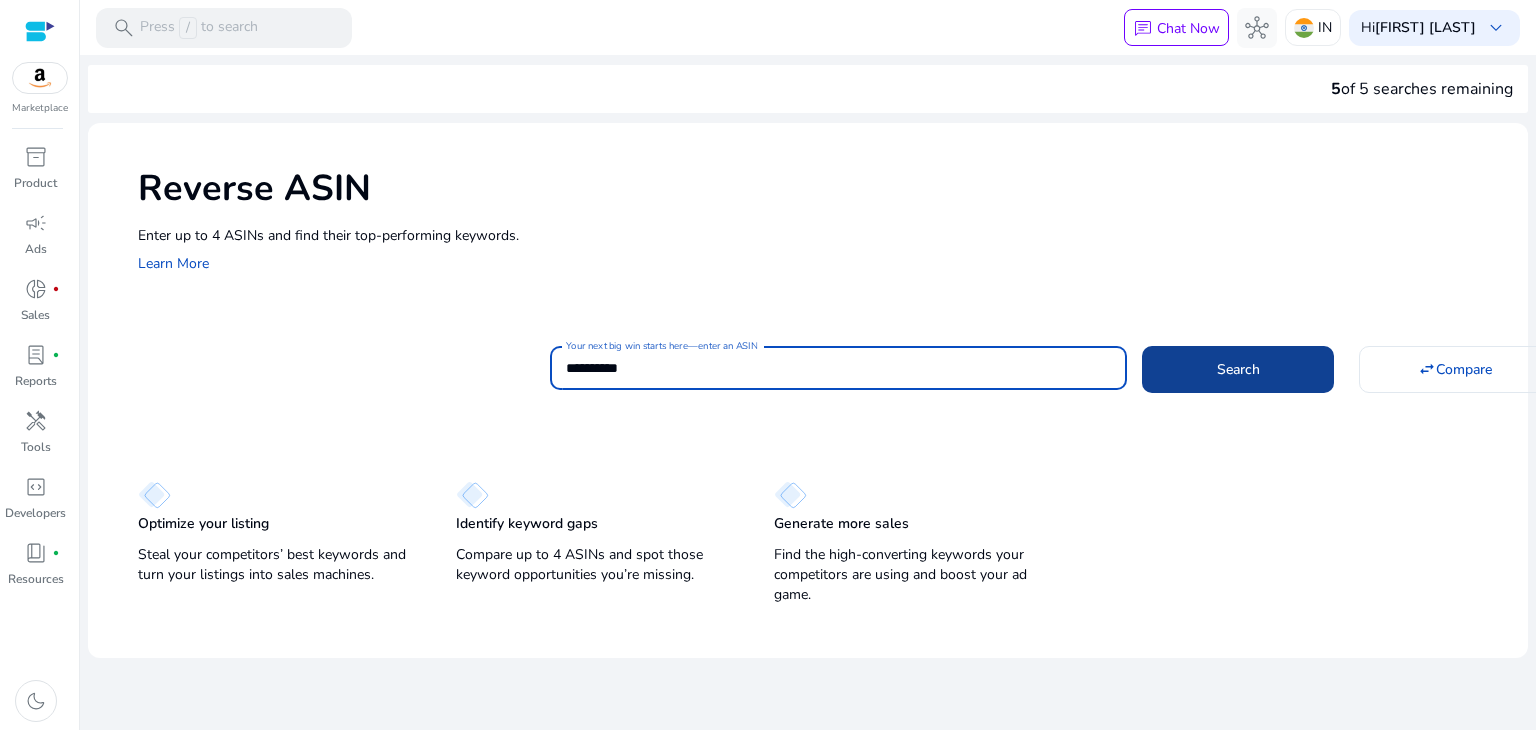 type on "**********" 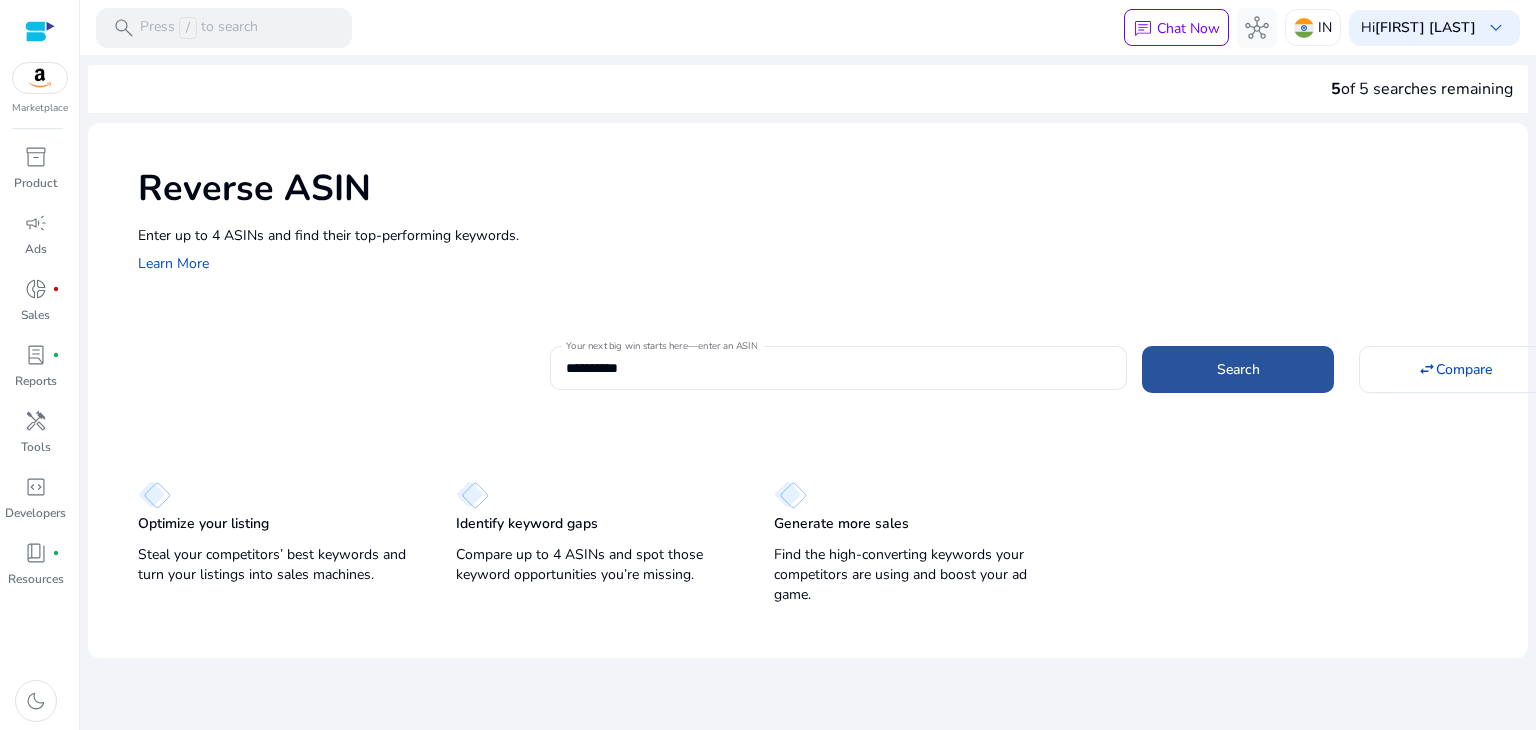 click on "Search" 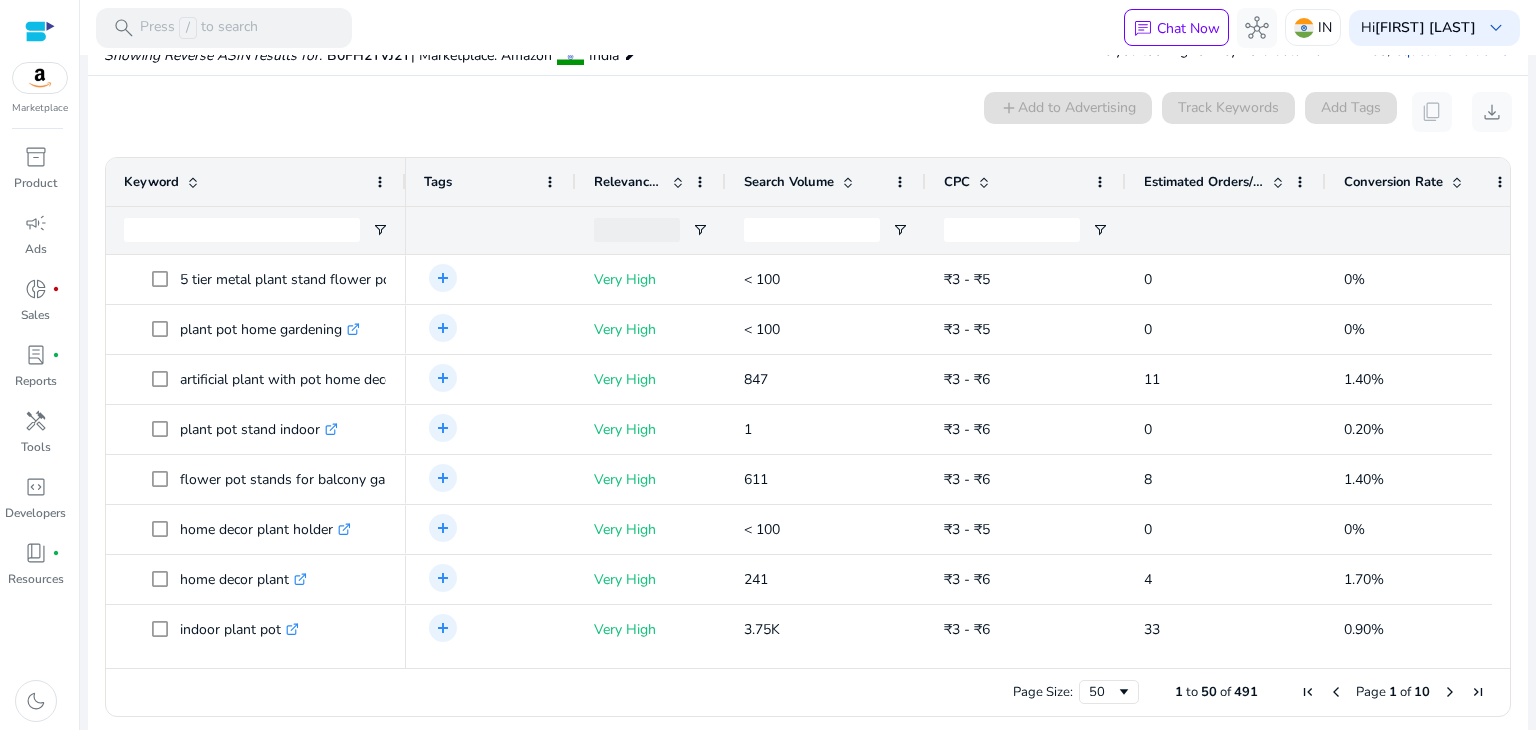 scroll, scrollTop: 233, scrollLeft: 0, axis: vertical 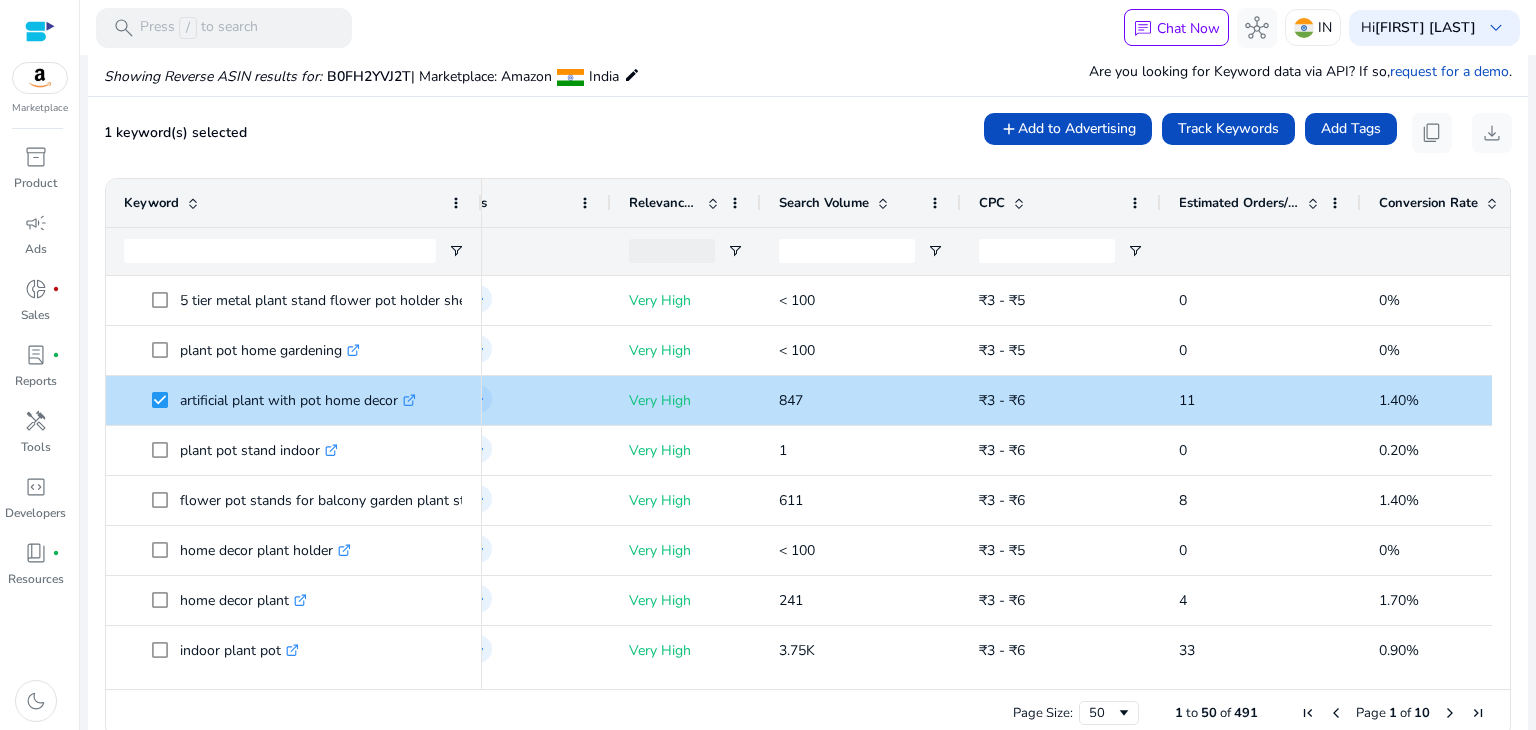 drag, startPoint x: 402, startPoint y: 190, endPoint x: 478, endPoint y: 192, distance: 76.02631 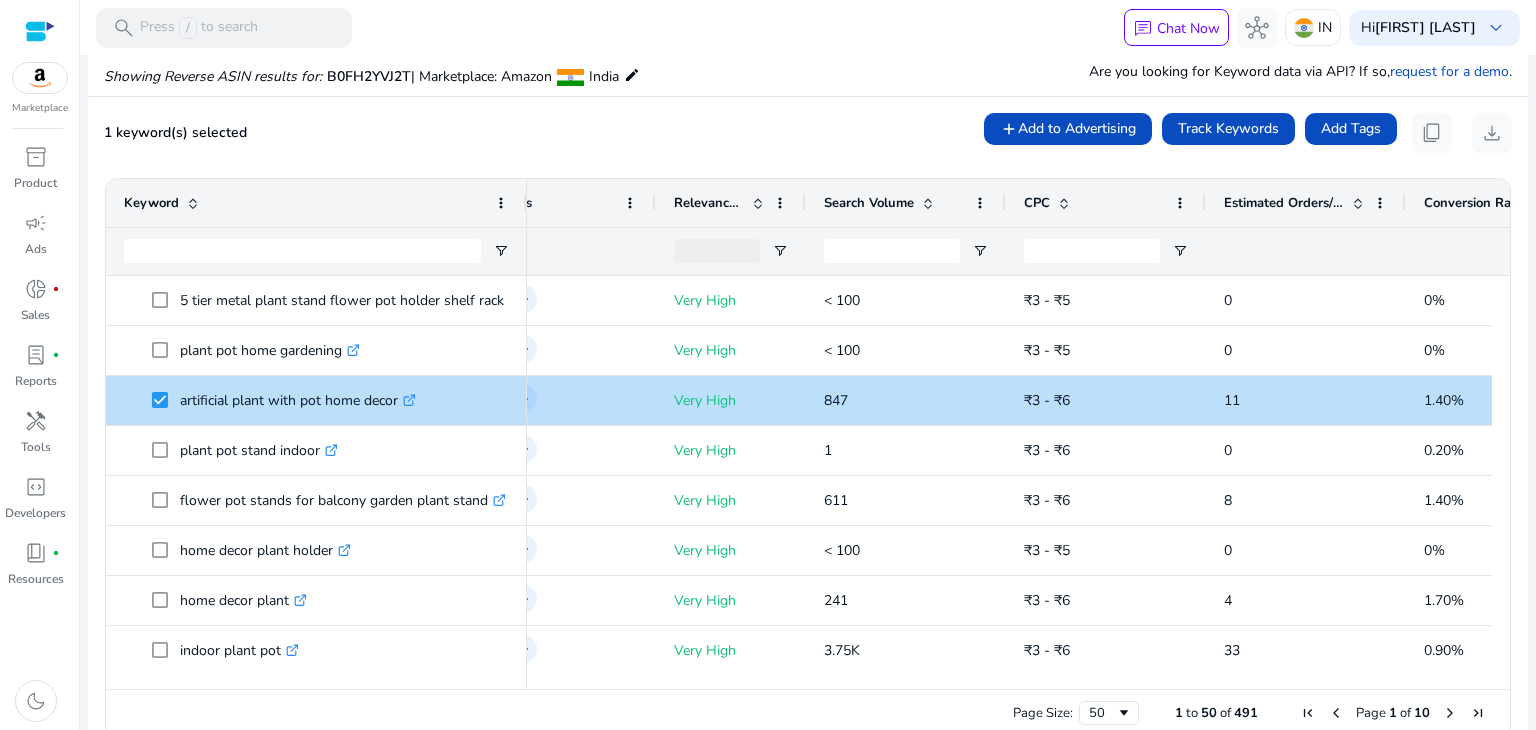 drag, startPoint x: 479, startPoint y: 193, endPoint x: 524, endPoint y: 197, distance: 45.17743 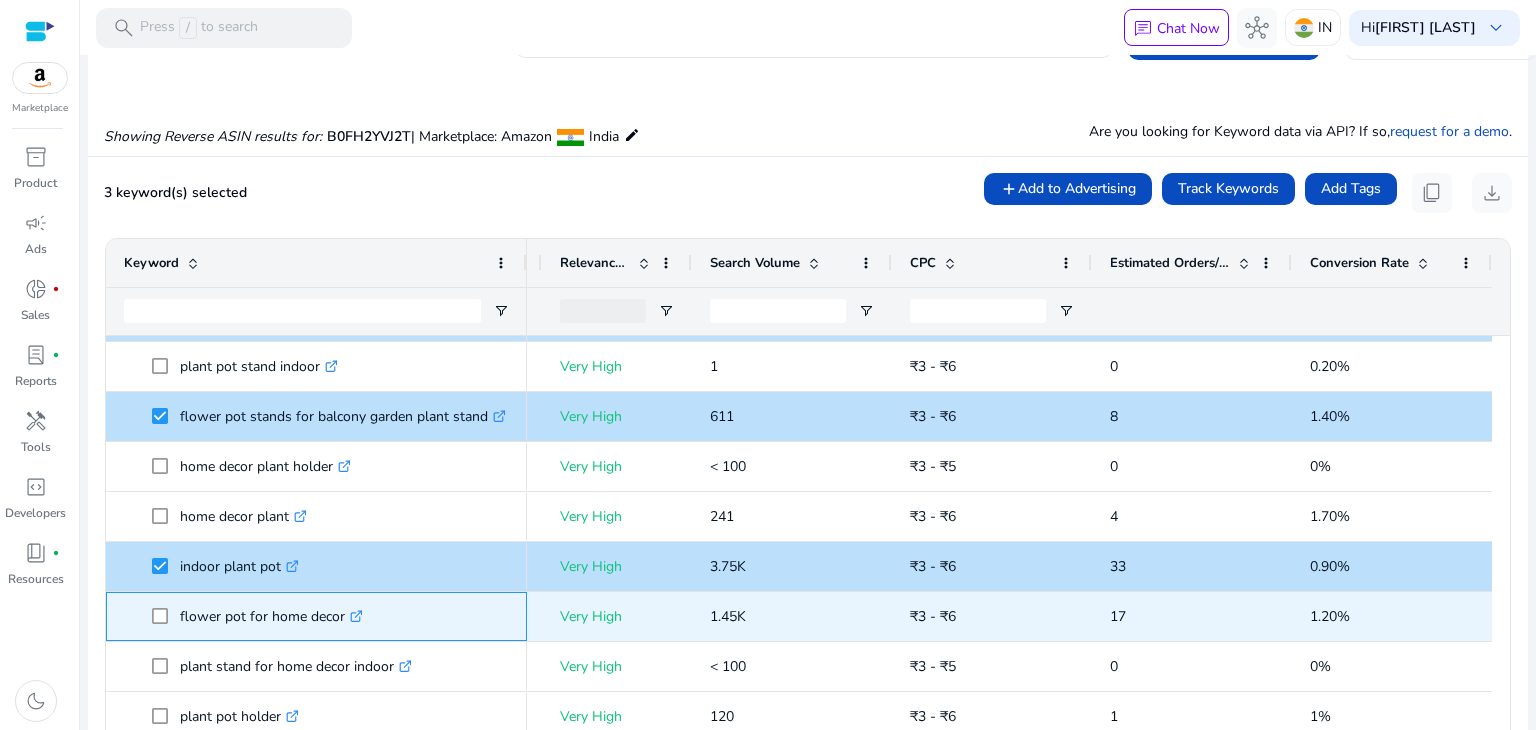 click 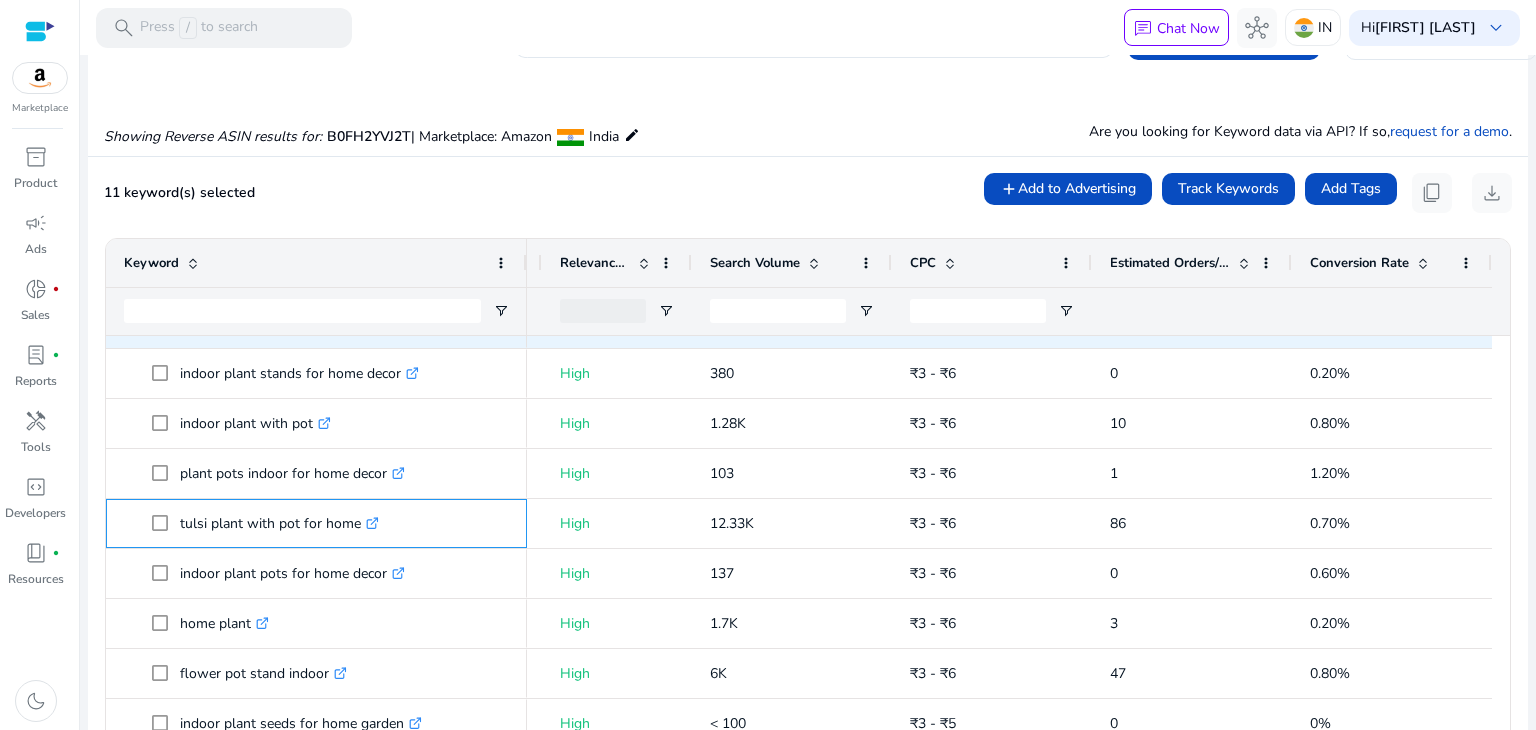 scroll, scrollTop: 1268, scrollLeft: 0, axis: vertical 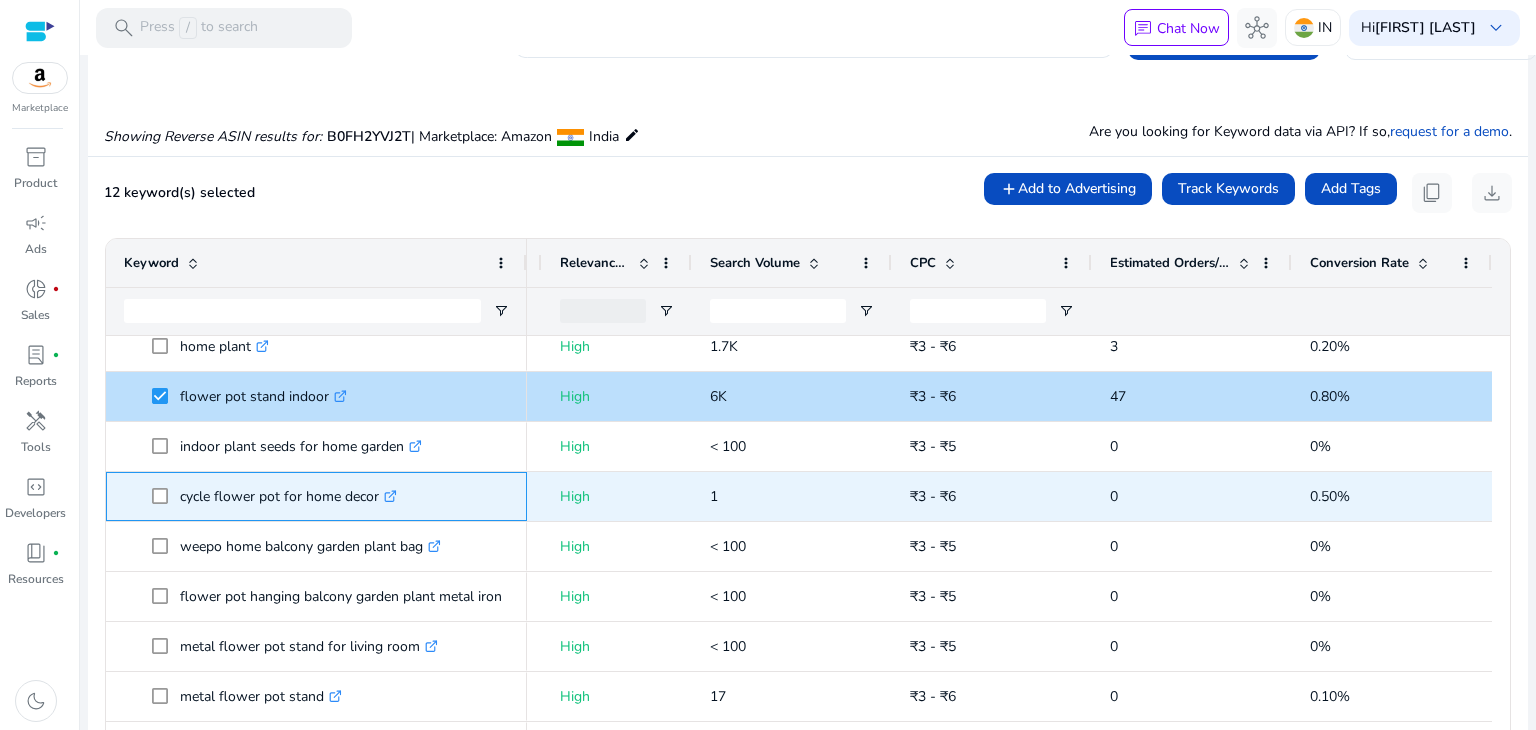 drag, startPoint x: 379, startPoint y: 509, endPoint x: 111, endPoint y: 488, distance: 268.8215 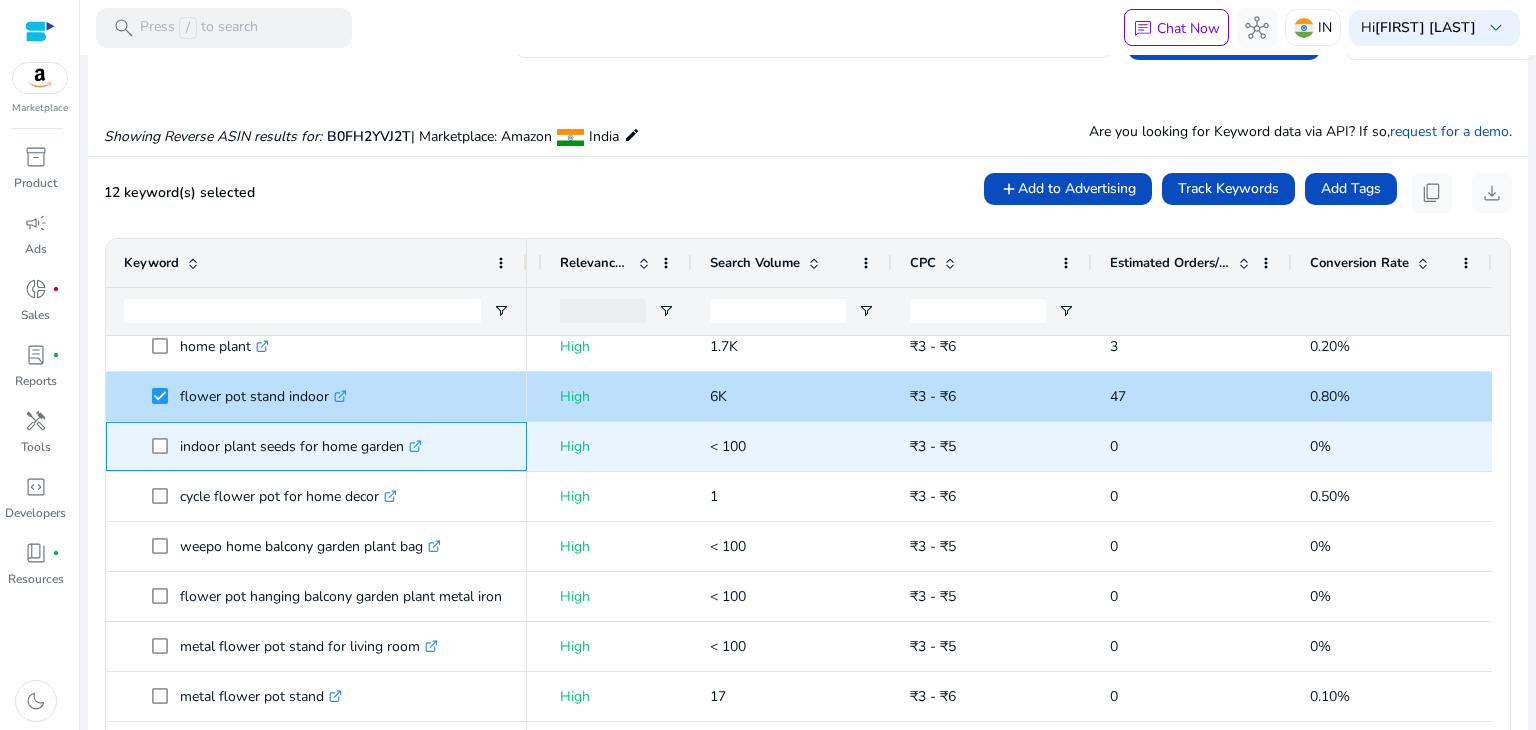 click on "indoor plant seeds for home garden  .st0{fill:#2c8af8}" 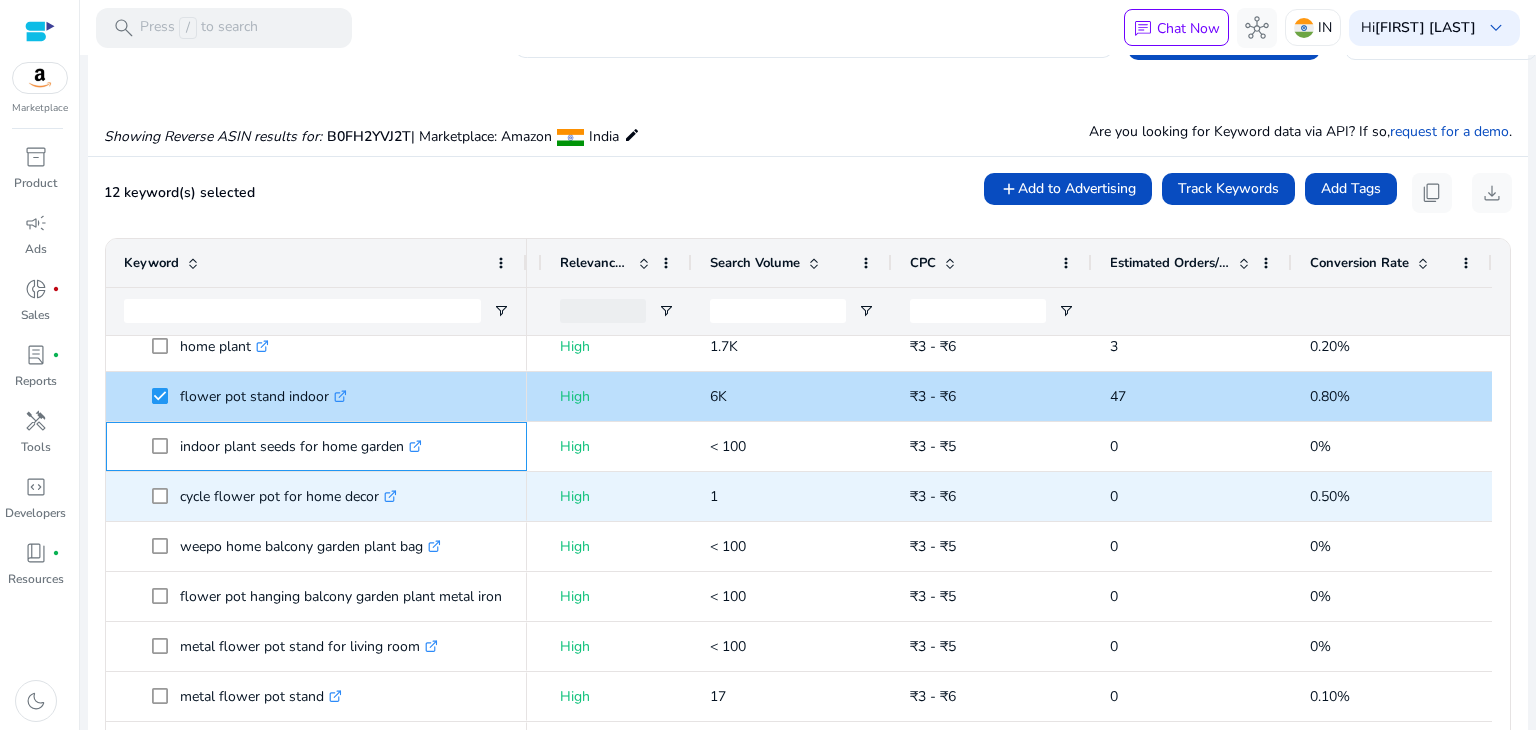 scroll, scrollTop: 1852, scrollLeft: 0, axis: vertical 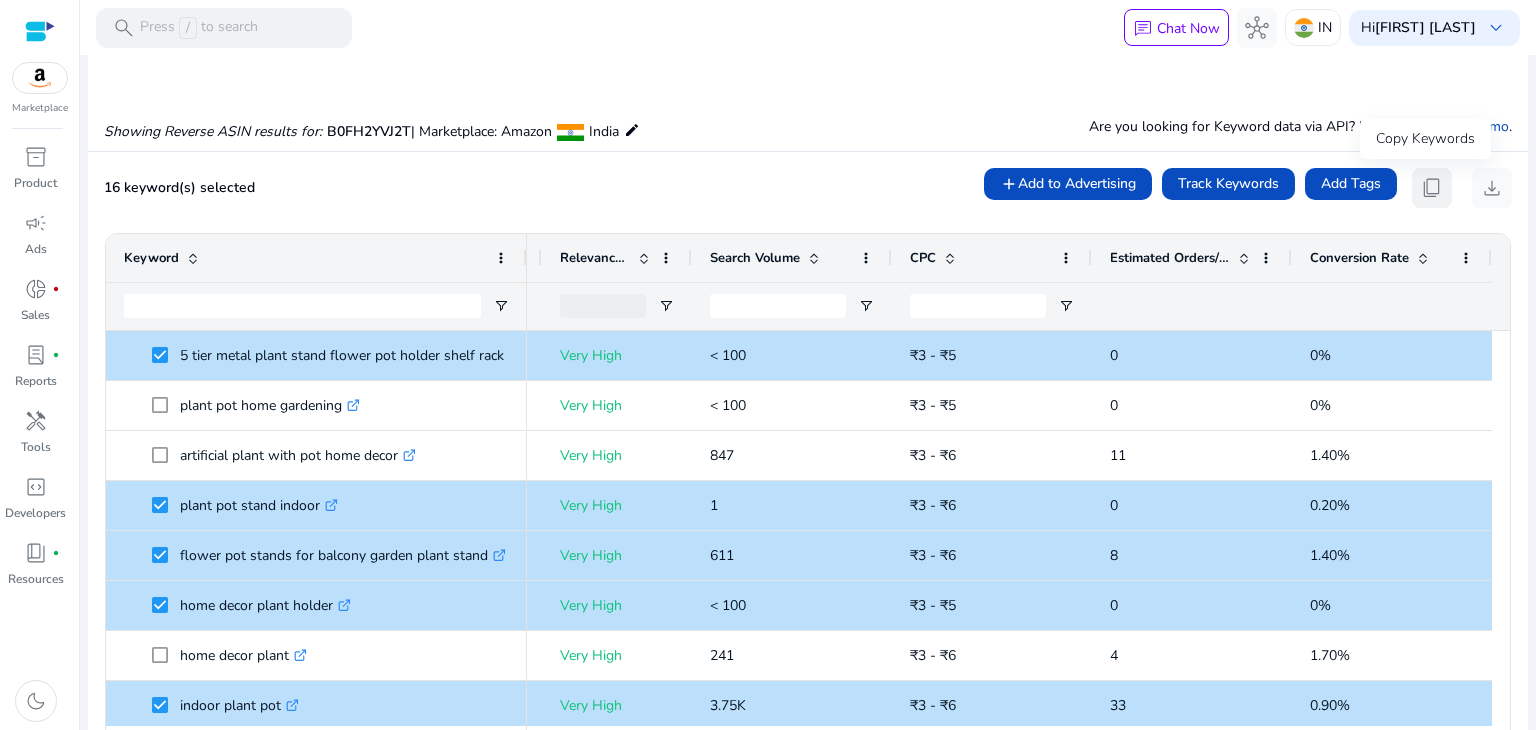 click on "content_copy" 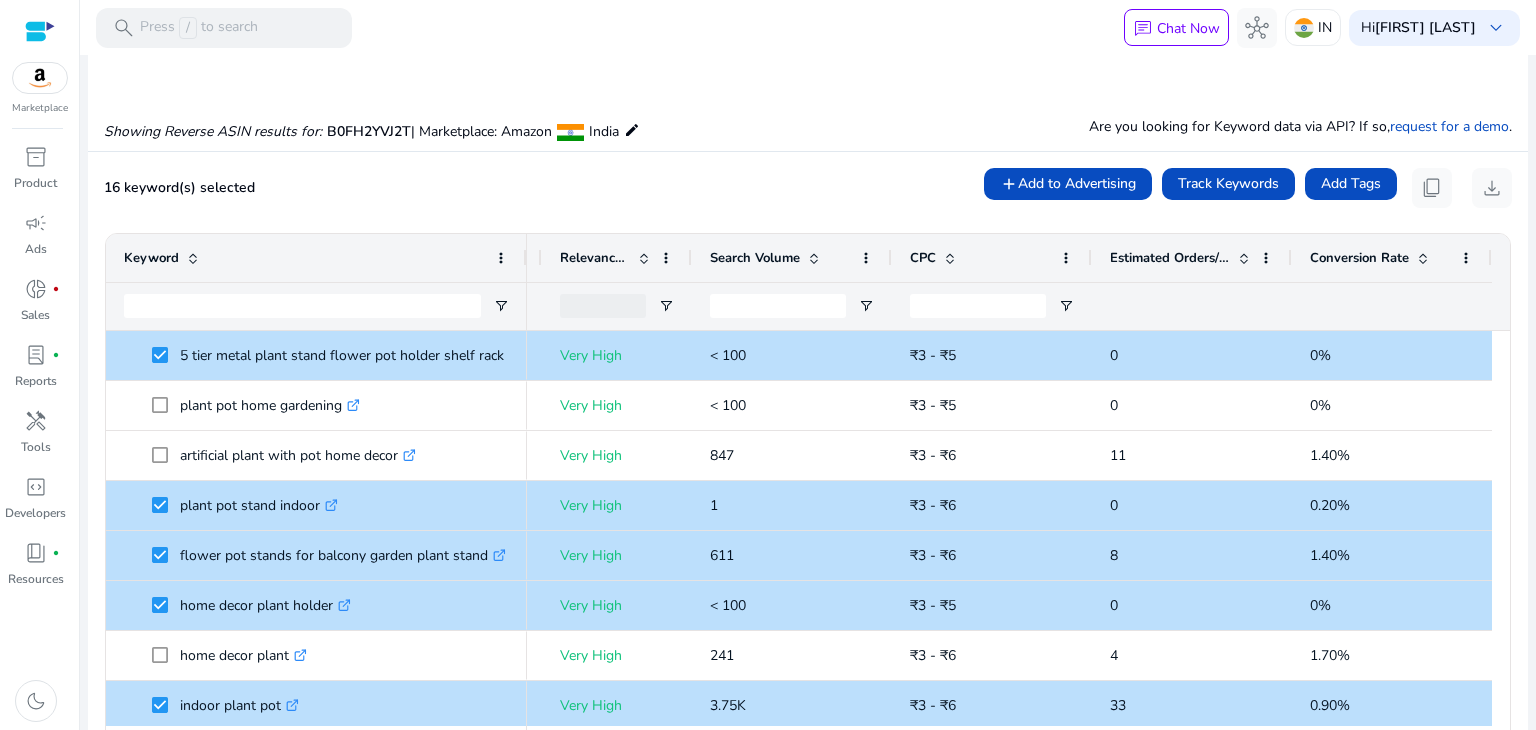 scroll, scrollTop: 0, scrollLeft: 0, axis: both 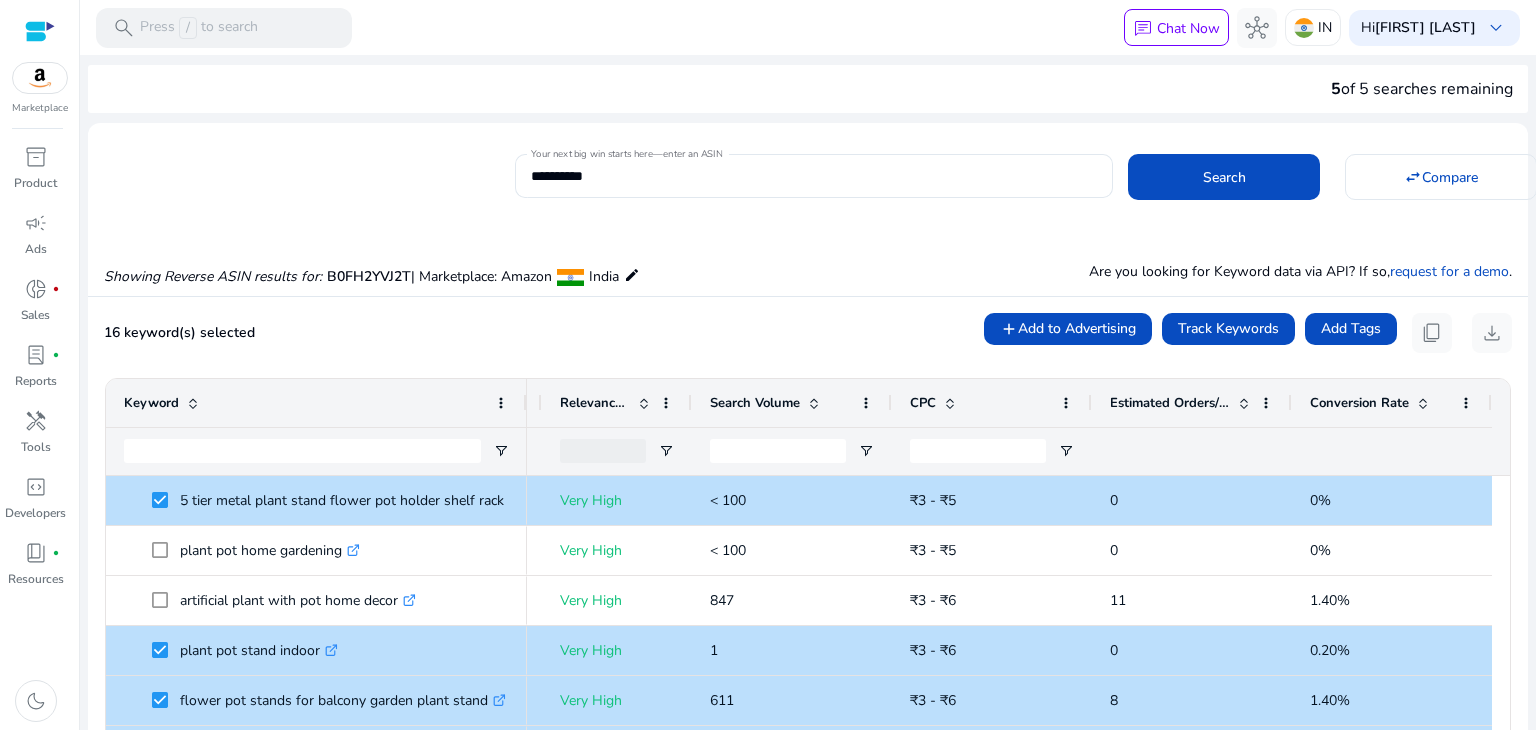 click on "**********" 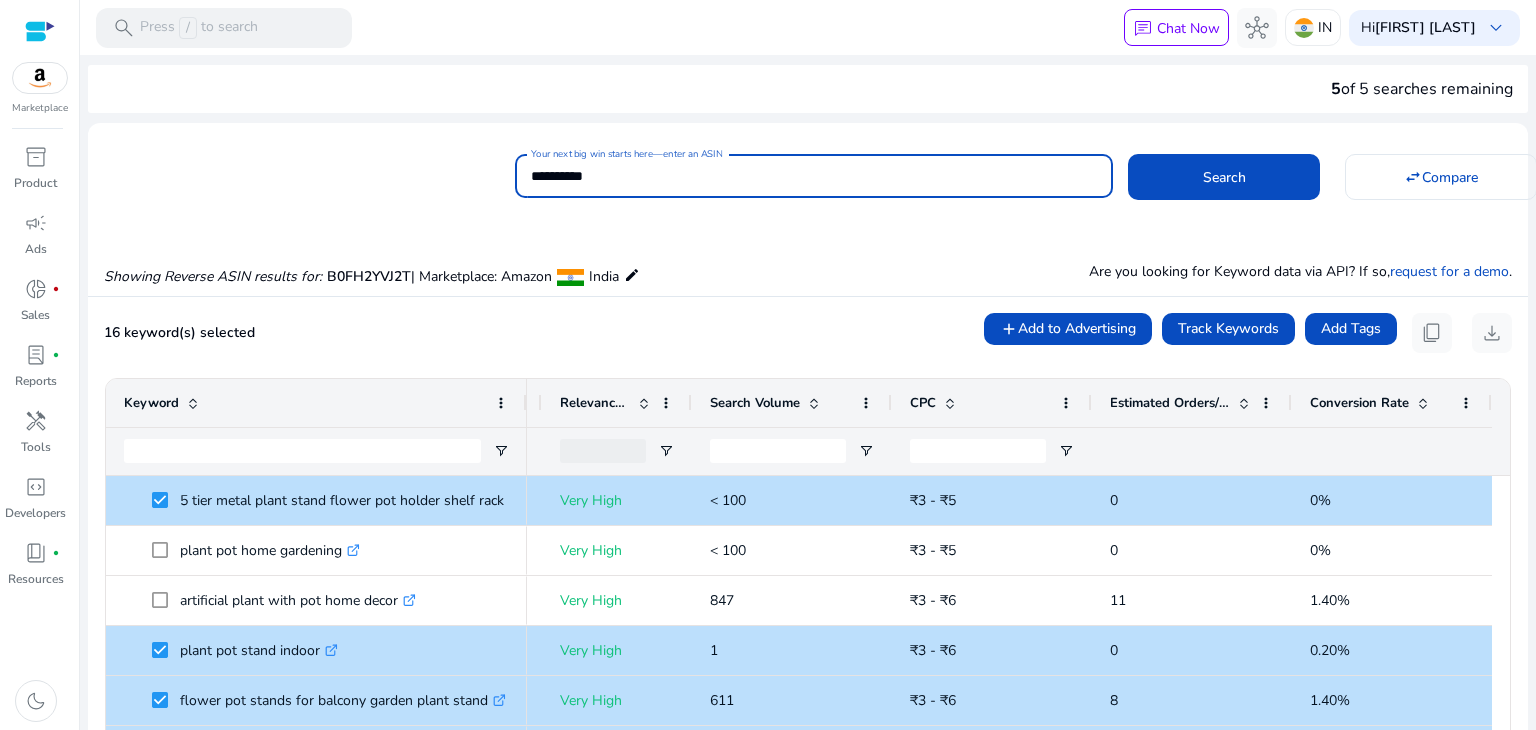 click on "**********" at bounding box center [814, 176] 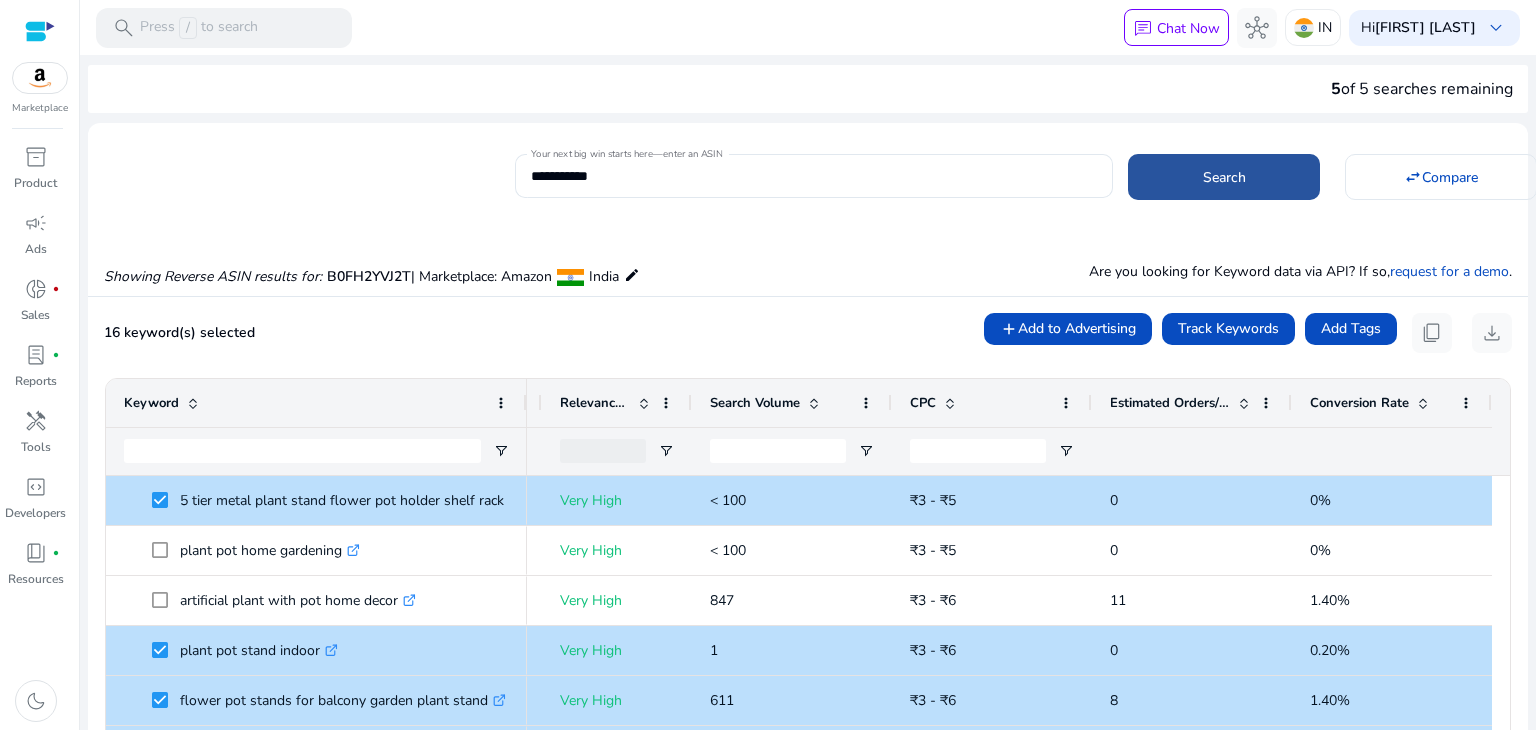 click 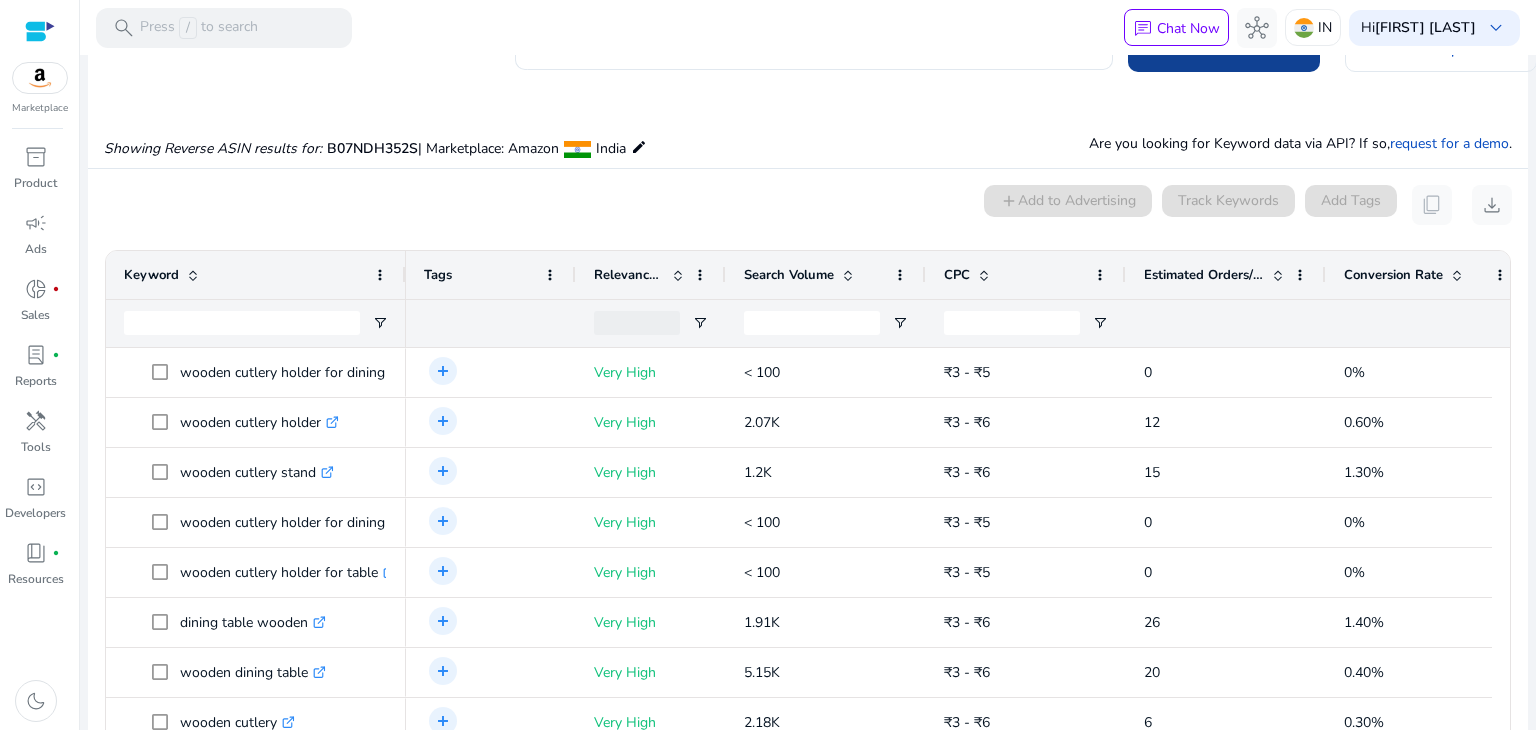 scroll, scrollTop: 214, scrollLeft: 0, axis: vertical 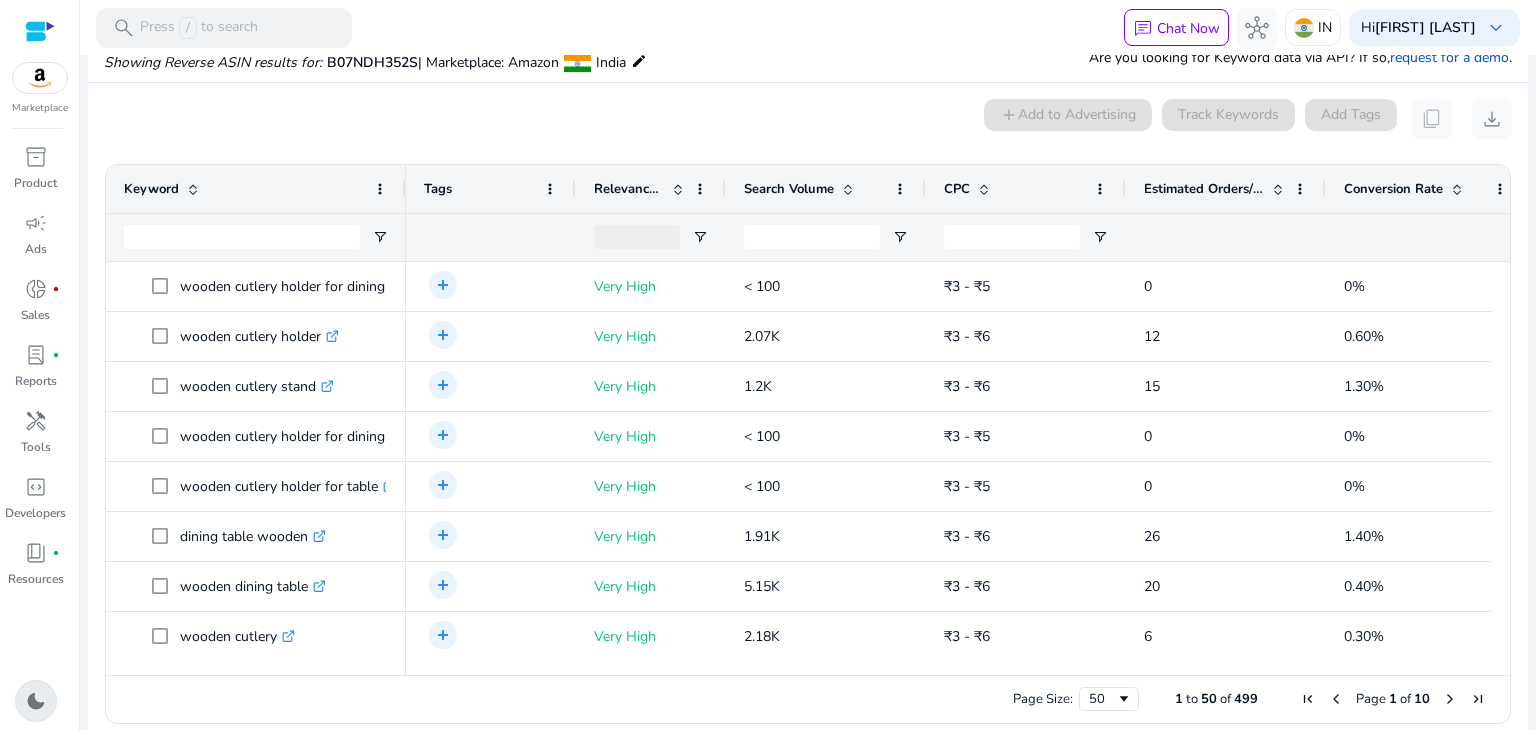click on "dark_mode" at bounding box center [36, 701] 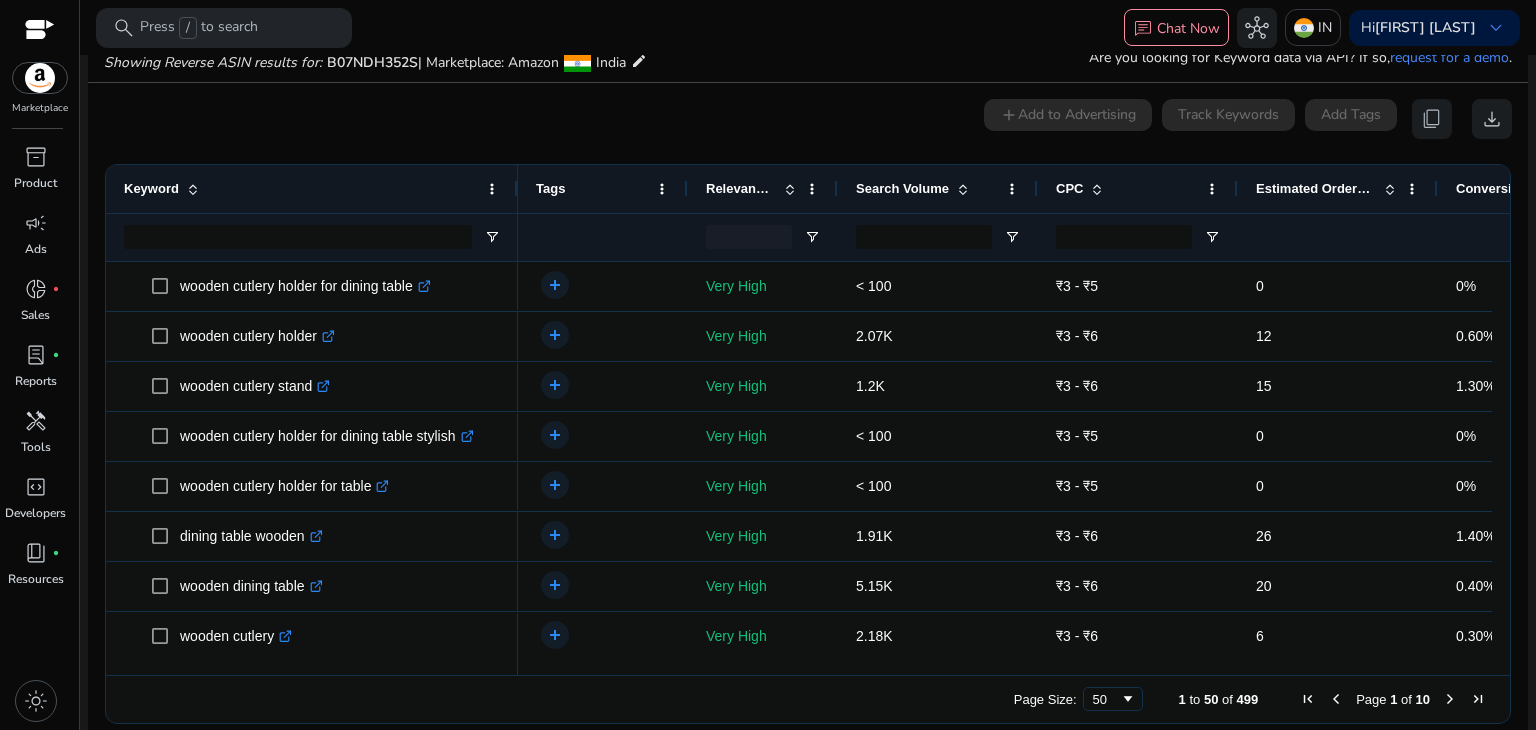 drag, startPoint x: 404, startPoint y: 178, endPoint x: 515, endPoint y: 185, distance: 111.220505 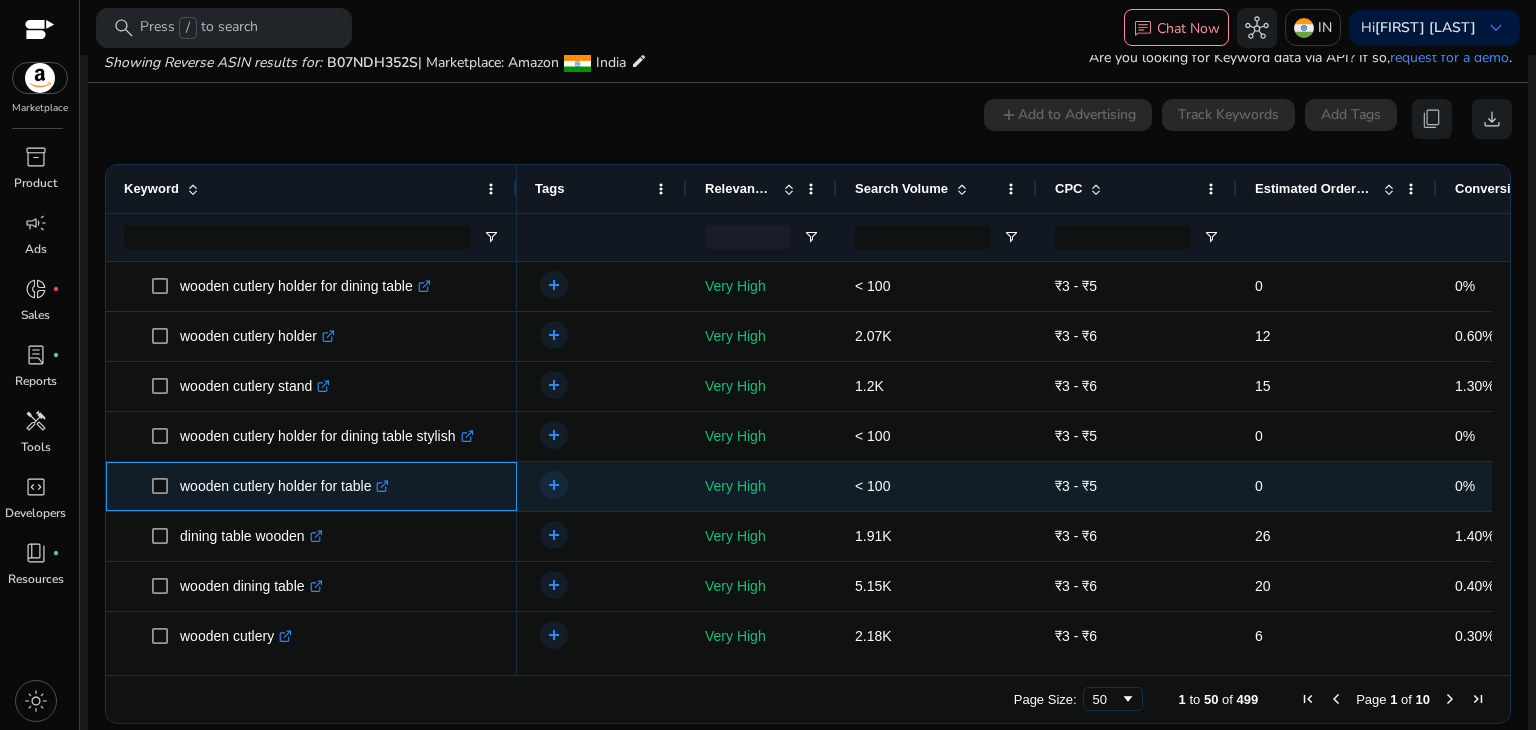 click 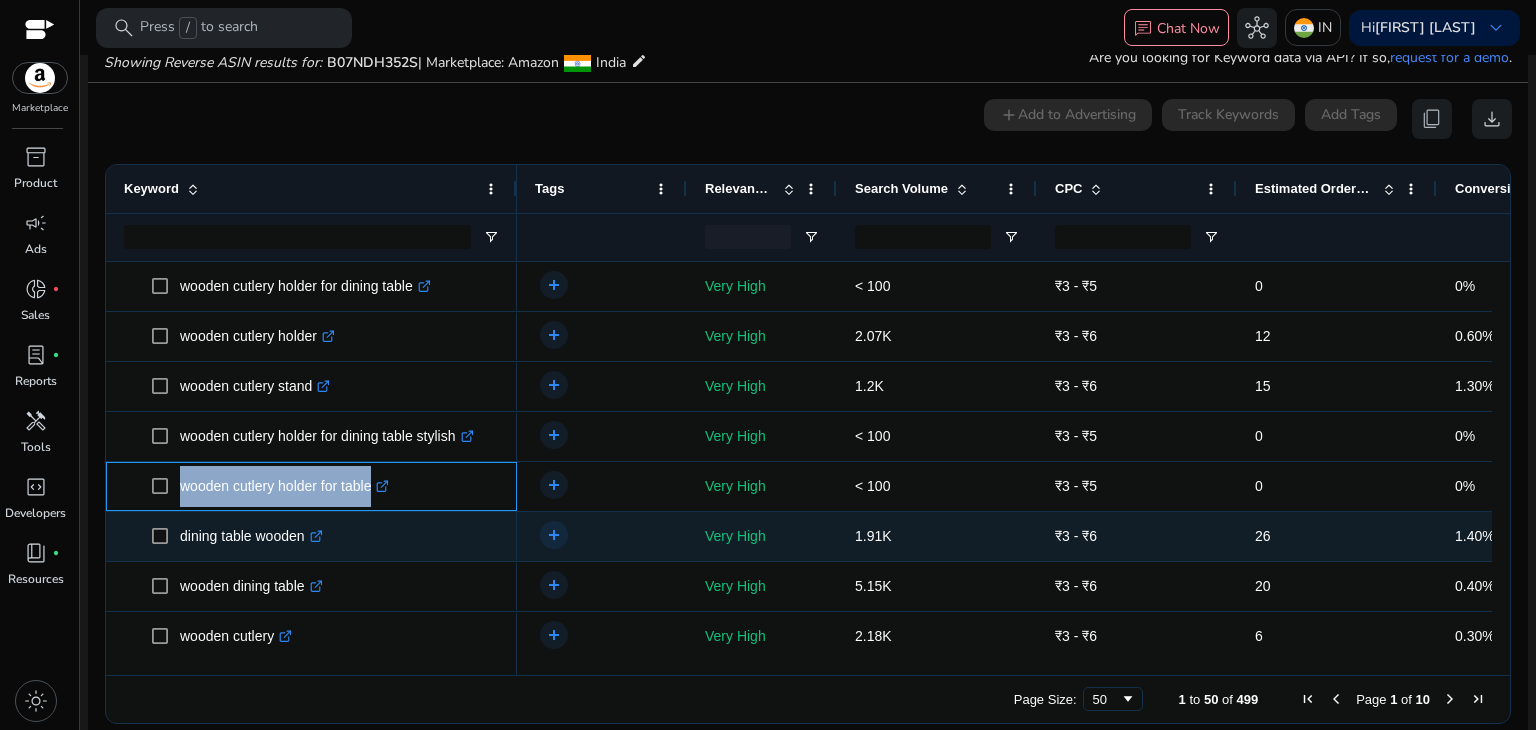 drag, startPoint x: 176, startPoint y: 477, endPoint x: 179, endPoint y: 525, distance: 48.09366 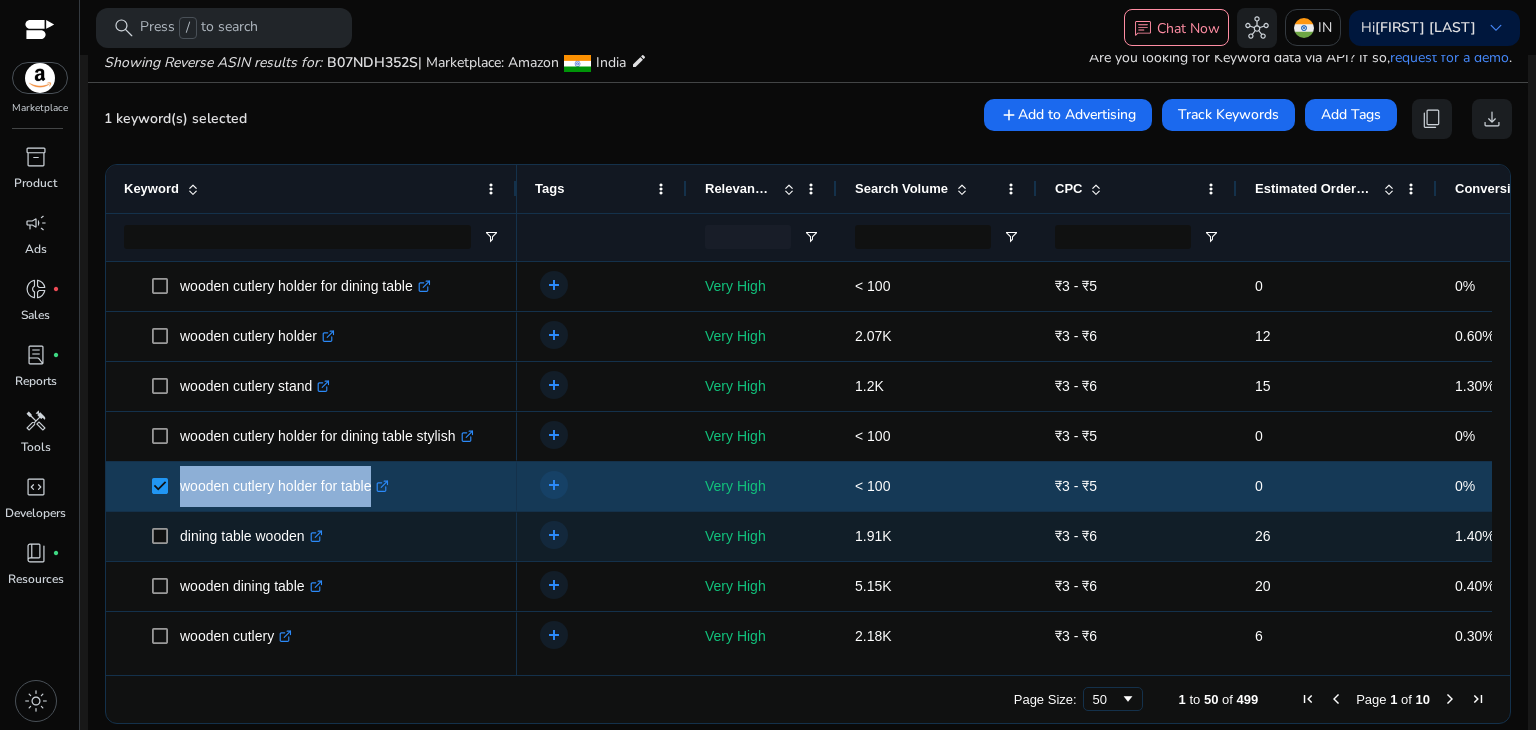 click on "dining table wooden  .st0{fill:#2c8af8}" 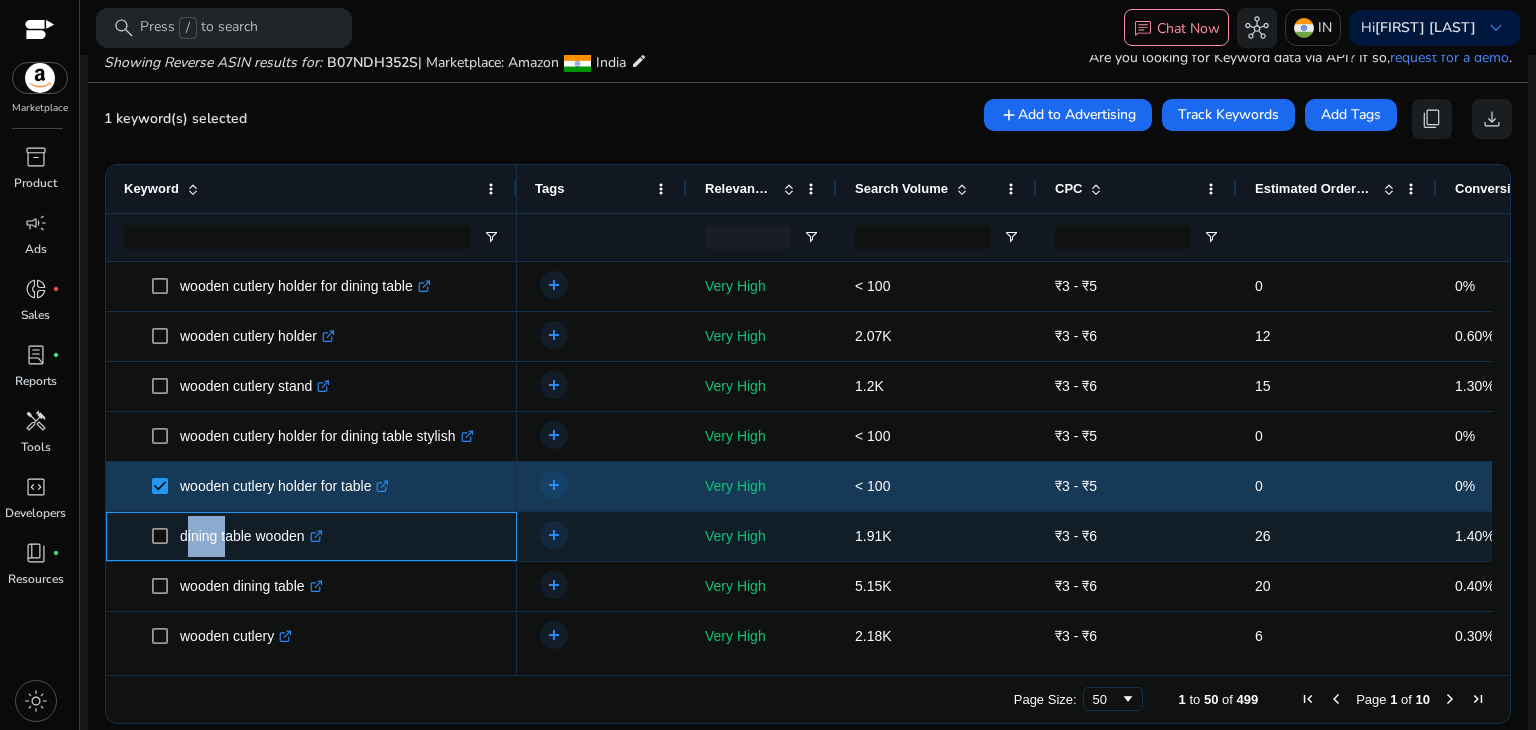 click on "dining table wooden  .st0{fill:#2c8af8}" 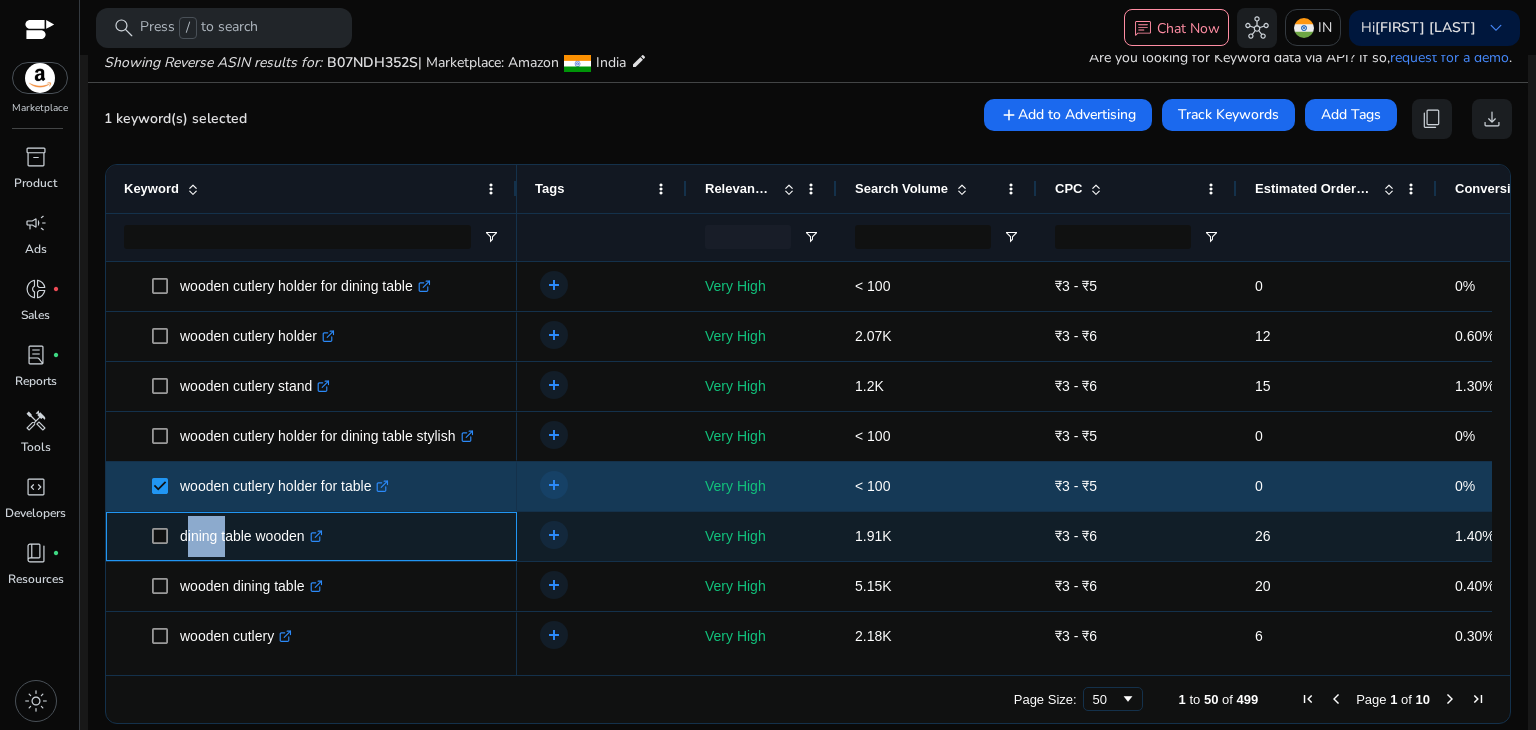 scroll, scrollTop: 99, scrollLeft: 0, axis: vertical 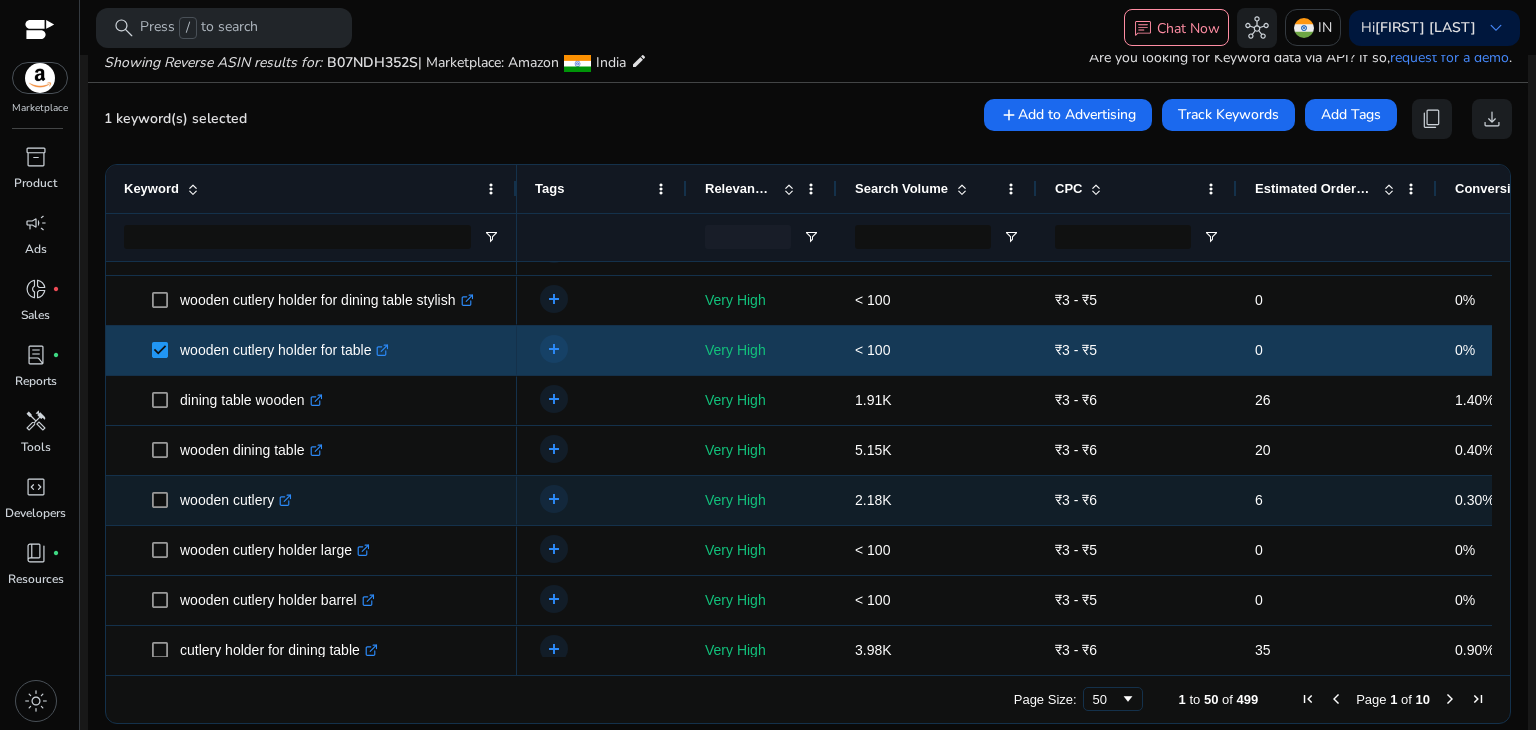 click on "wooden cutlery  .st0{fill:#2c8af8}" 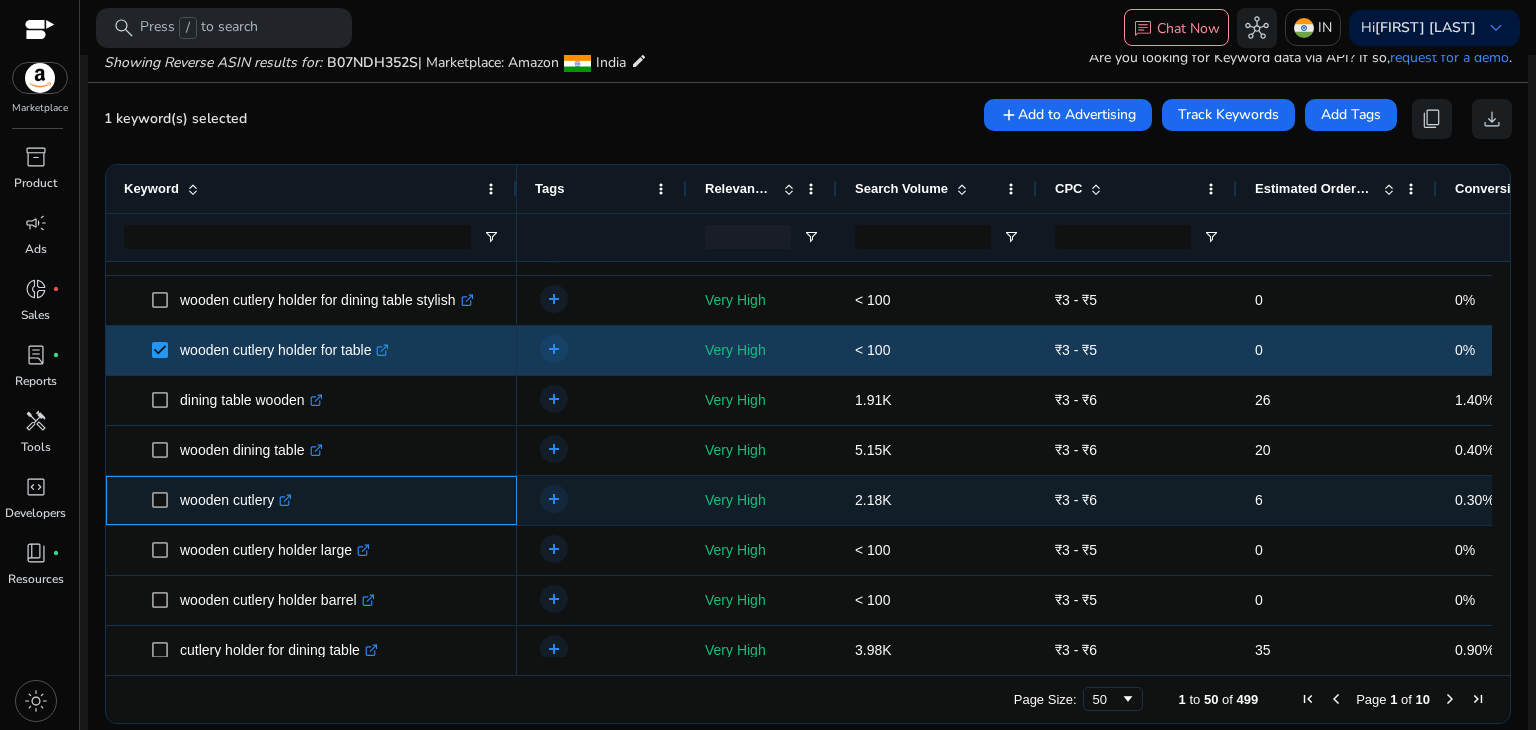 click on "wooden cutlery  .st0{fill:#2c8af8}" 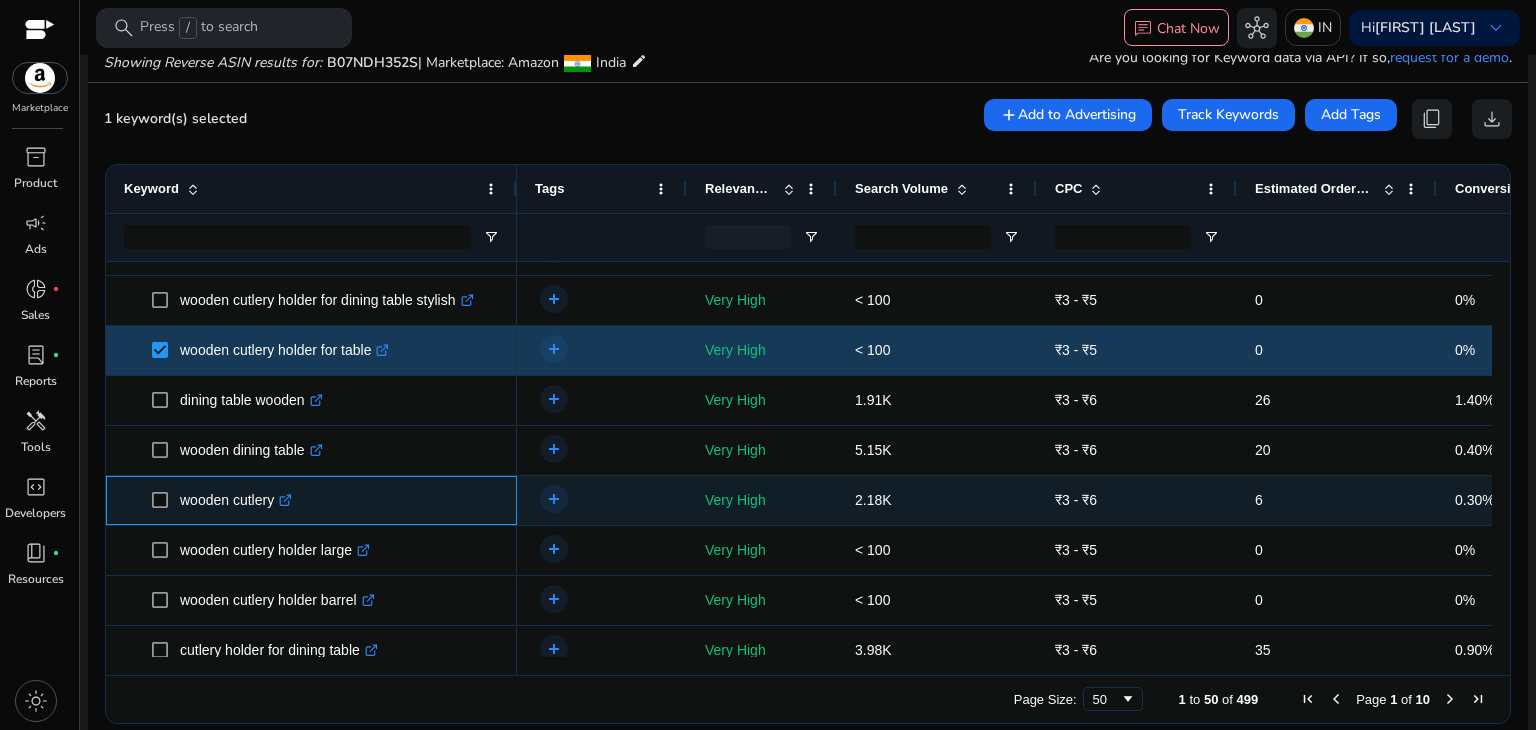 copy on "wooden cutlery" 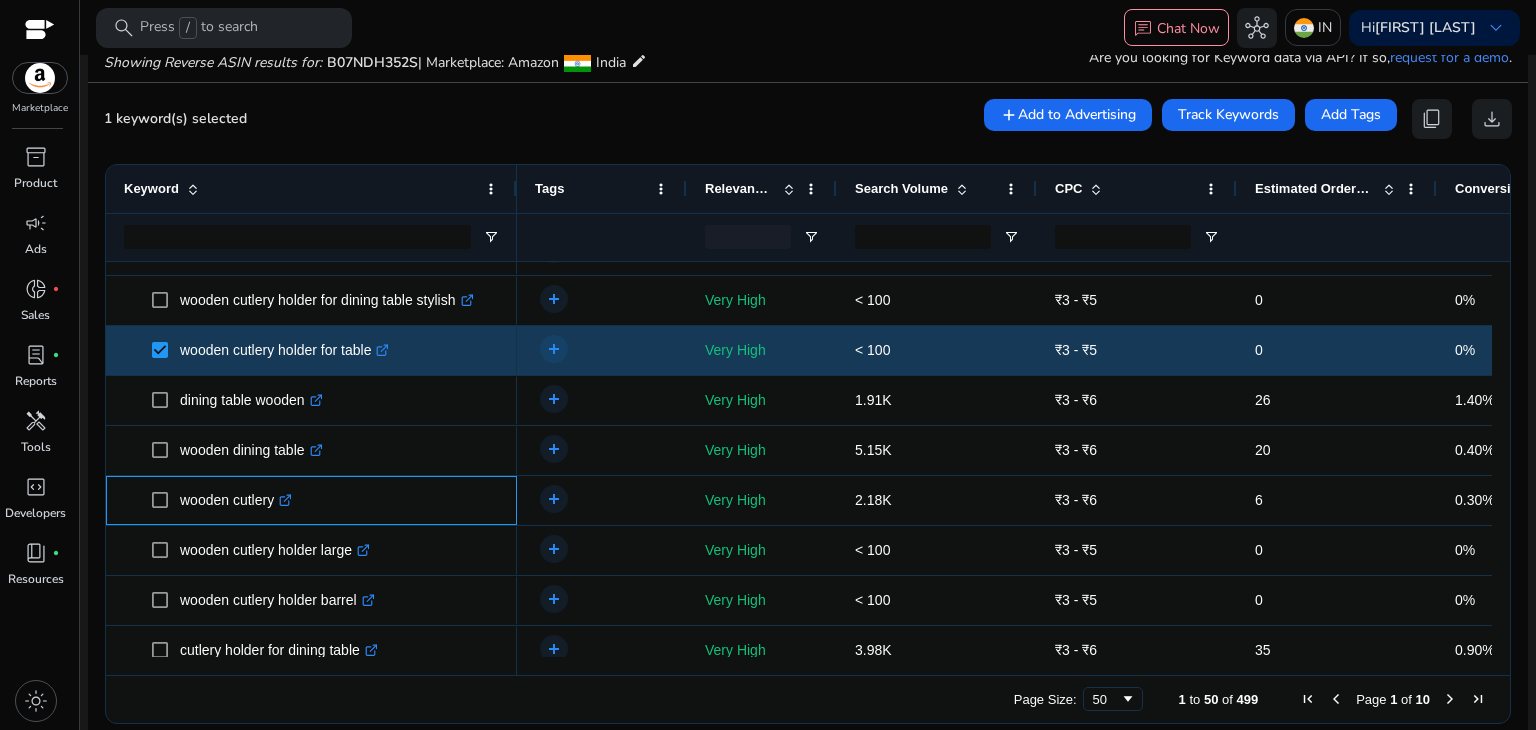 copy on "wooden cutlery" 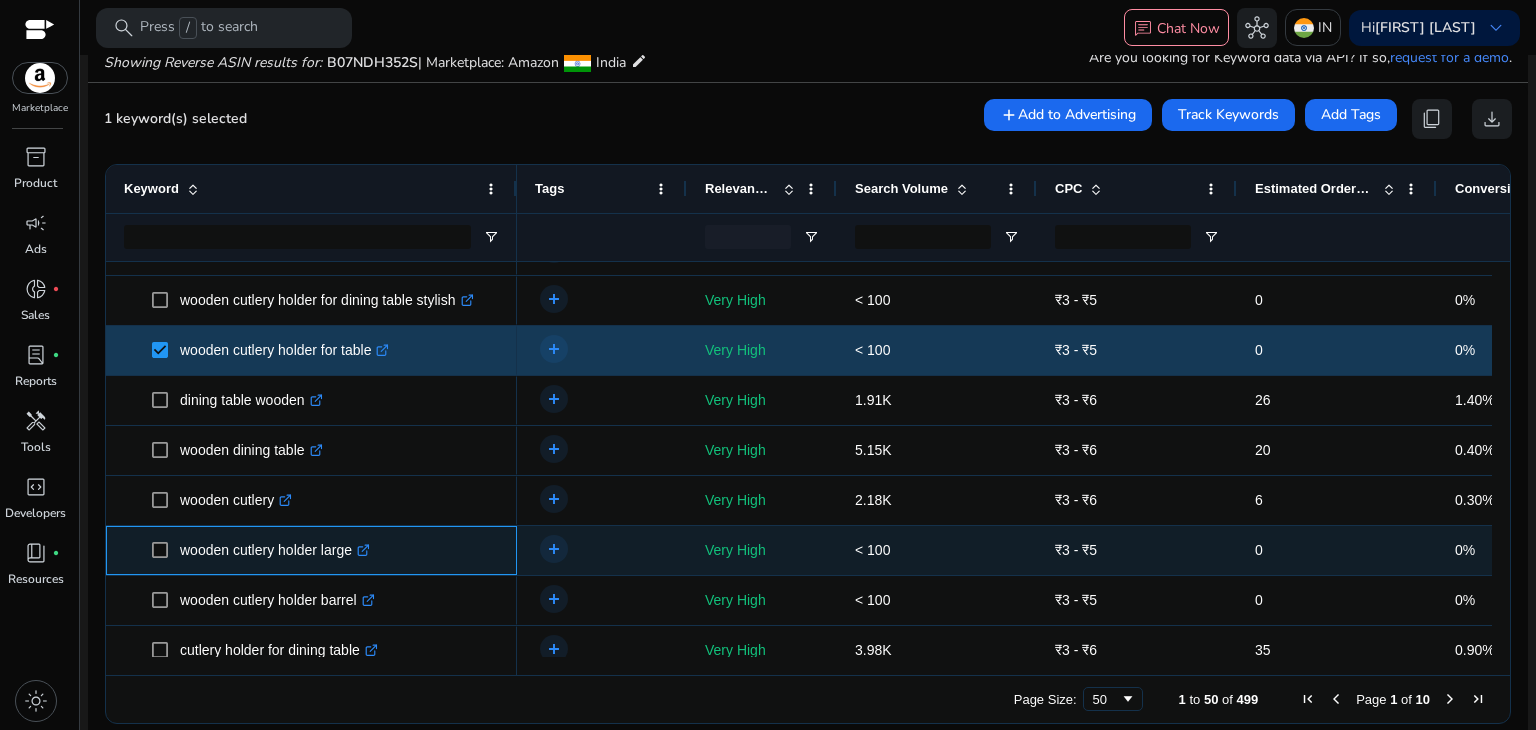 click on ".st0{fill:#2c8af8}" 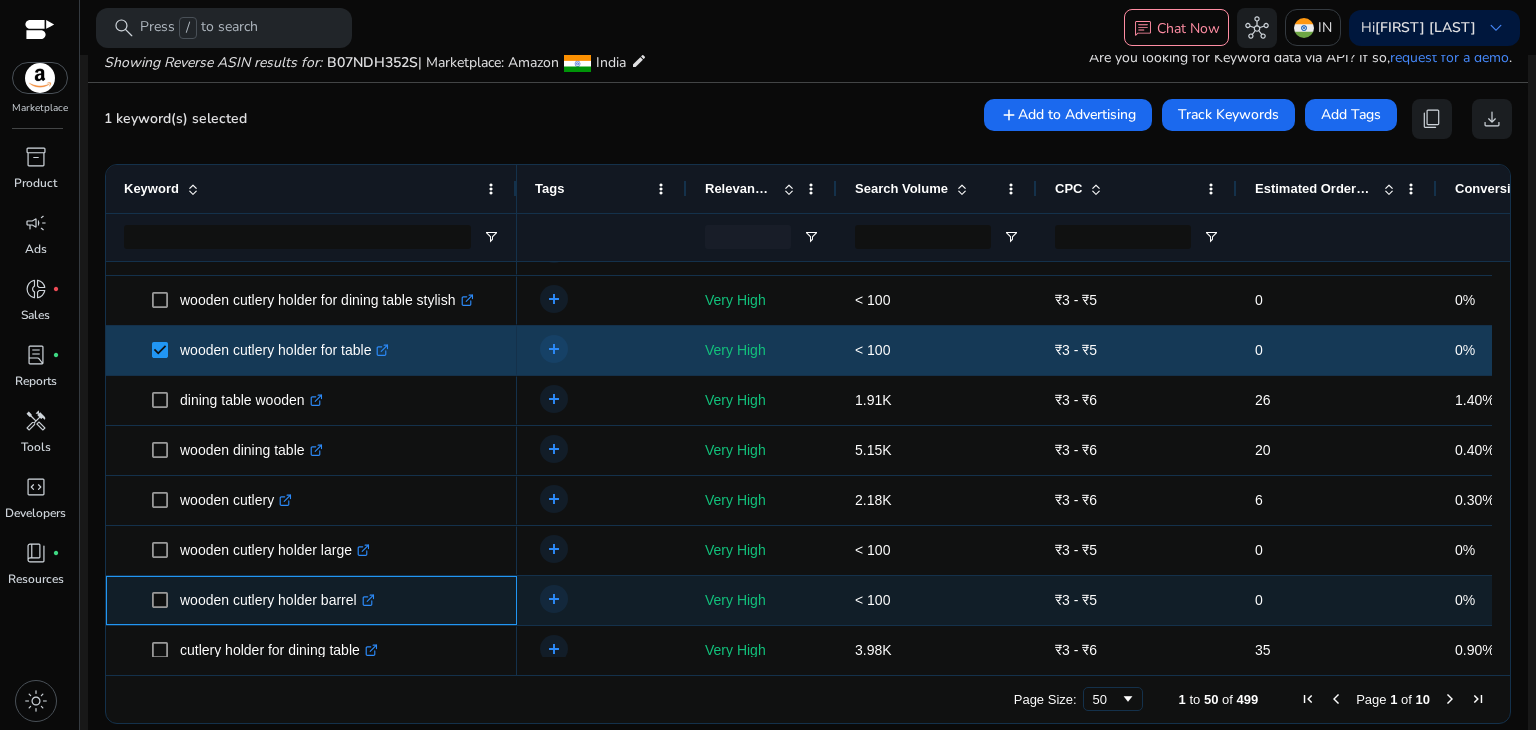 click on ".st0{fill:#2c8af8}" 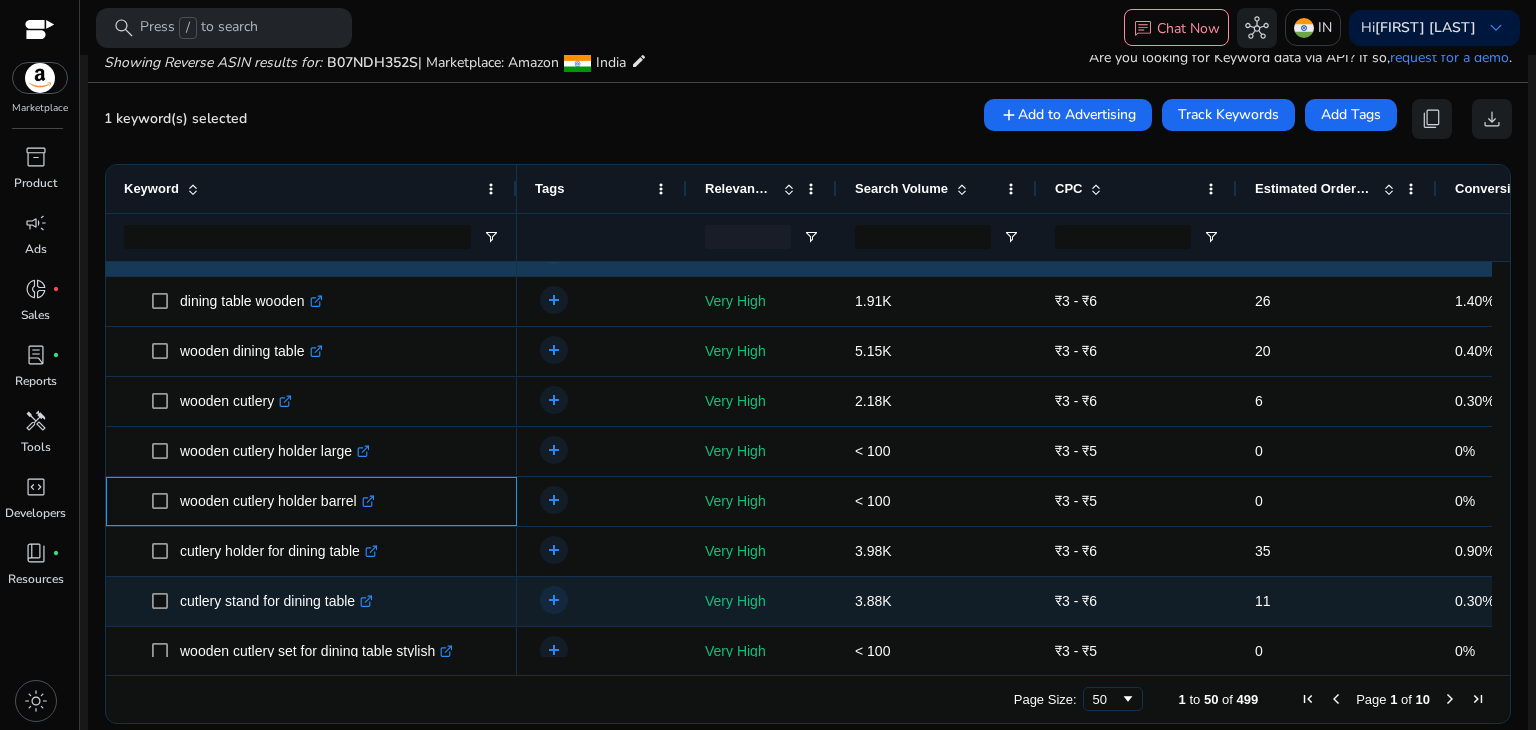 scroll, scrollTop: 248, scrollLeft: 0, axis: vertical 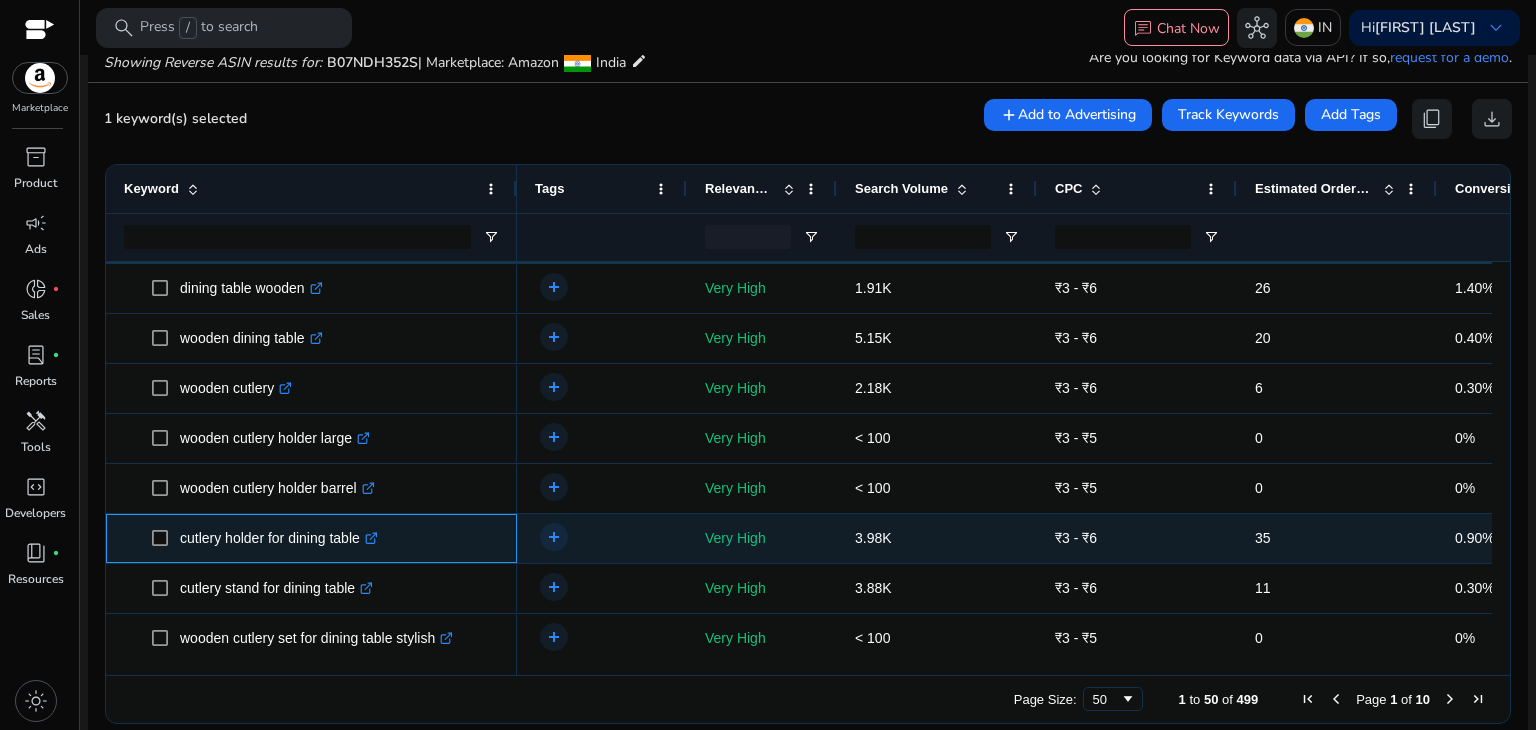 click on ".st0{fill:#2c8af8}" 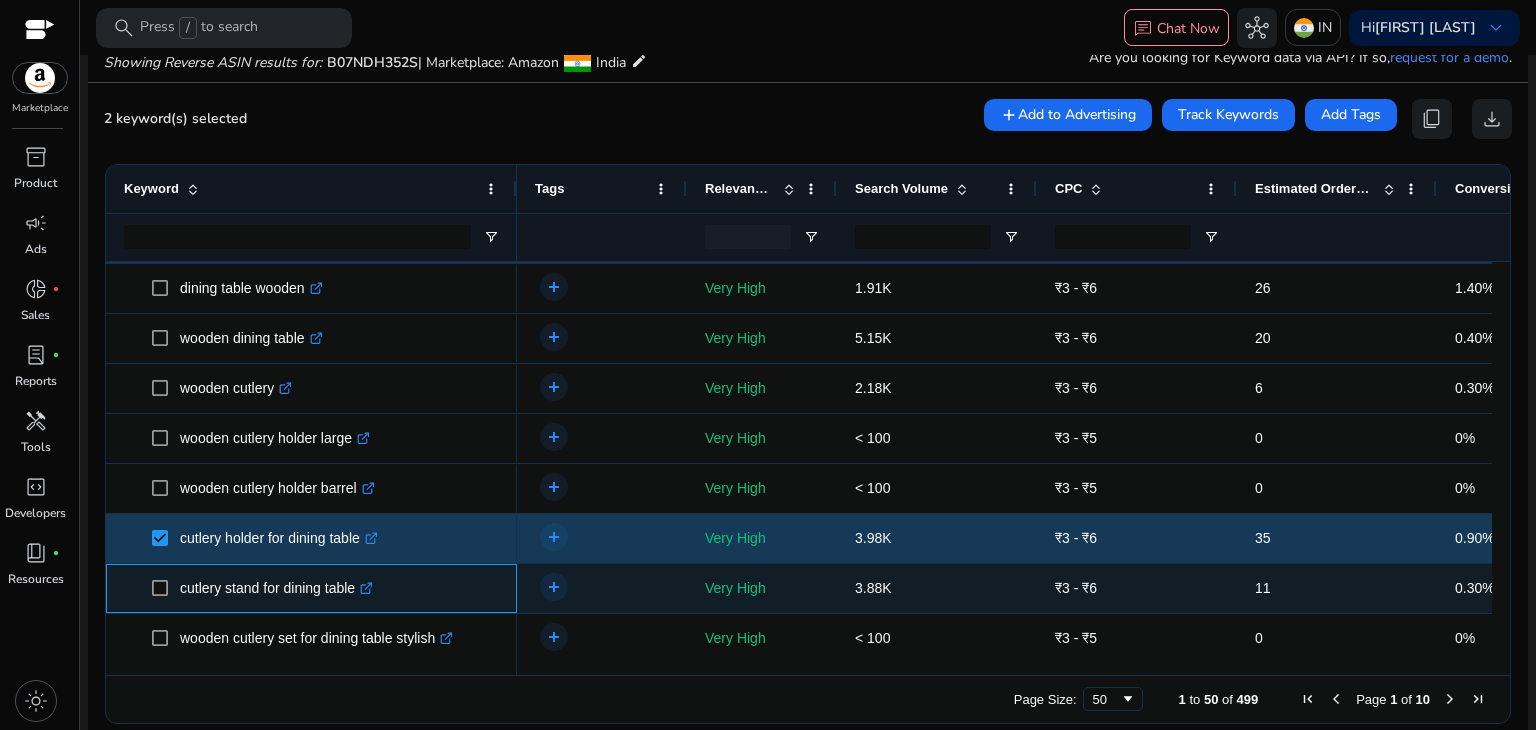 click 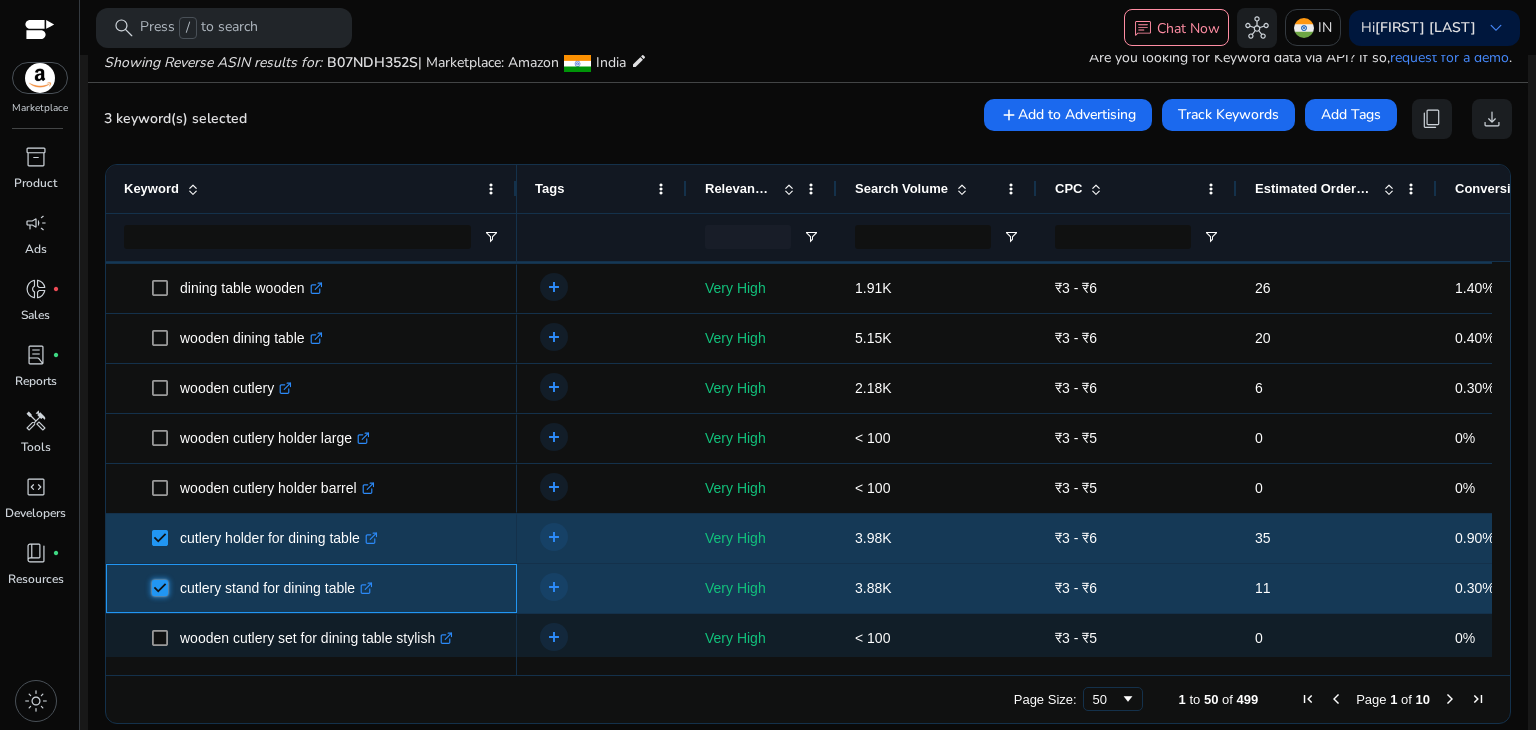 scroll, scrollTop: 355, scrollLeft: 0, axis: vertical 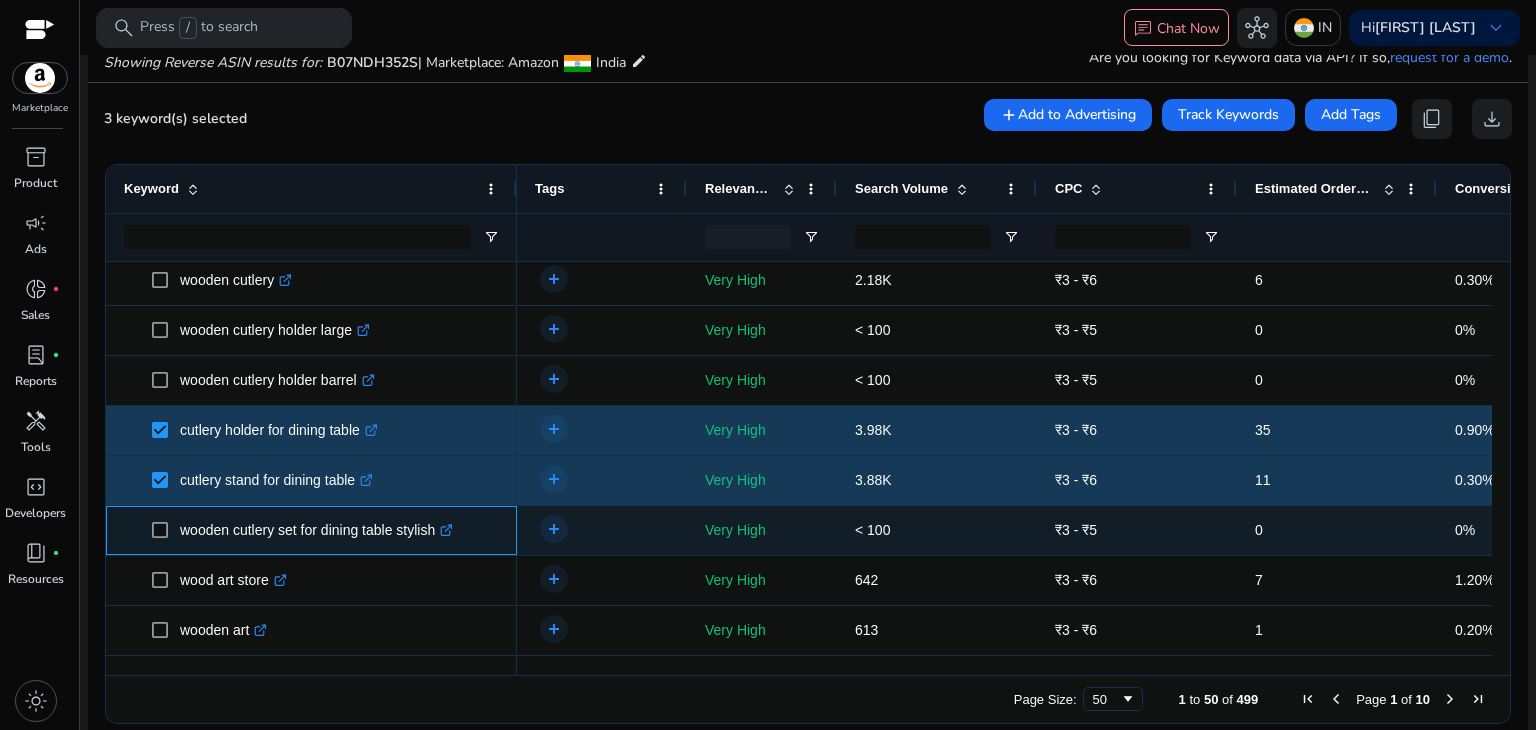 click on ".st0{fill:#2c8af8}" 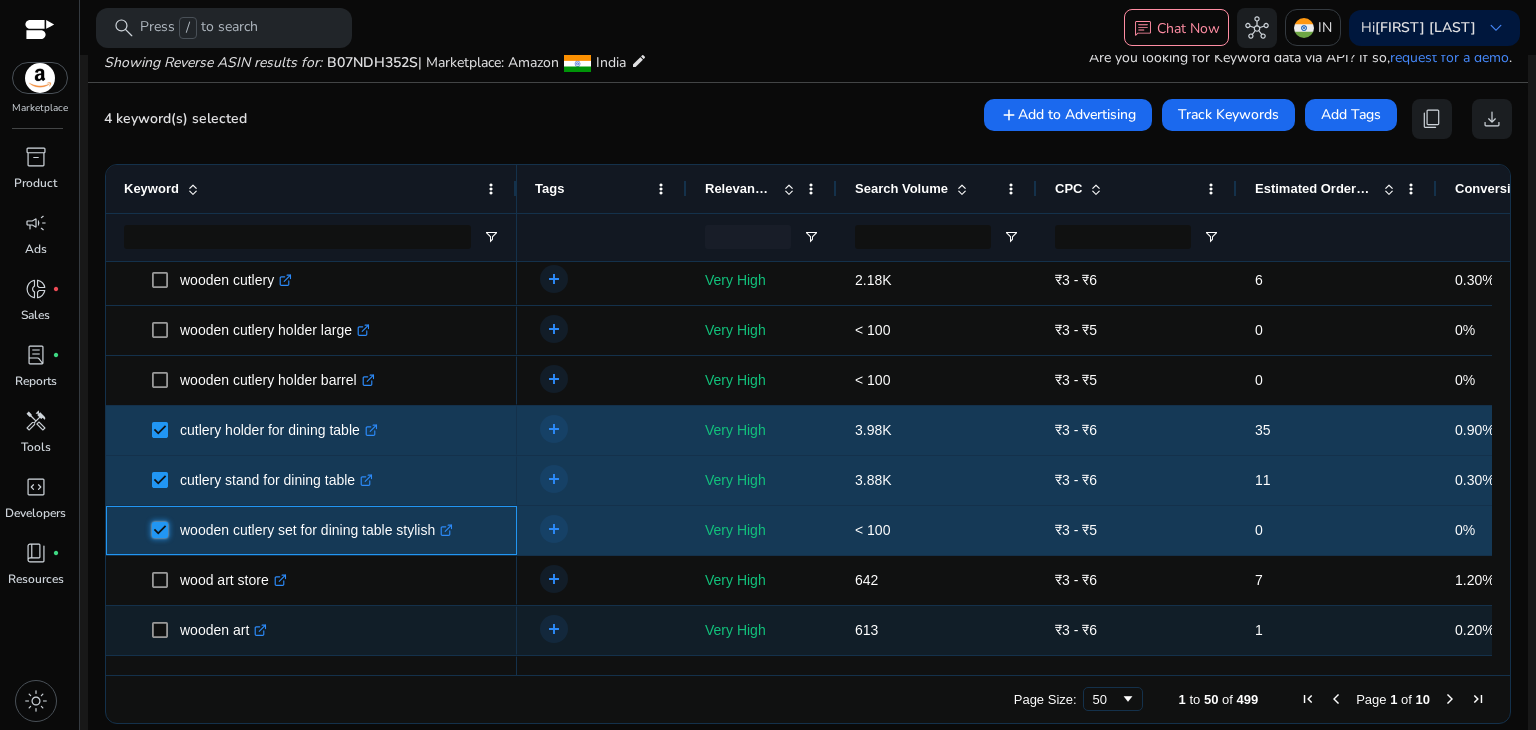 scroll, scrollTop: 548, scrollLeft: 0, axis: vertical 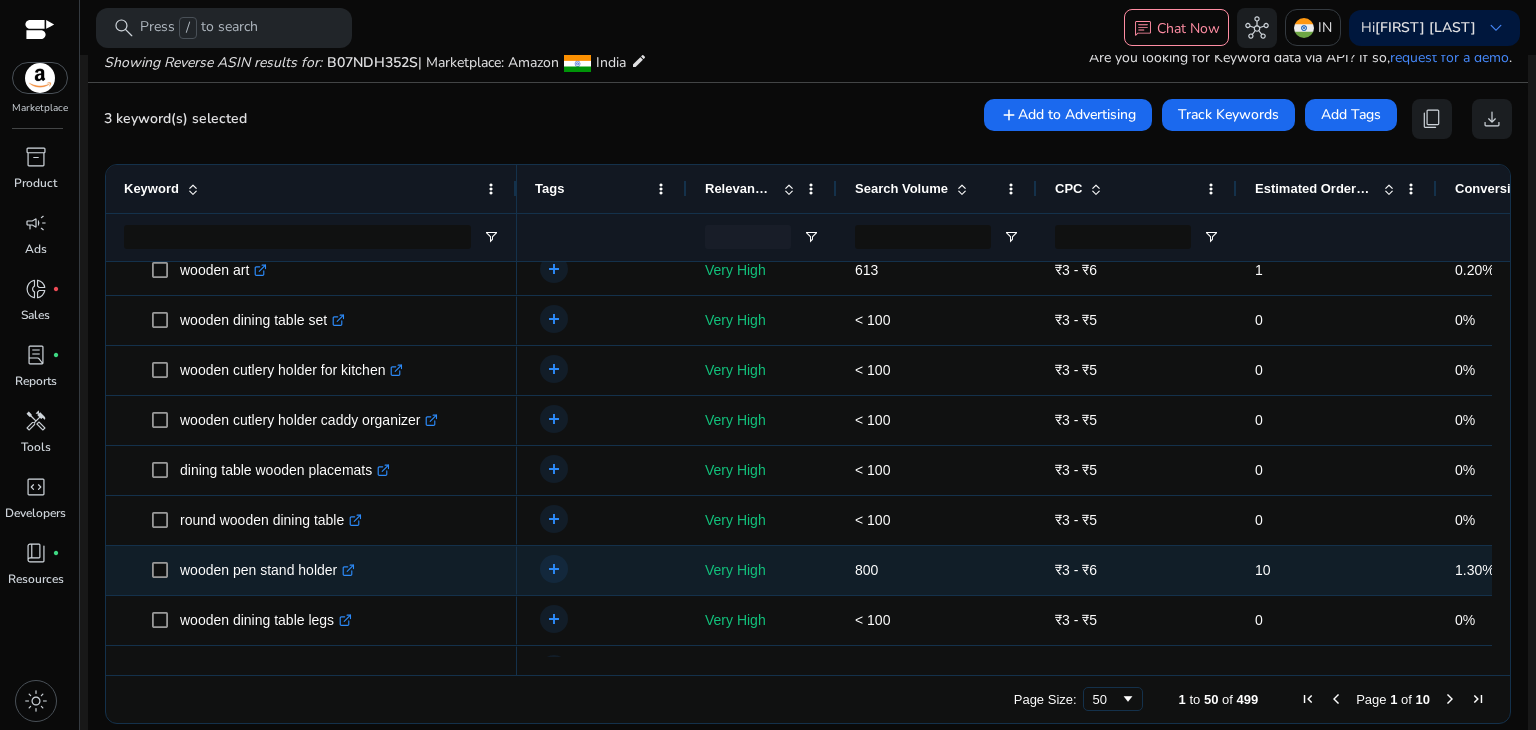 click 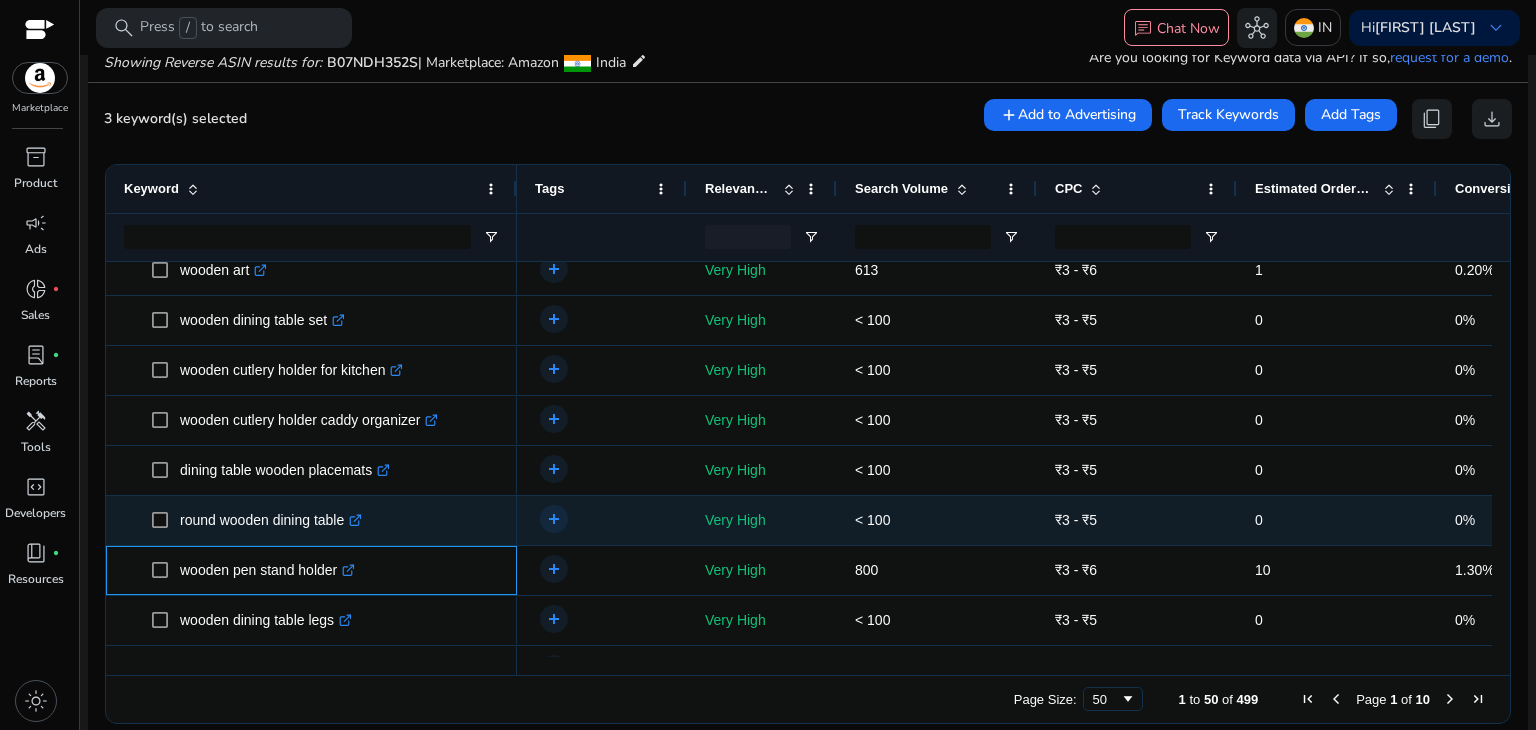 scroll, scrollTop: 790, scrollLeft: 0, axis: vertical 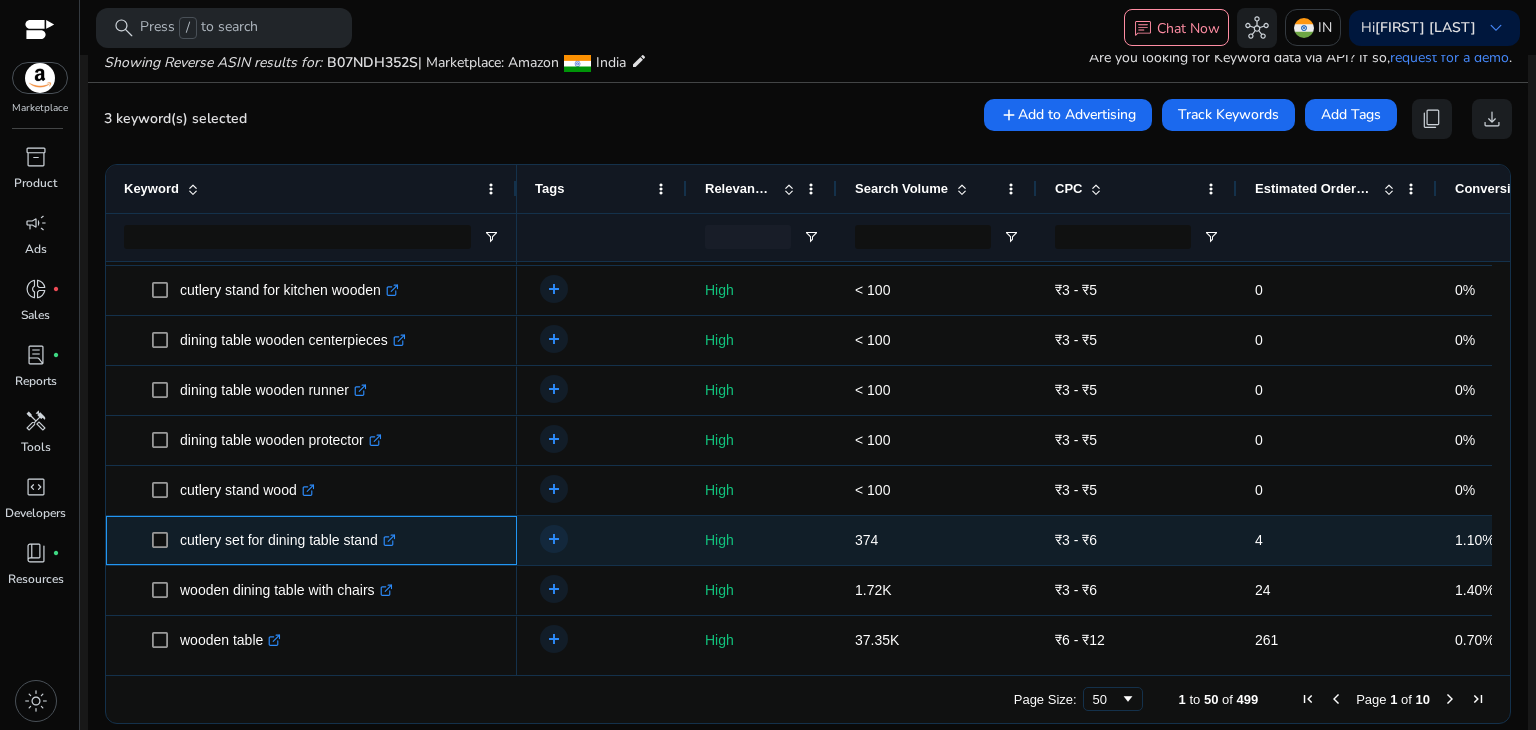 click on ".st0{fill:#2c8af8}" 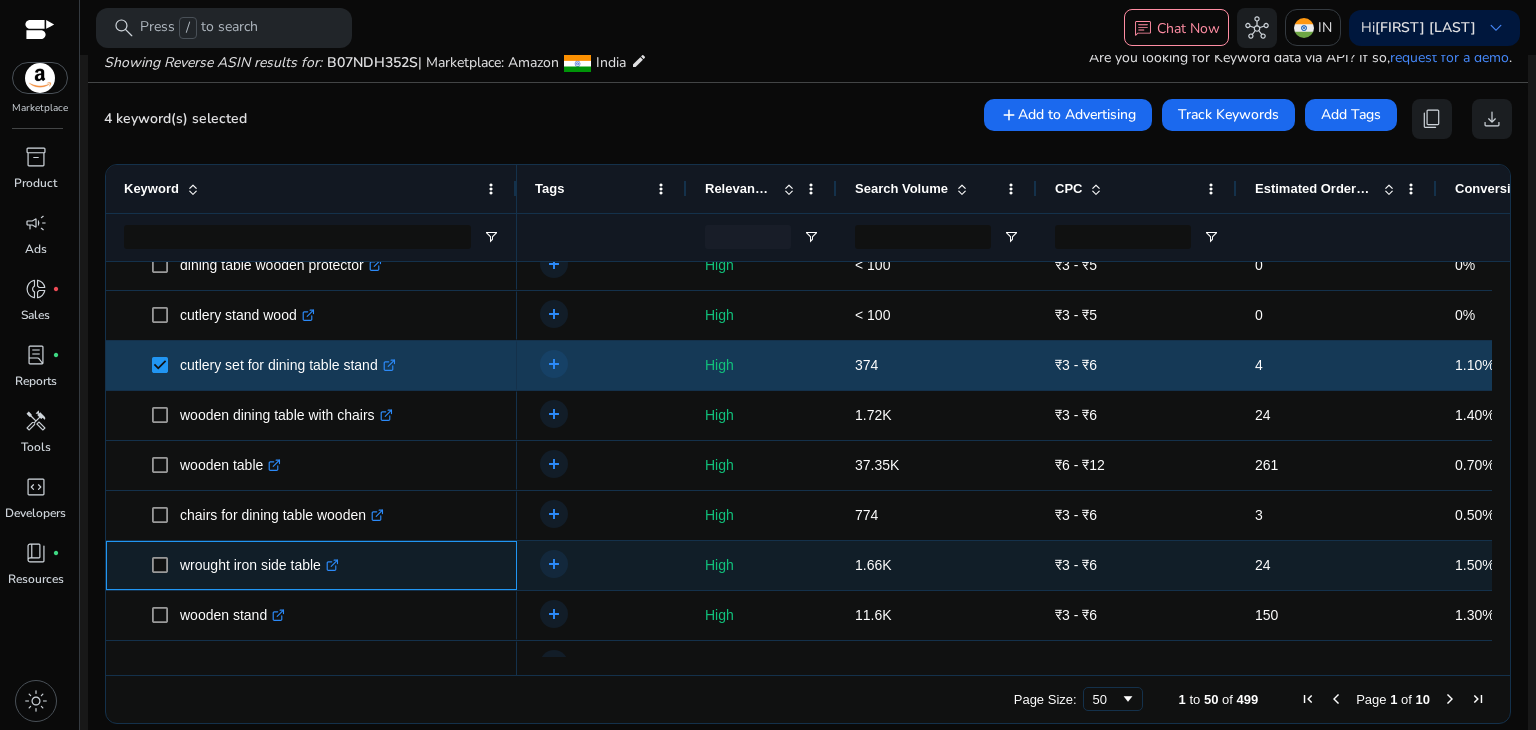 click on ".st0{fill:#2c8af8}" 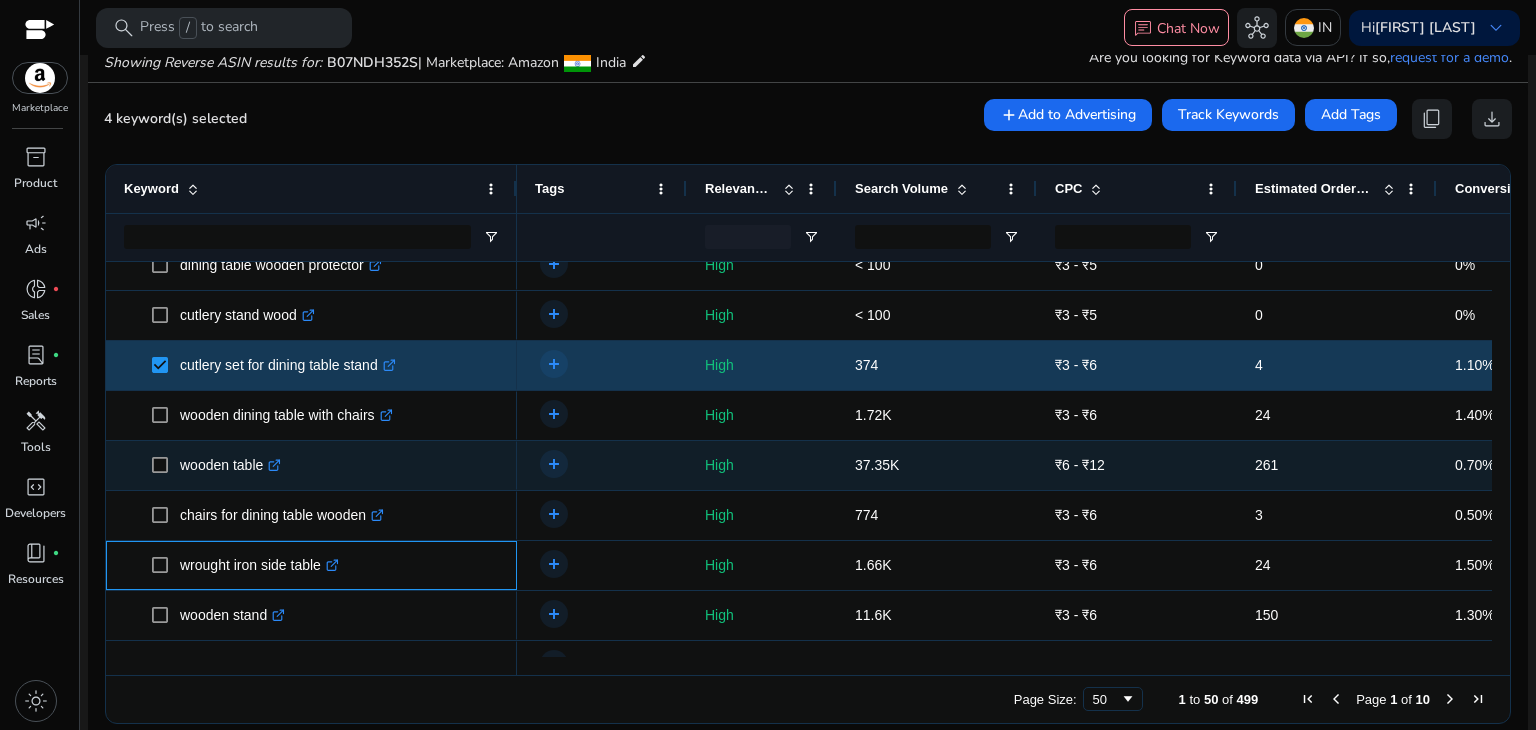 scroll, scrollTop: 1628, scrollLeft: 0, axis: vertical 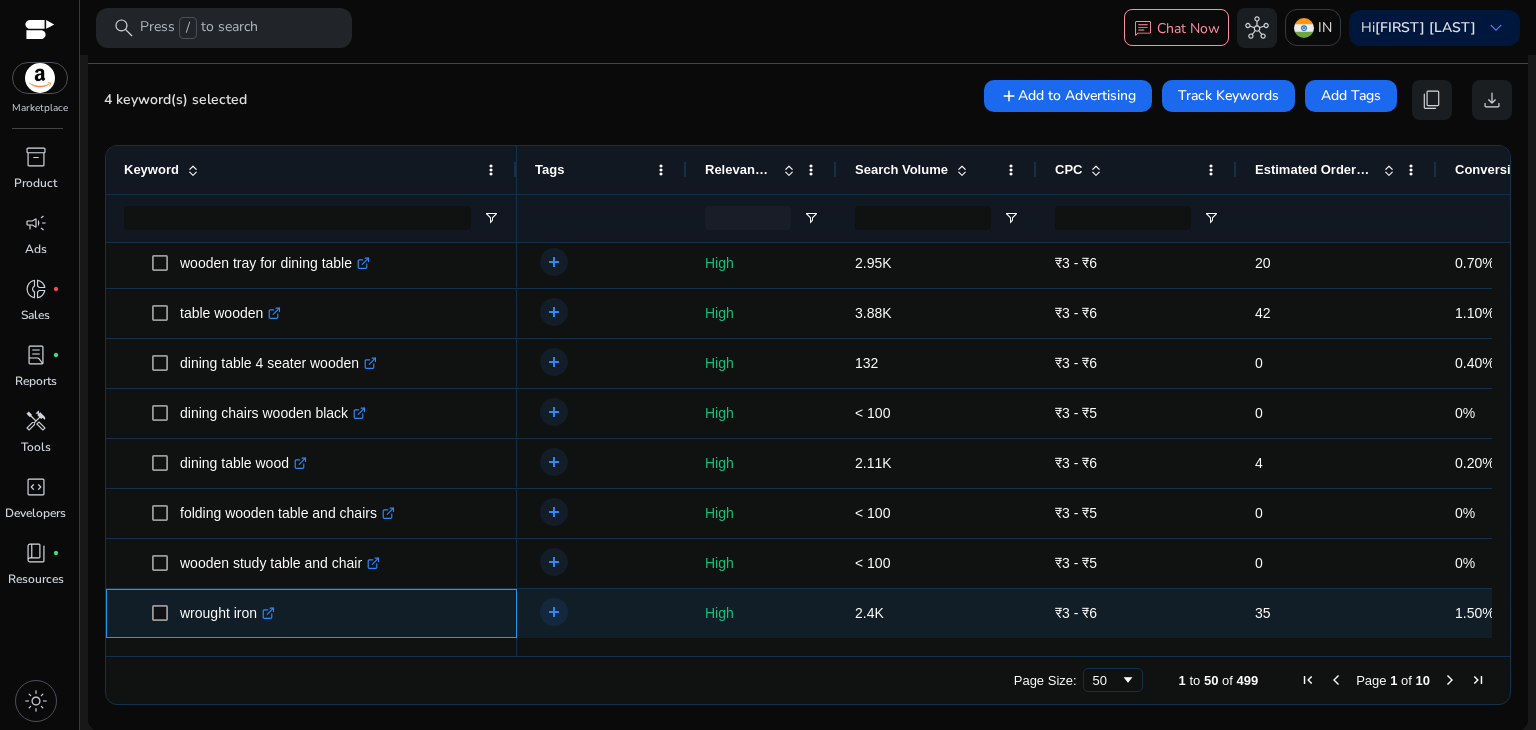 click on ".st0{fill:#2c8af8}" 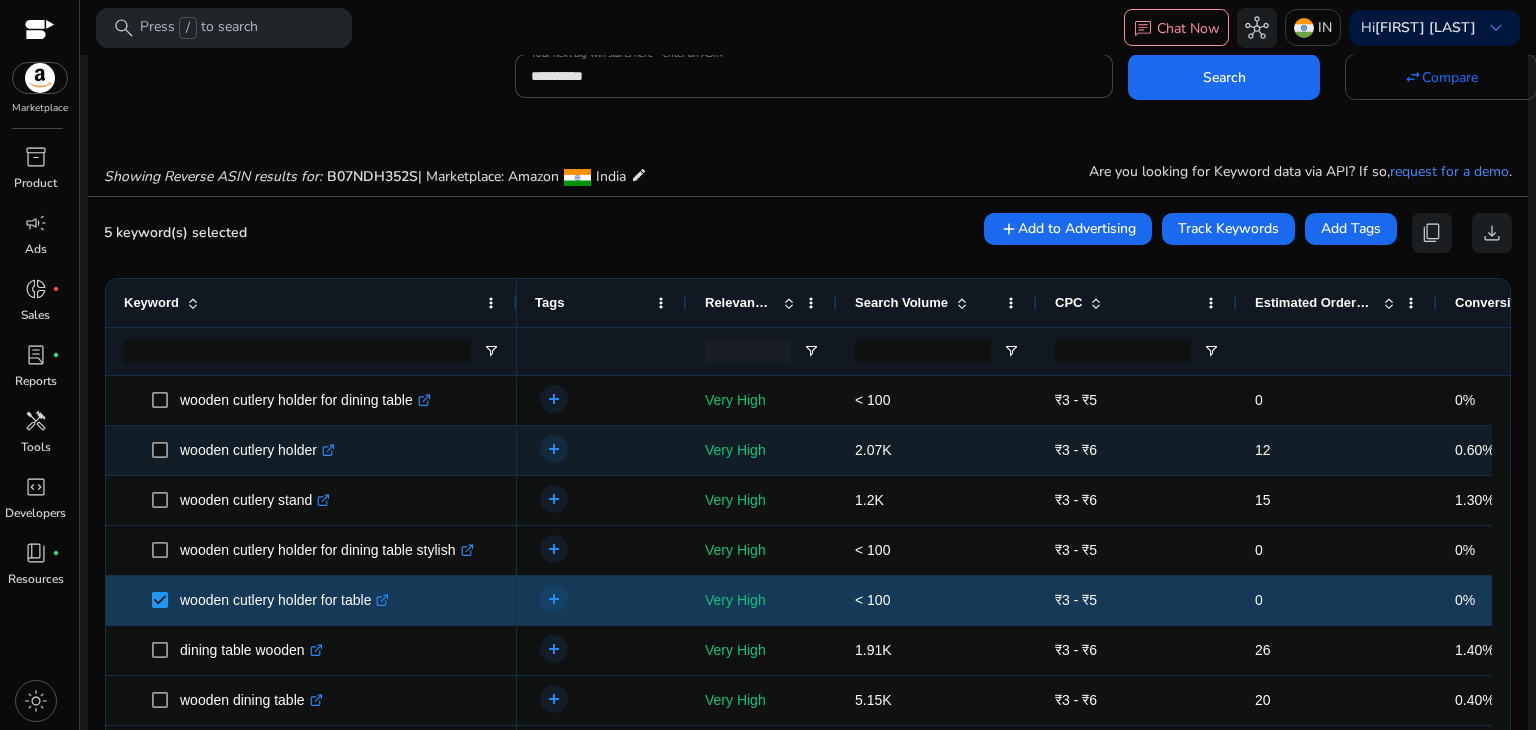 click on ".st0{fill:#2c8af8}" 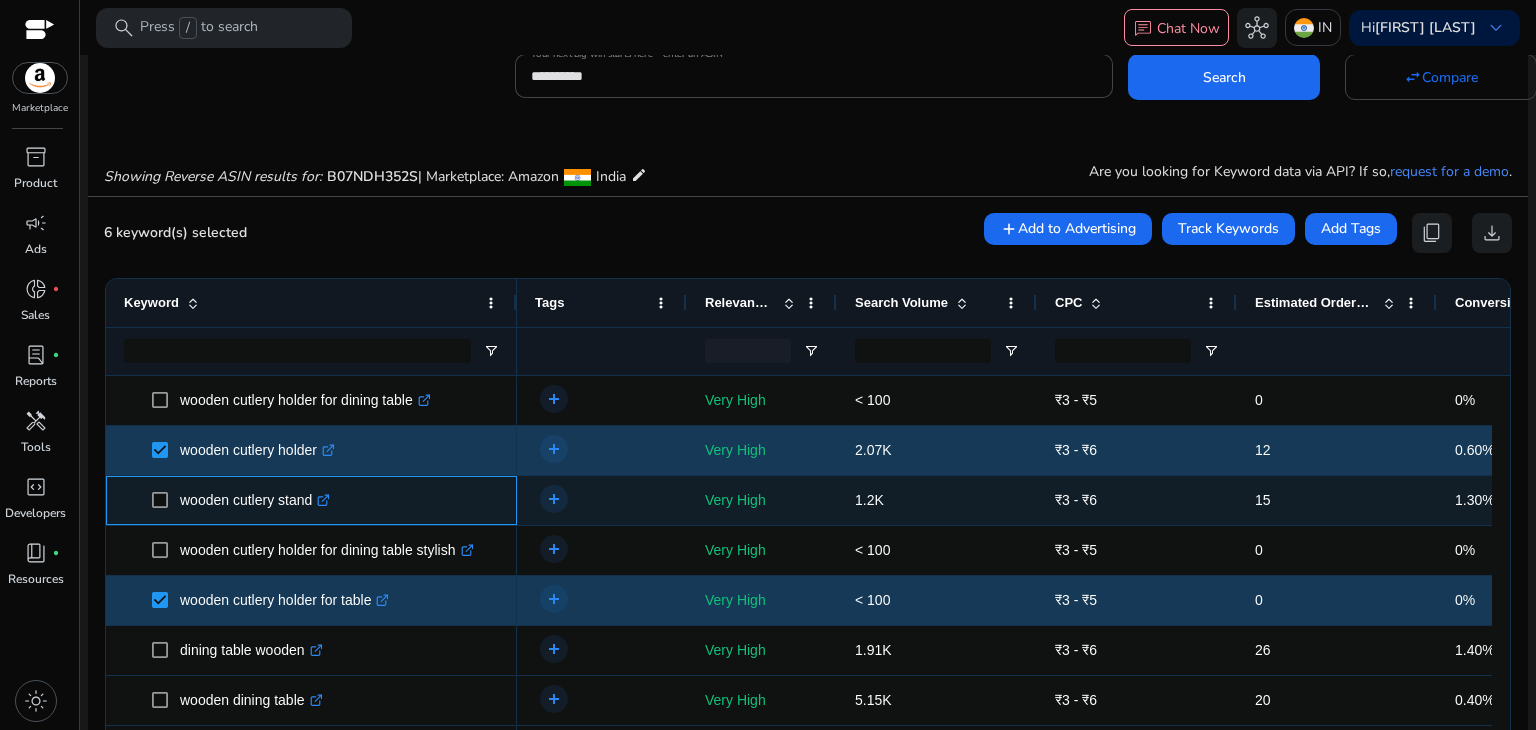 click on ".st0{fill:#2c8af8}" 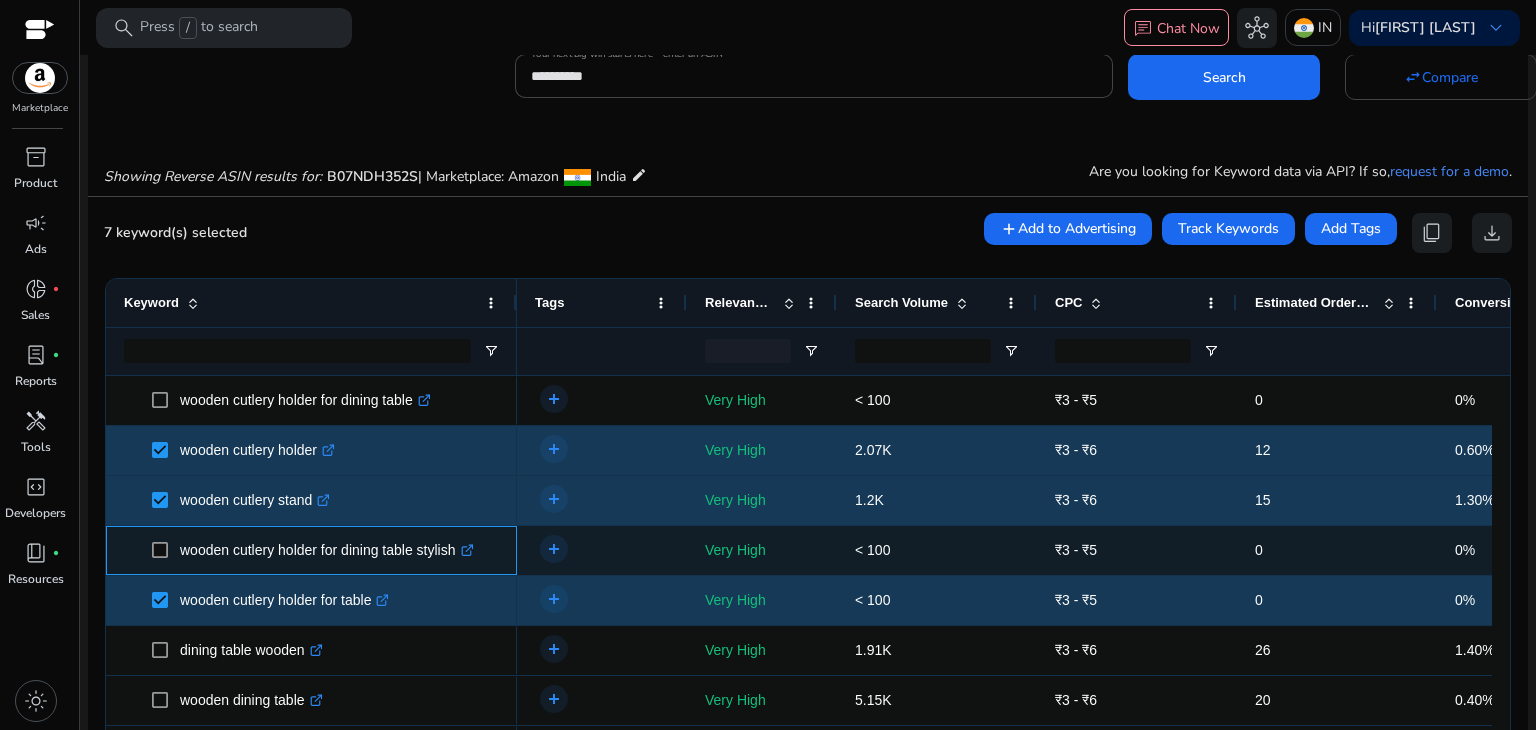 click on ".st0{fill:#2c8af8}" 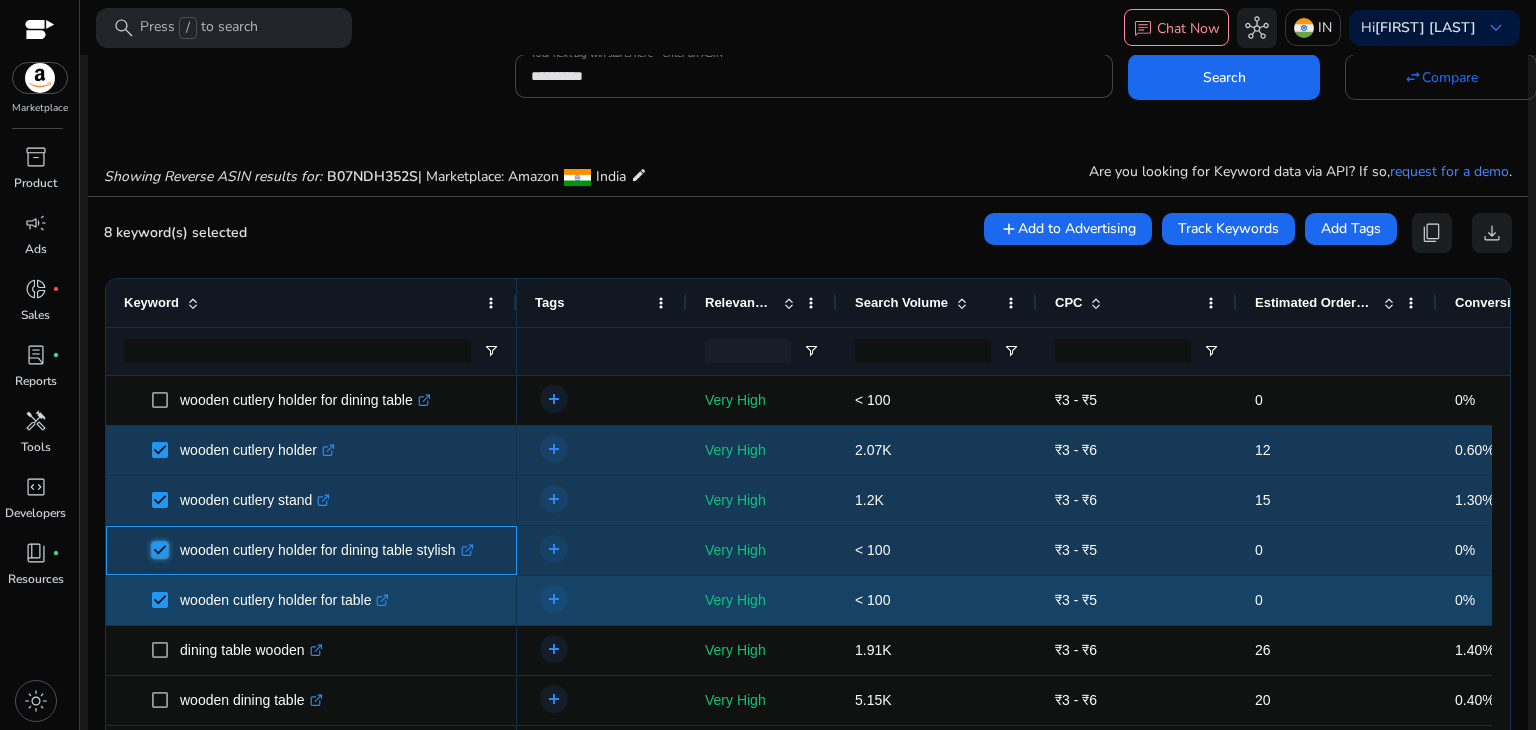 scroll, scrollTop: 120, scrollLeft: 0, axis: vertical 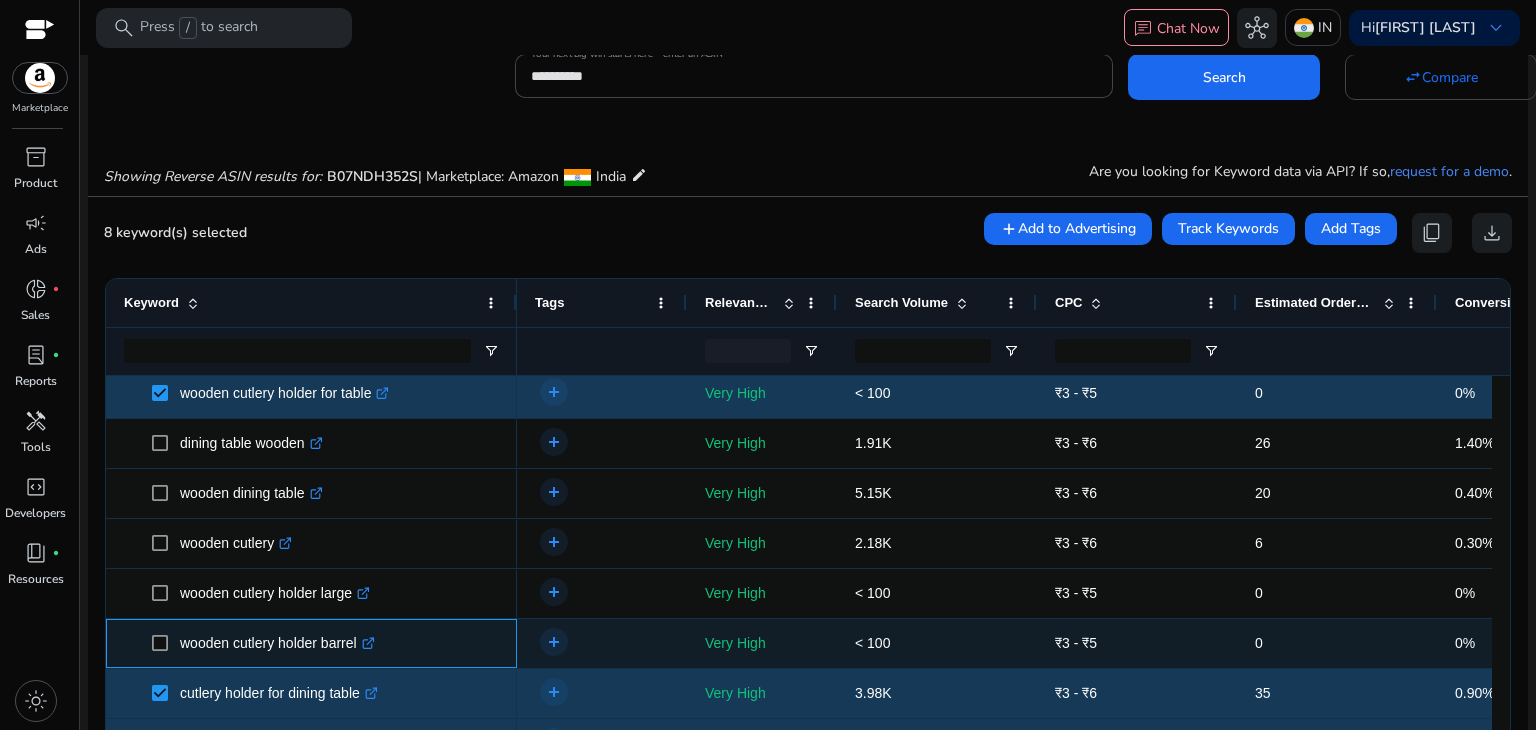 click on ".st0{fill:#2c8af8}" 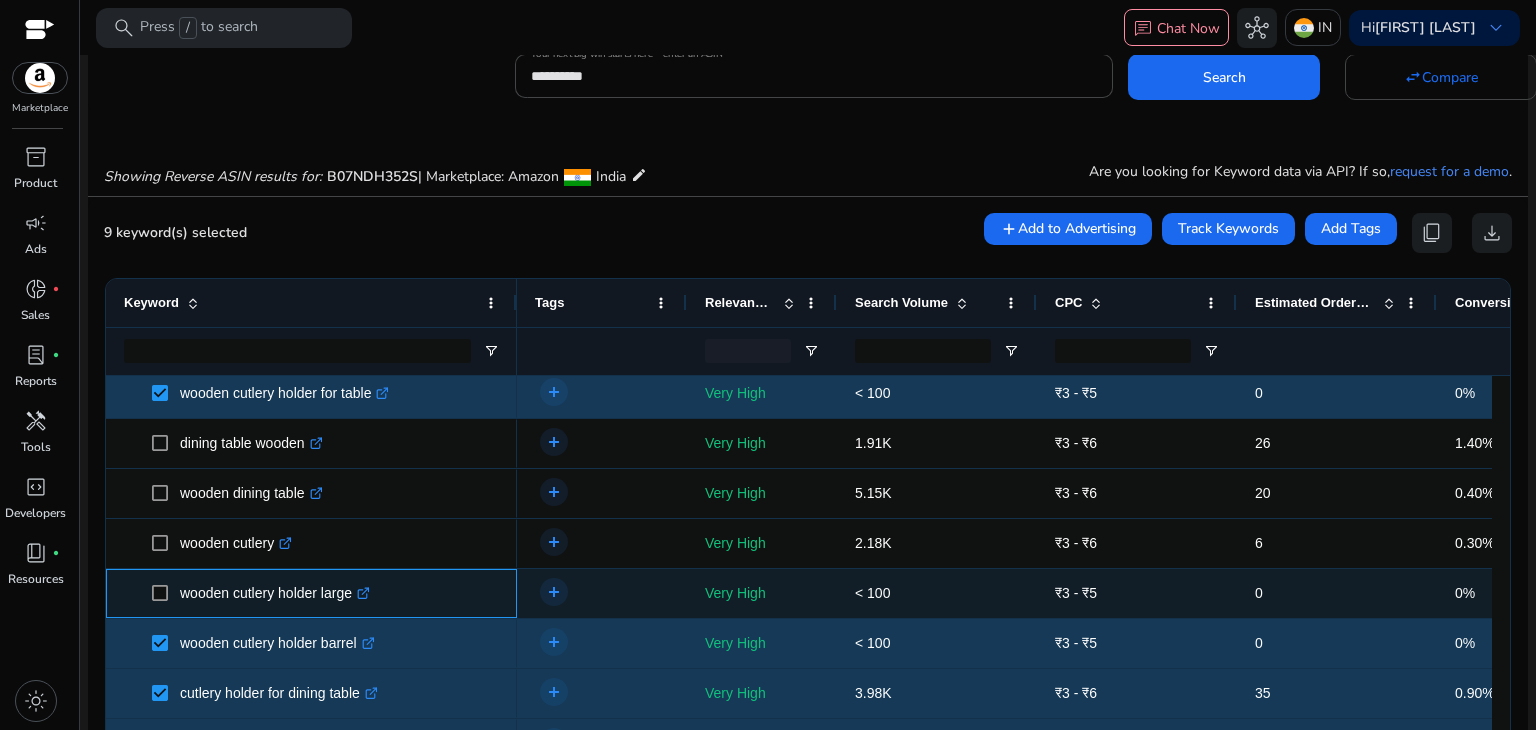 click on ".st0{fill:#2c8af8}" 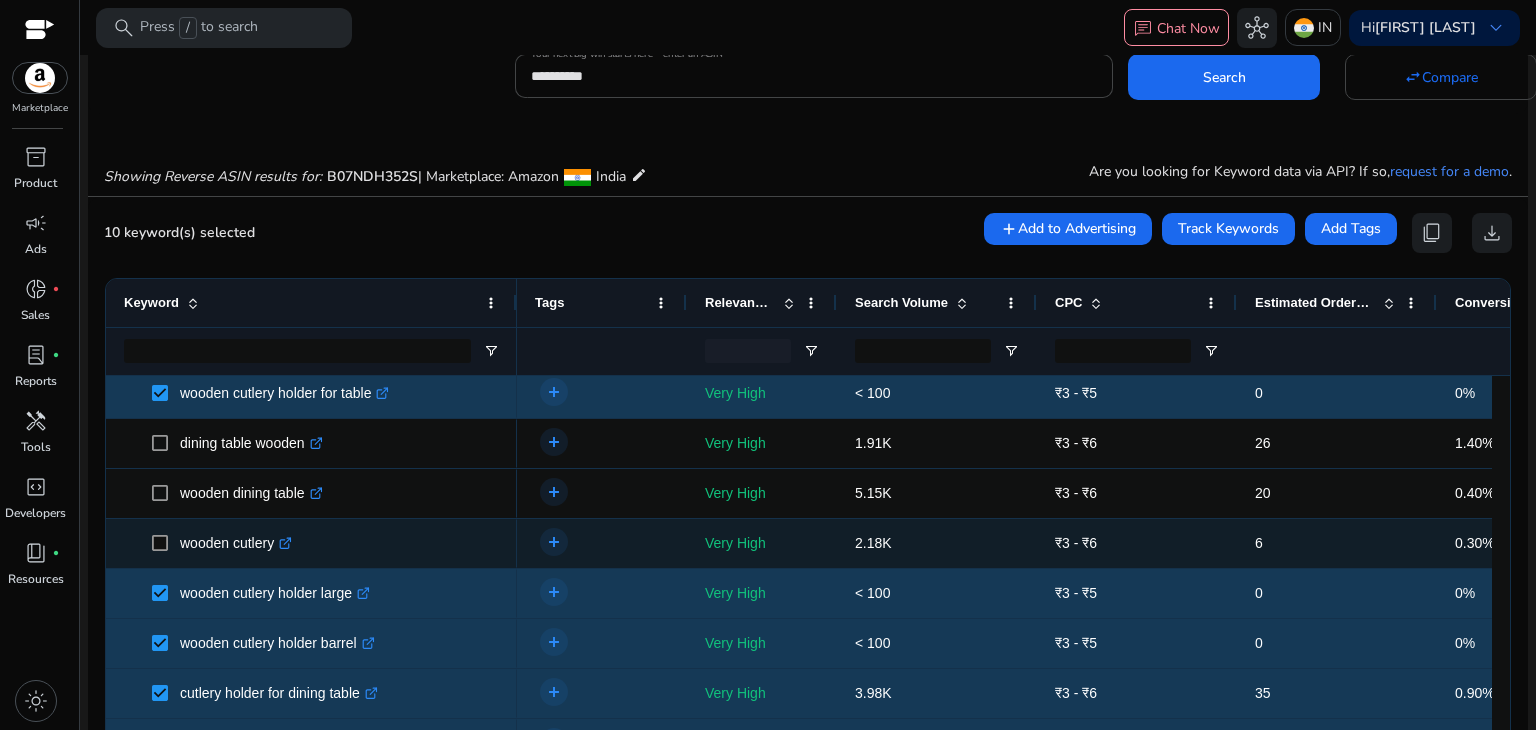 click on ".st0{fill:#2c8af8}" 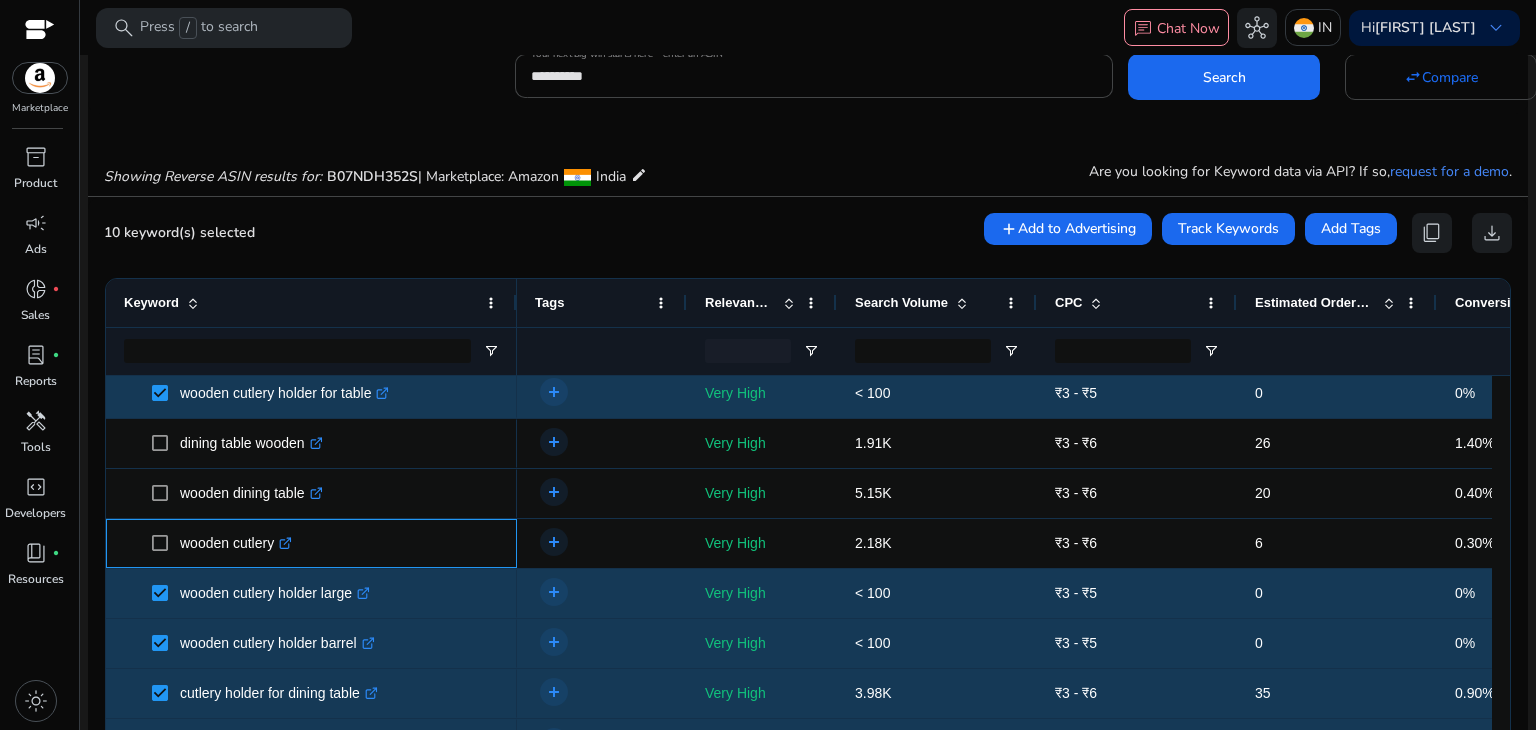 scroll, scrollTop: 0, scrollLeft: 0, axis: both 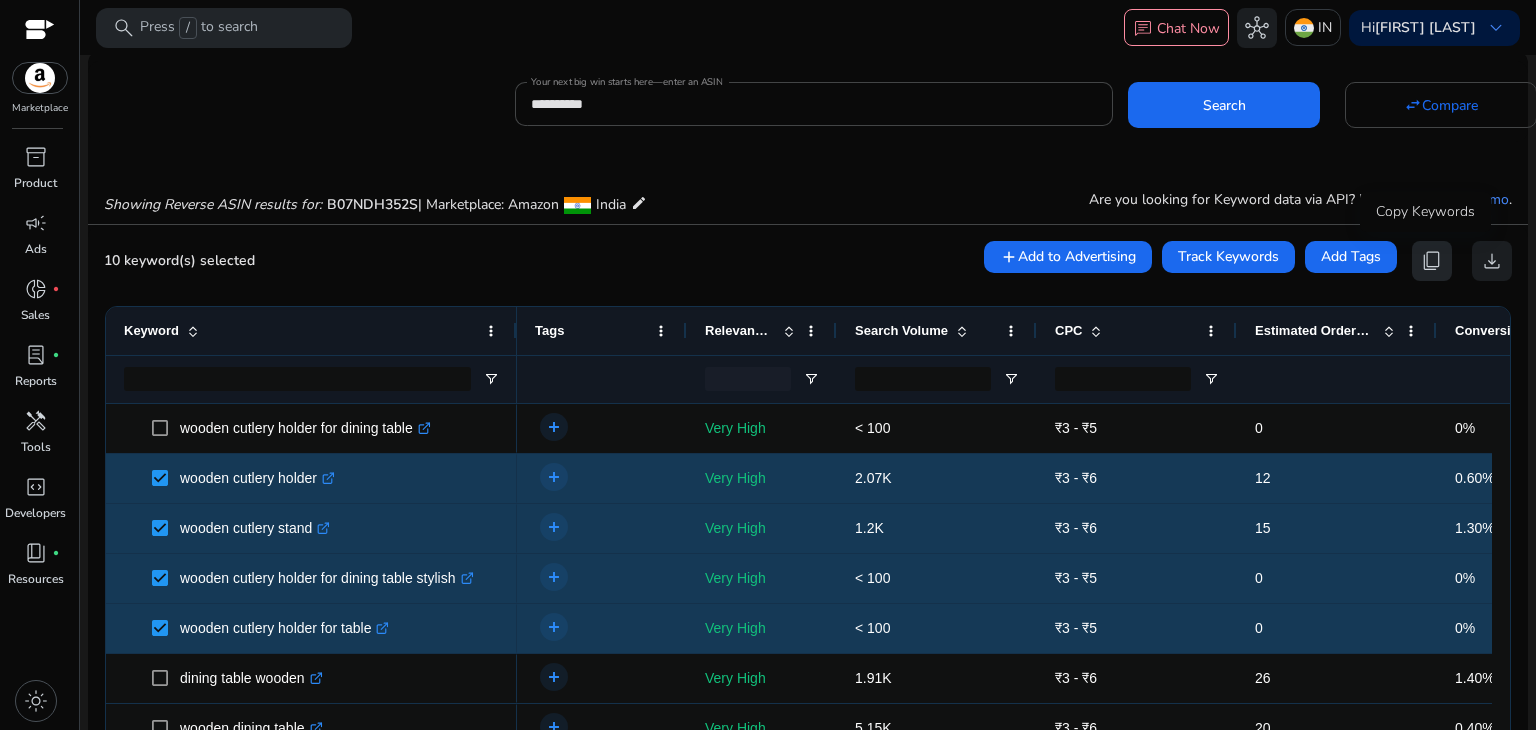 click on "content_copy" 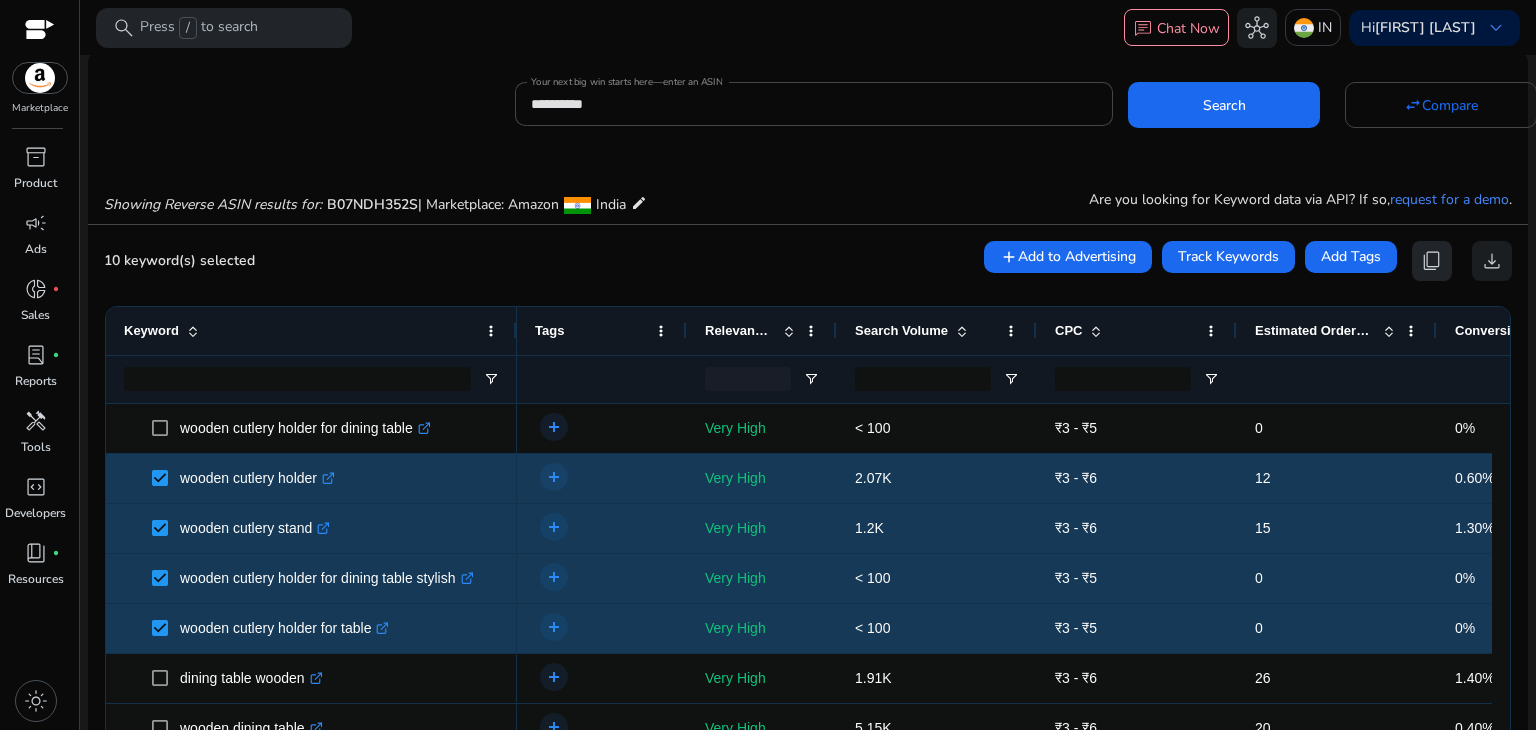 click on "content_copy" 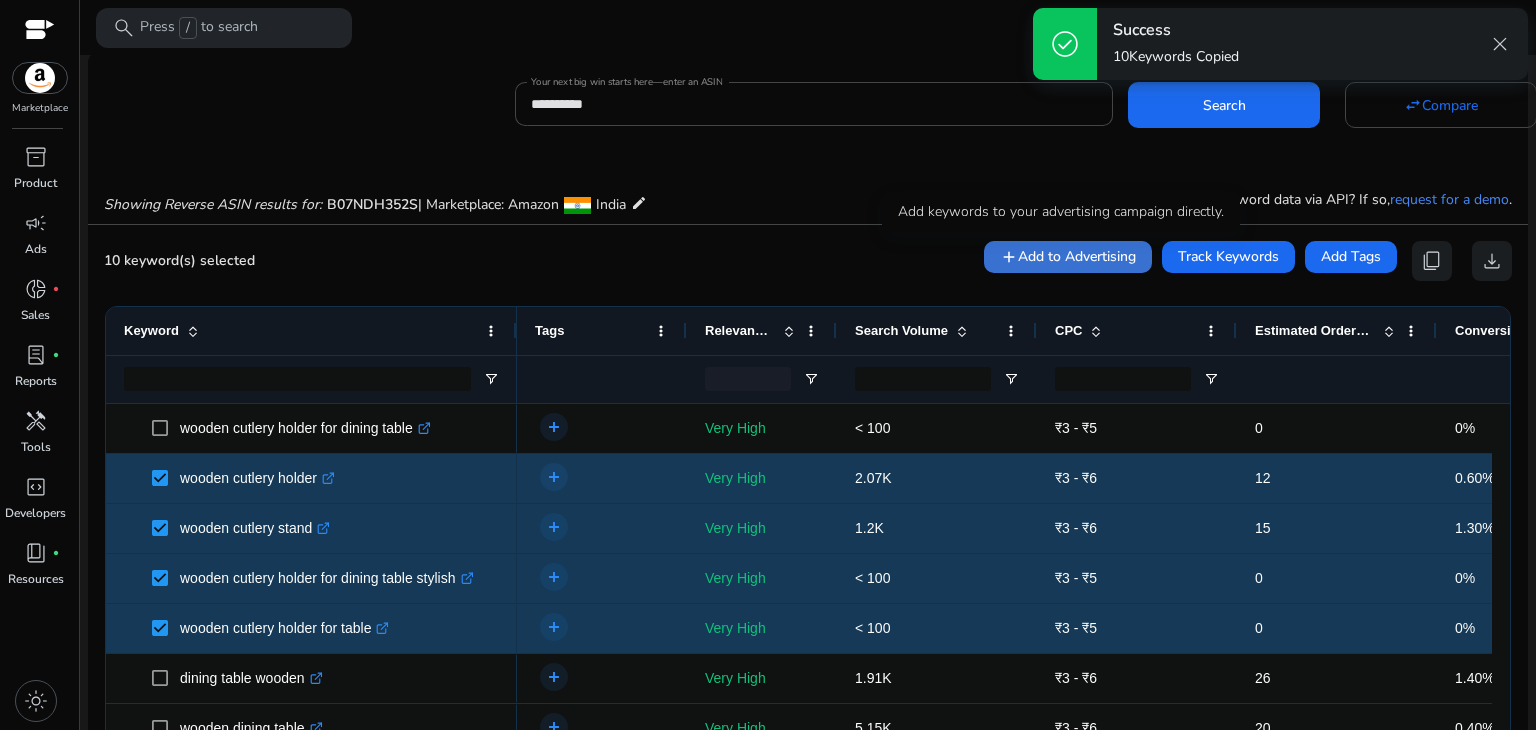 click on "Add to Advertising" 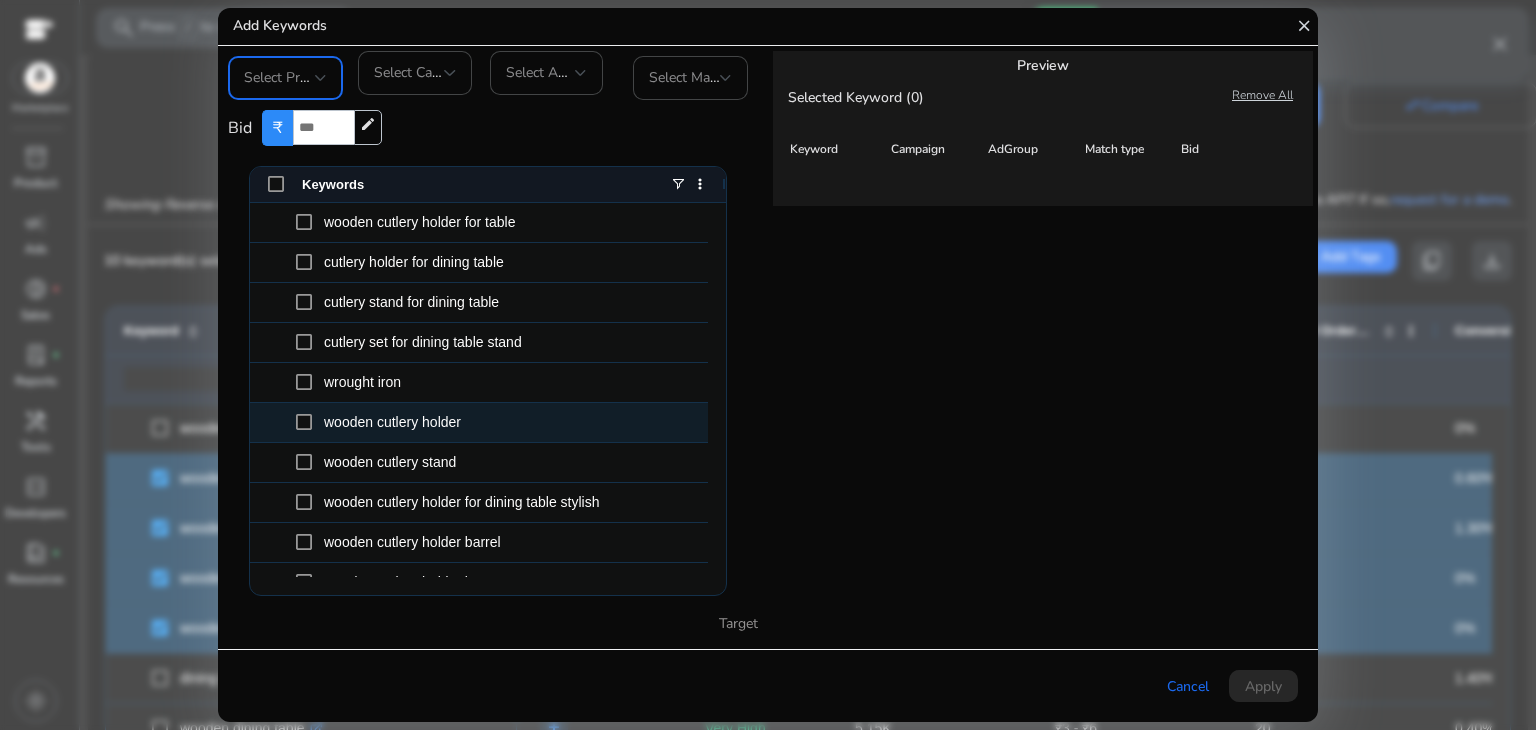 scroll, scrollTop: 25, scrollLeft: 0, axis: vertical 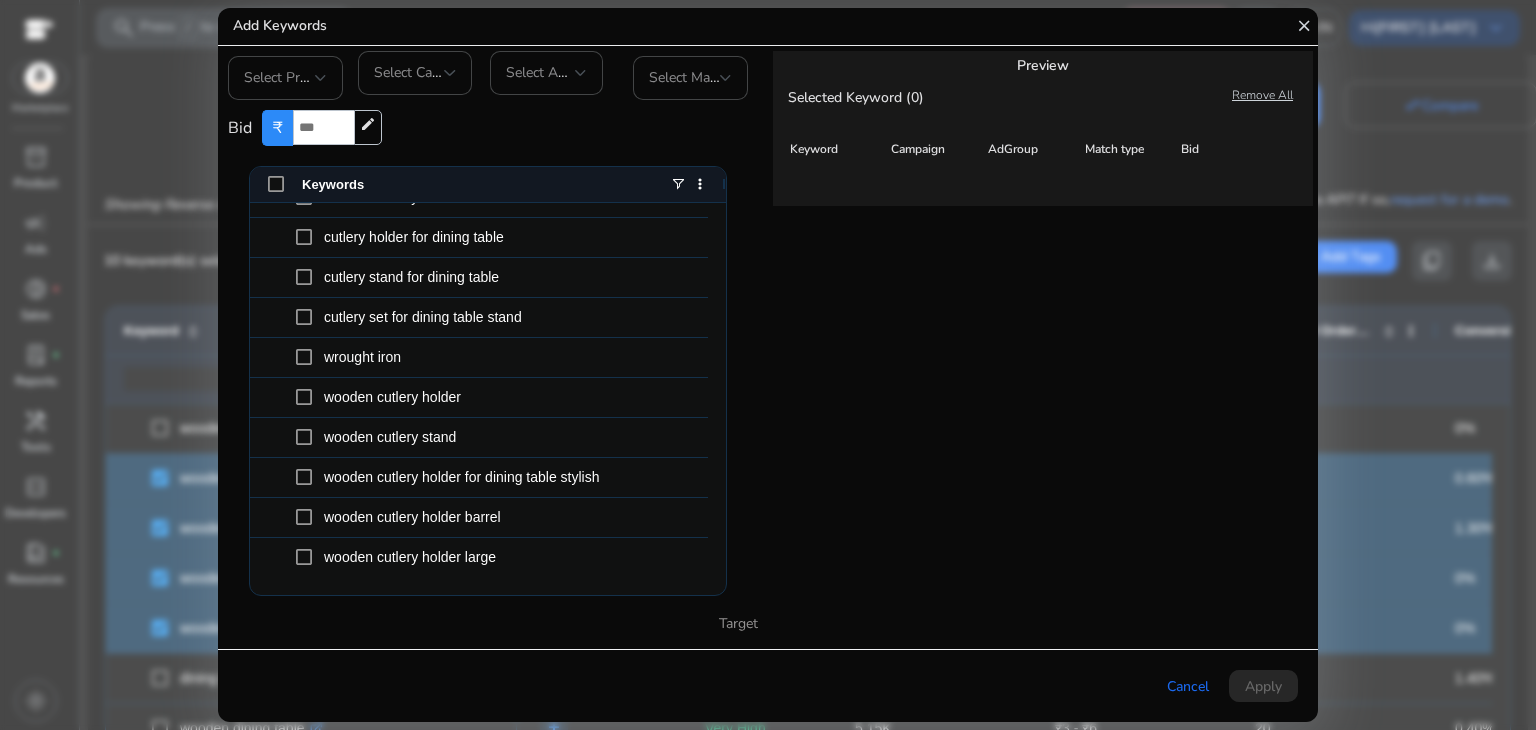 click at bounding box center (323, 127) 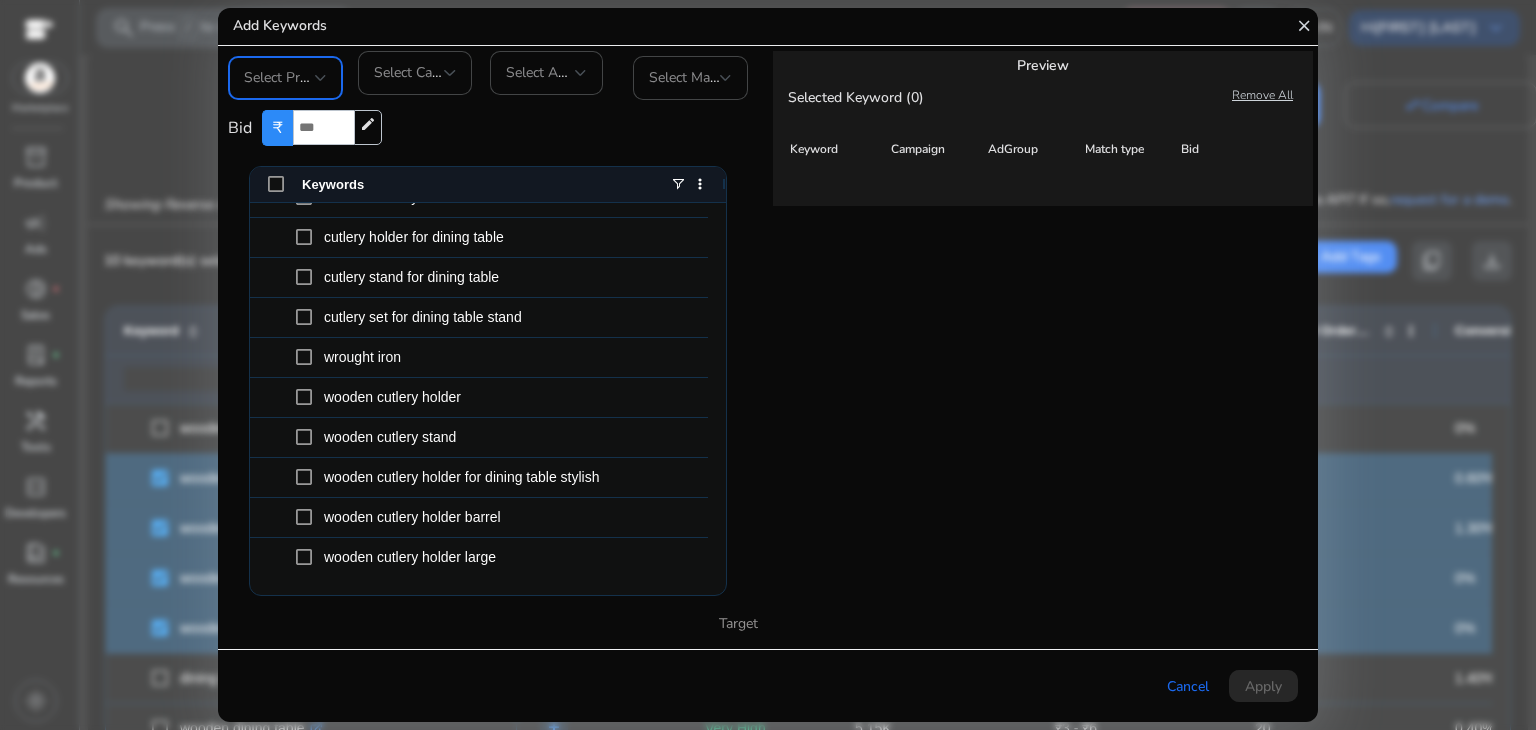 click on "Select Profile" at bounding box center (285, 77) 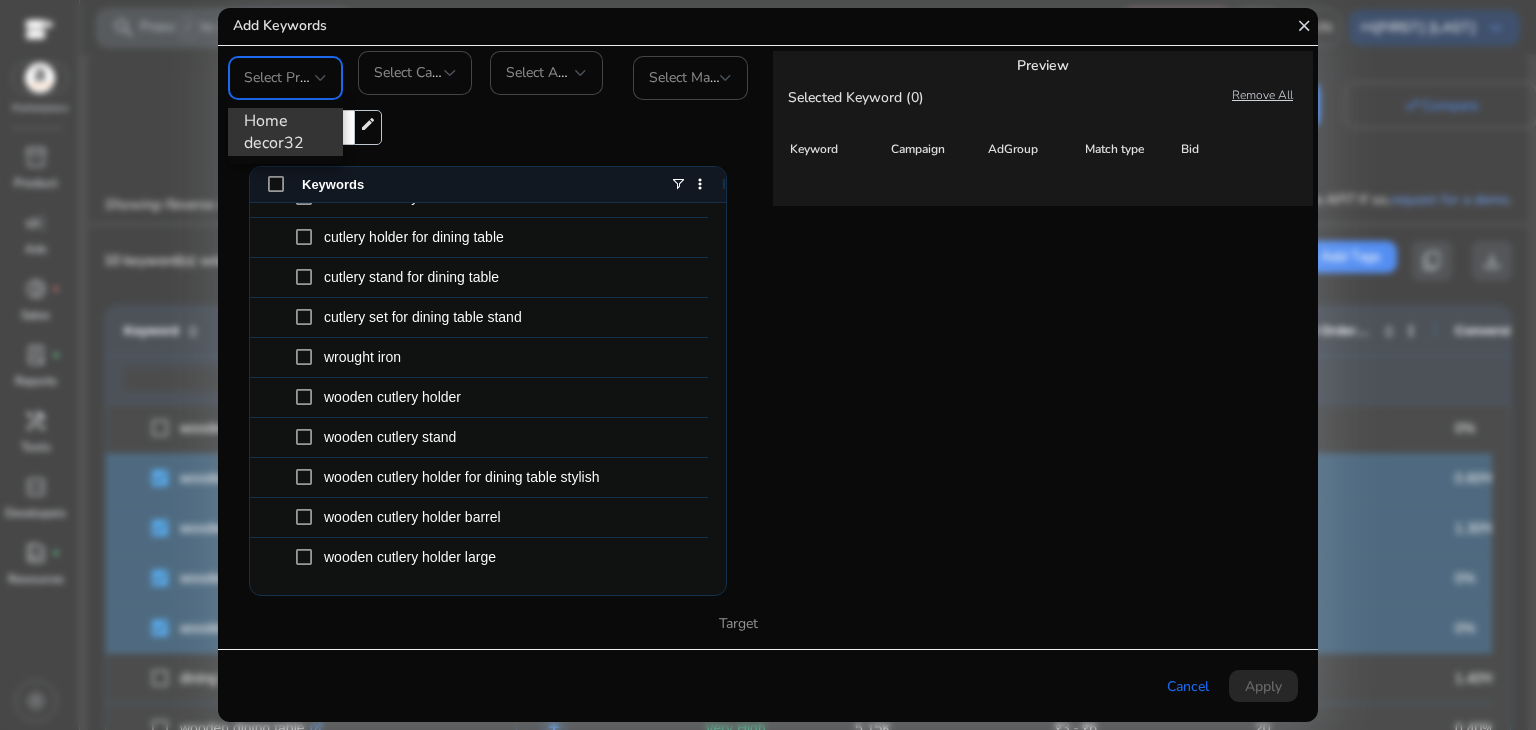 click on "Home decor32" at bounding box center (285, 132) 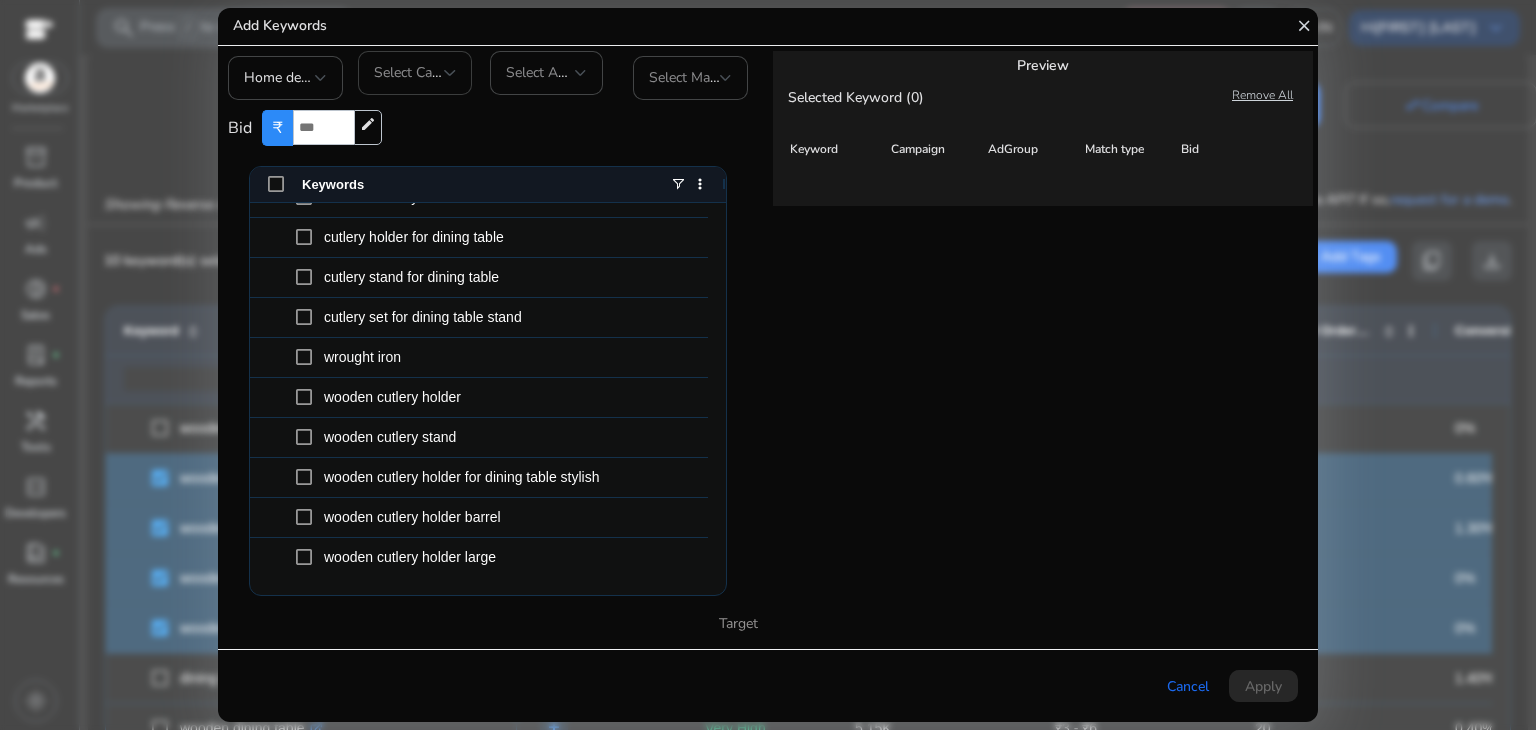 click on "Select Campaign" 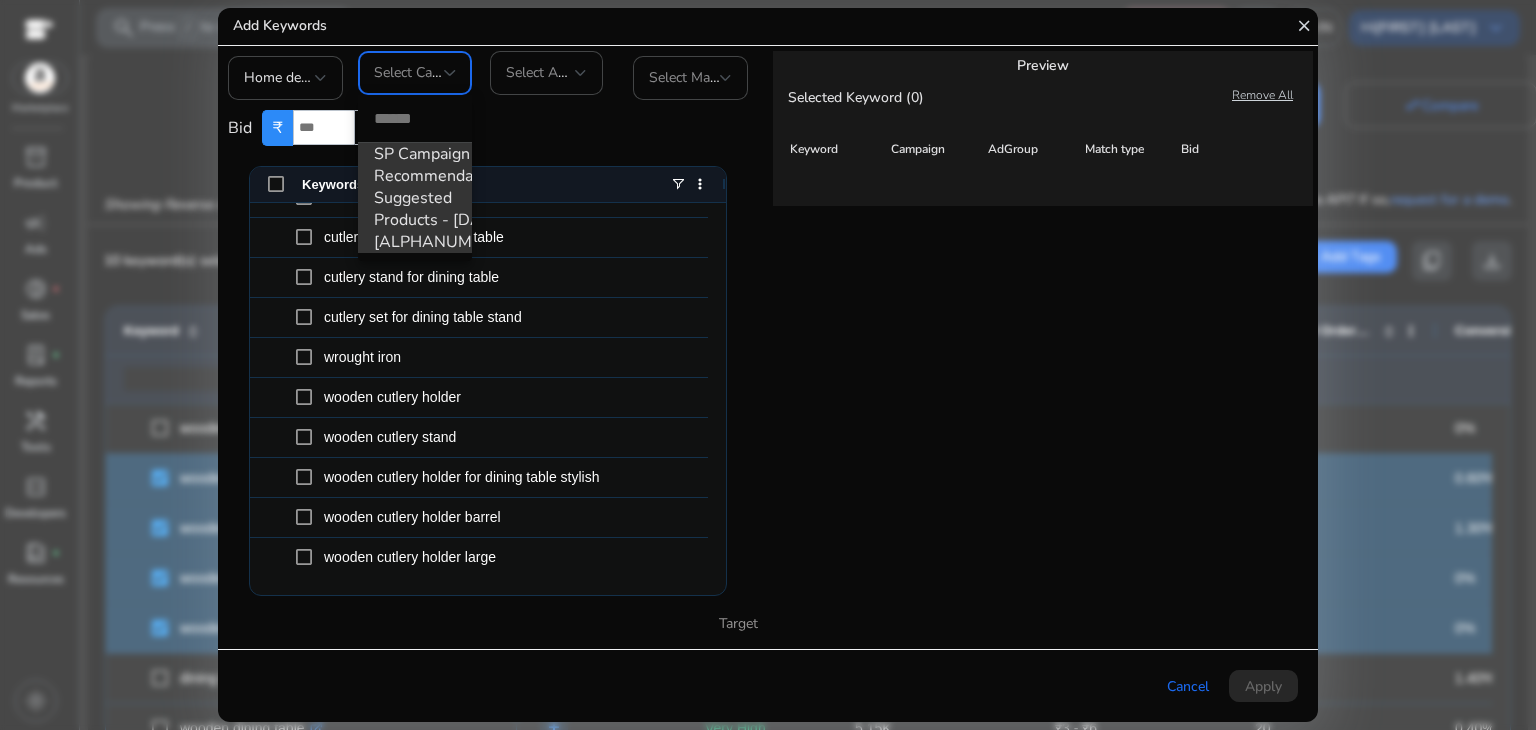click on "SP Campaign Recommendation - Suggested Products - 04/15/2025 6f06a3" at bounding box center (415, 198) 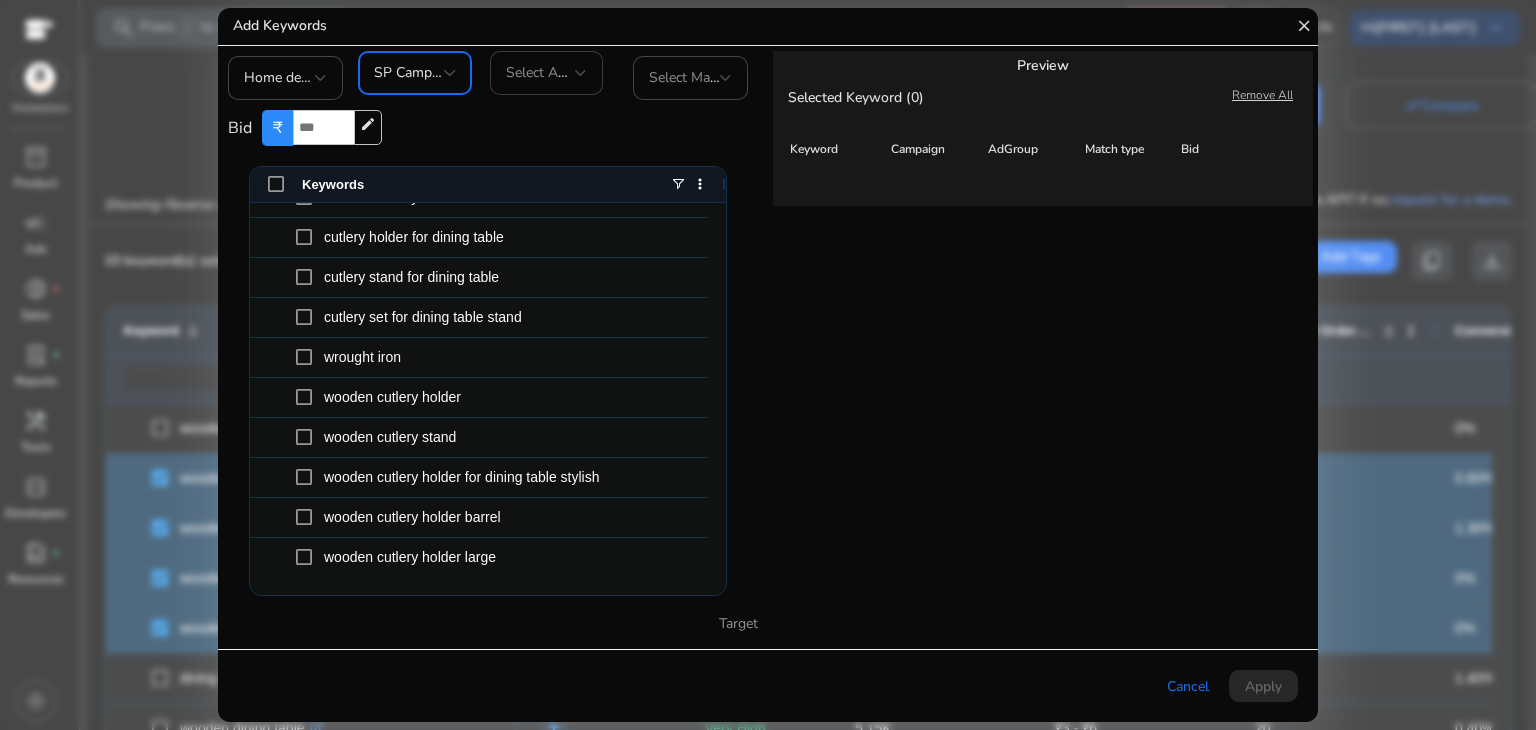 click on "Select AdGroup" at bounding box center (555, 72) 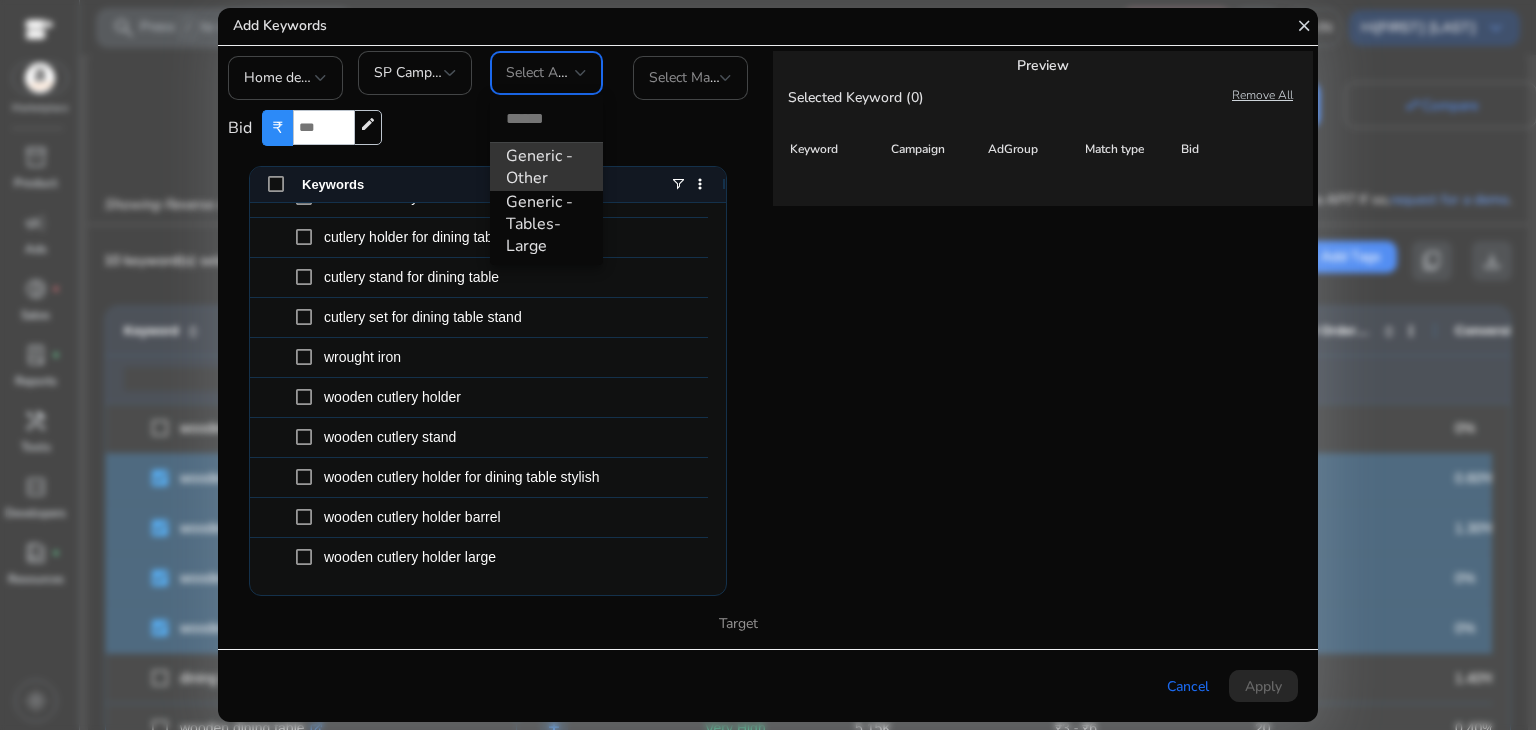 click on "Generic - Other" at bounding box center [547, 167] 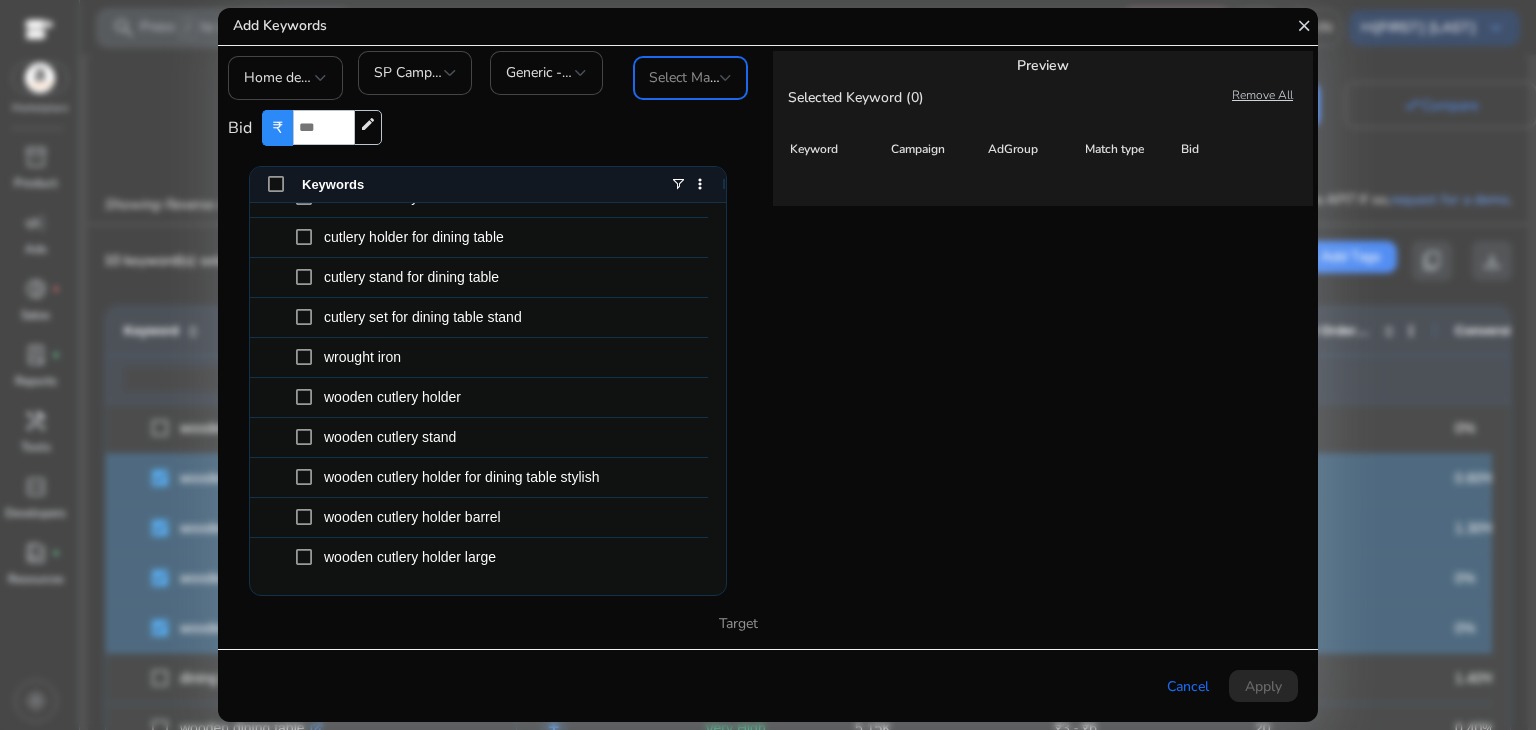 click on "Select Match Type" at bounding box center [705, 77] 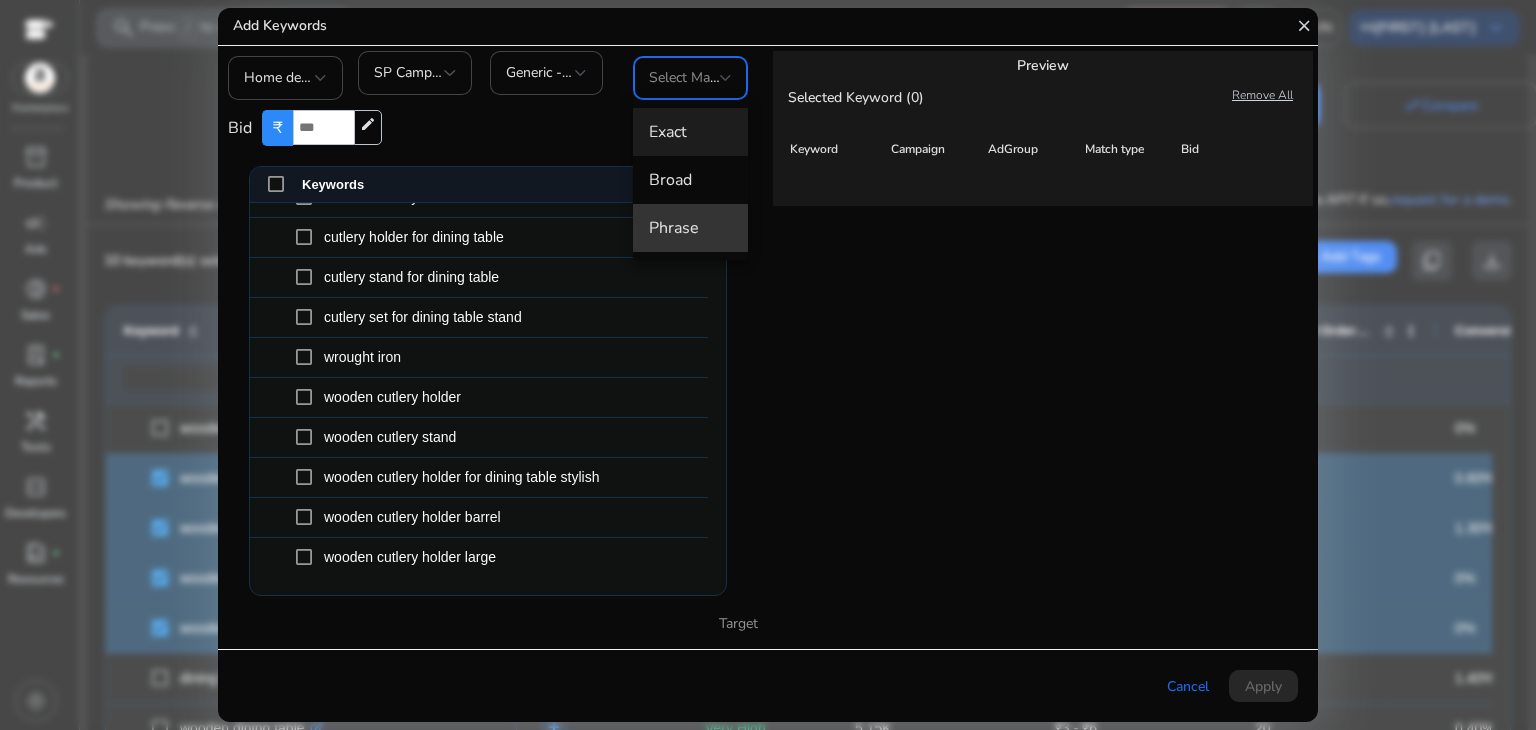 click on "Phrase" at bounding box center [690, 228] 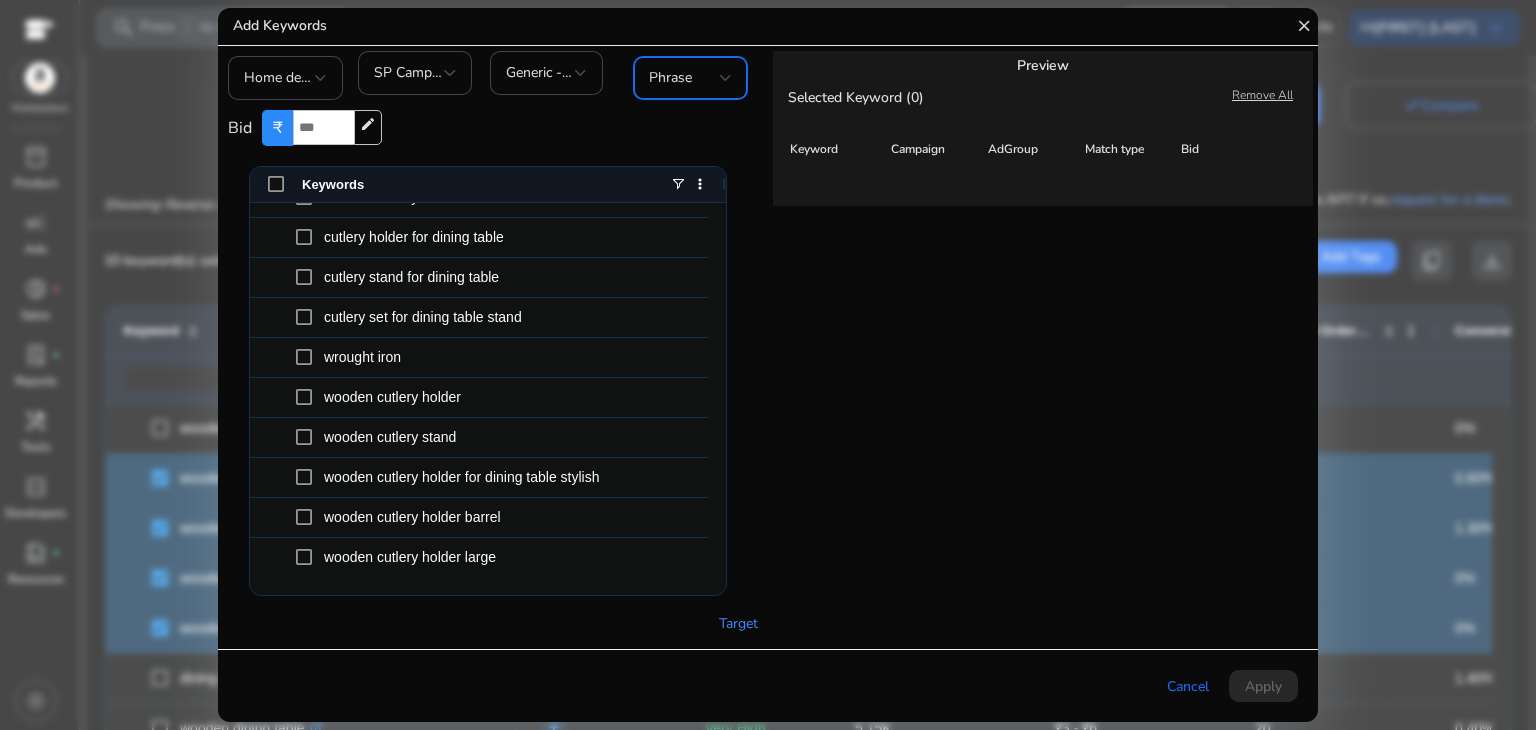 click on "Phrase" at bounding box center (670, 77) 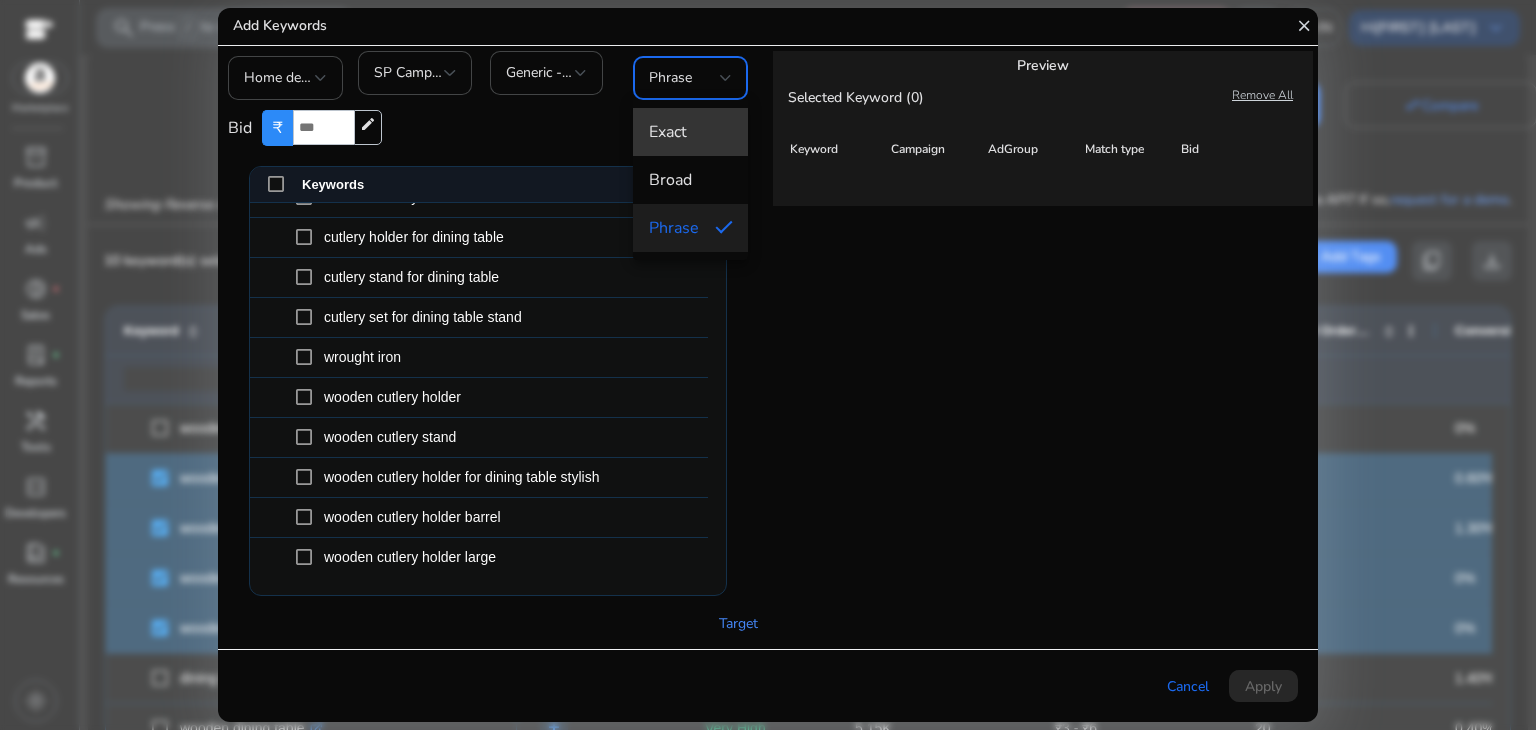 click on "Exact" at bounding box center (690, 132) 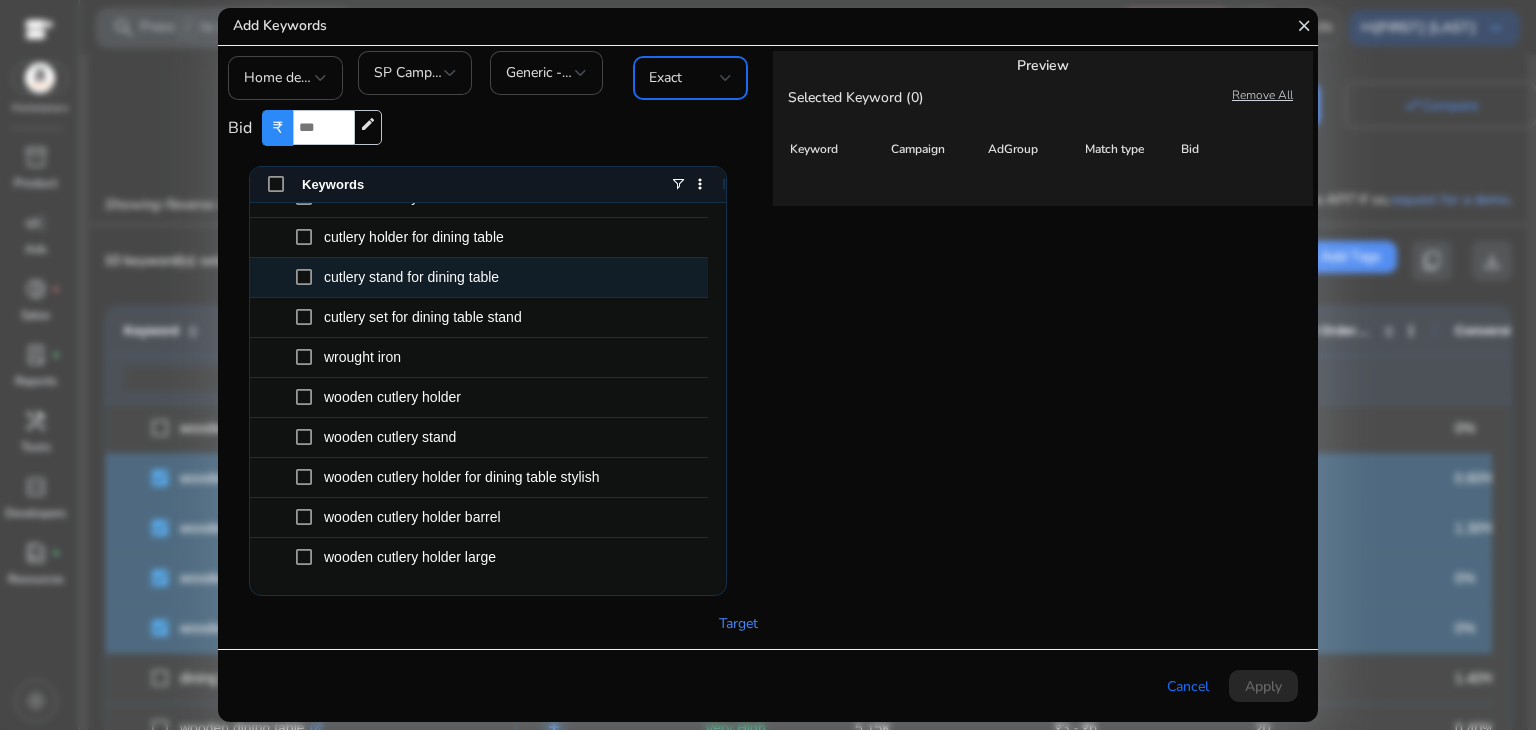 scroll, scrollTop: 0, scrollLeft: 0, axis: both 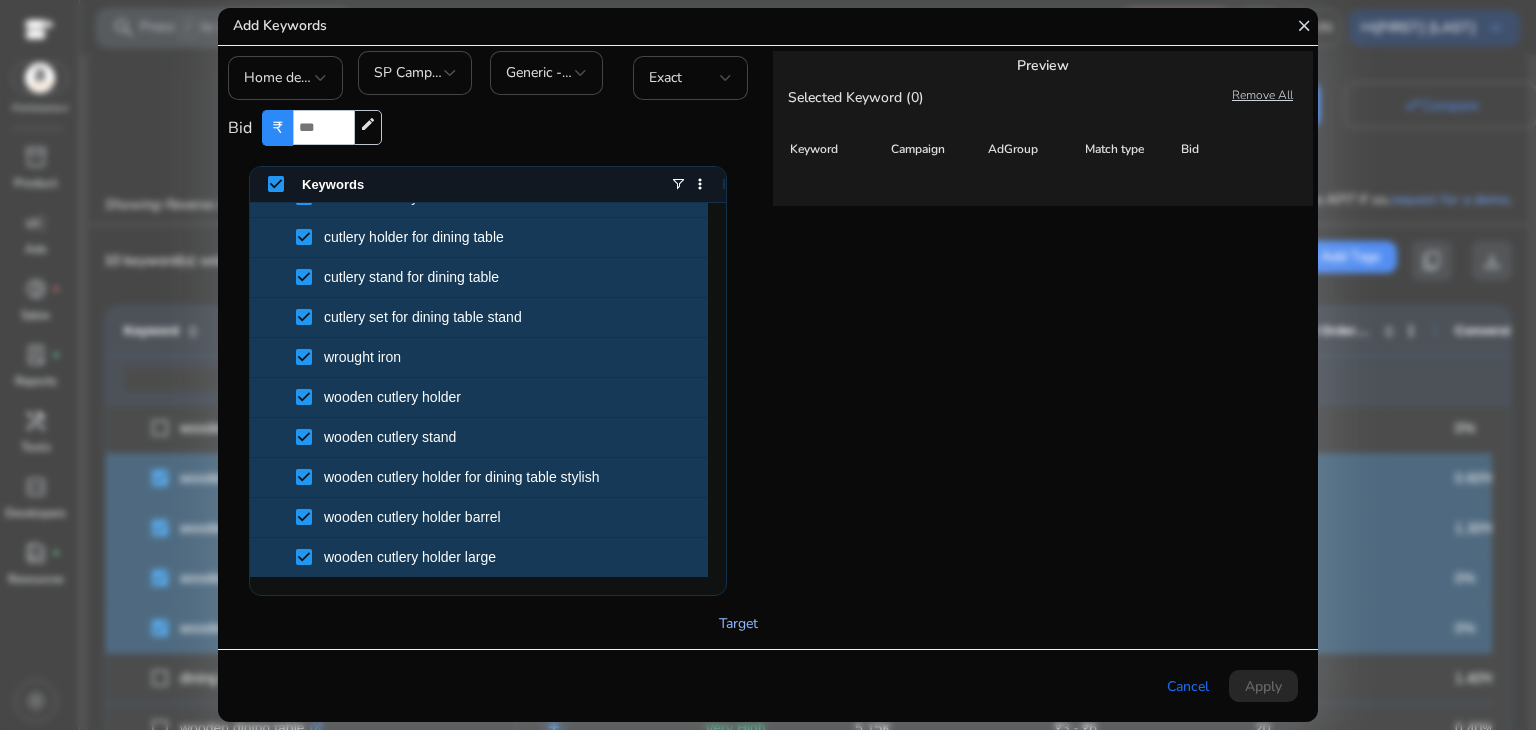 click on "Target" at bounding box center [738, 623] 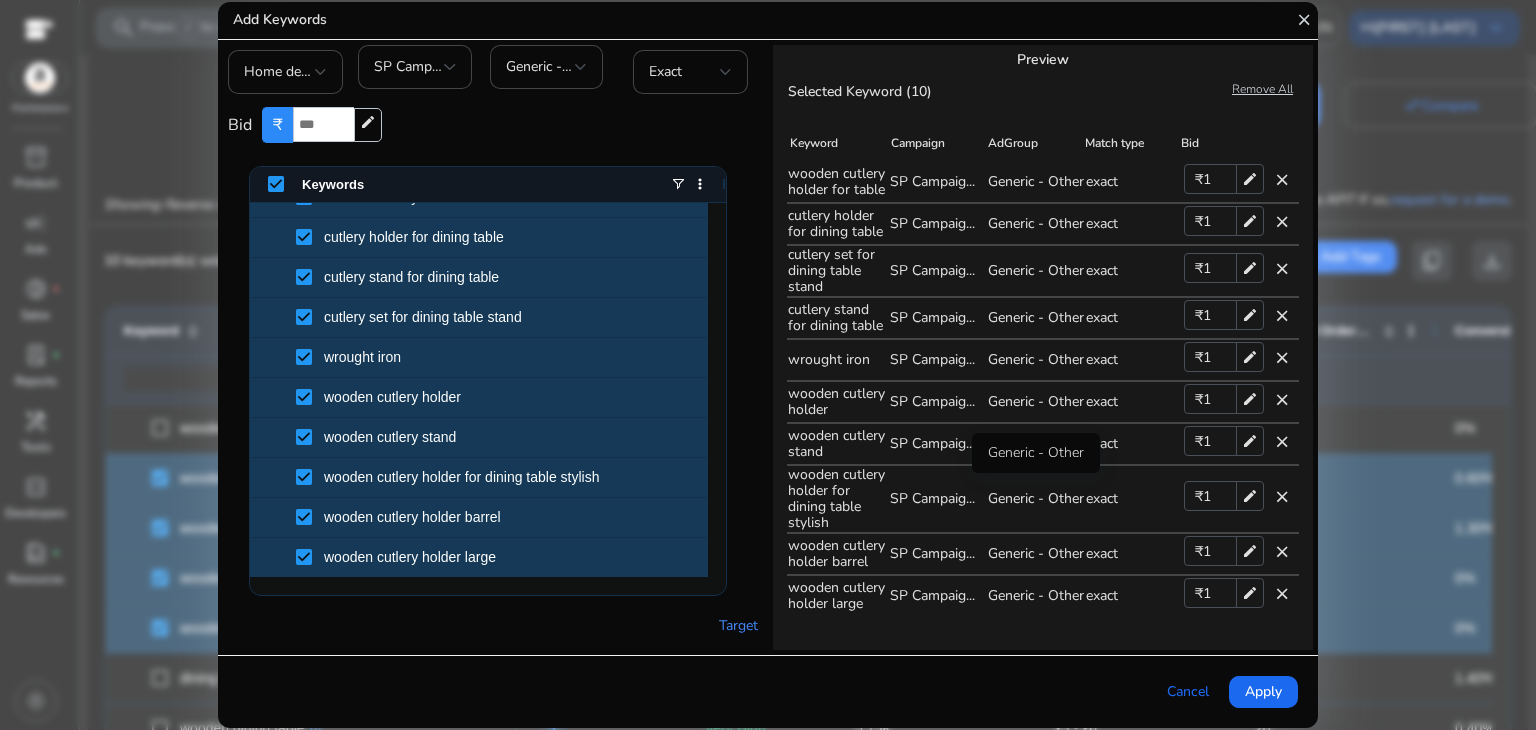 scroll, scrollTop: 0, scrollLeft: 0, axis: both 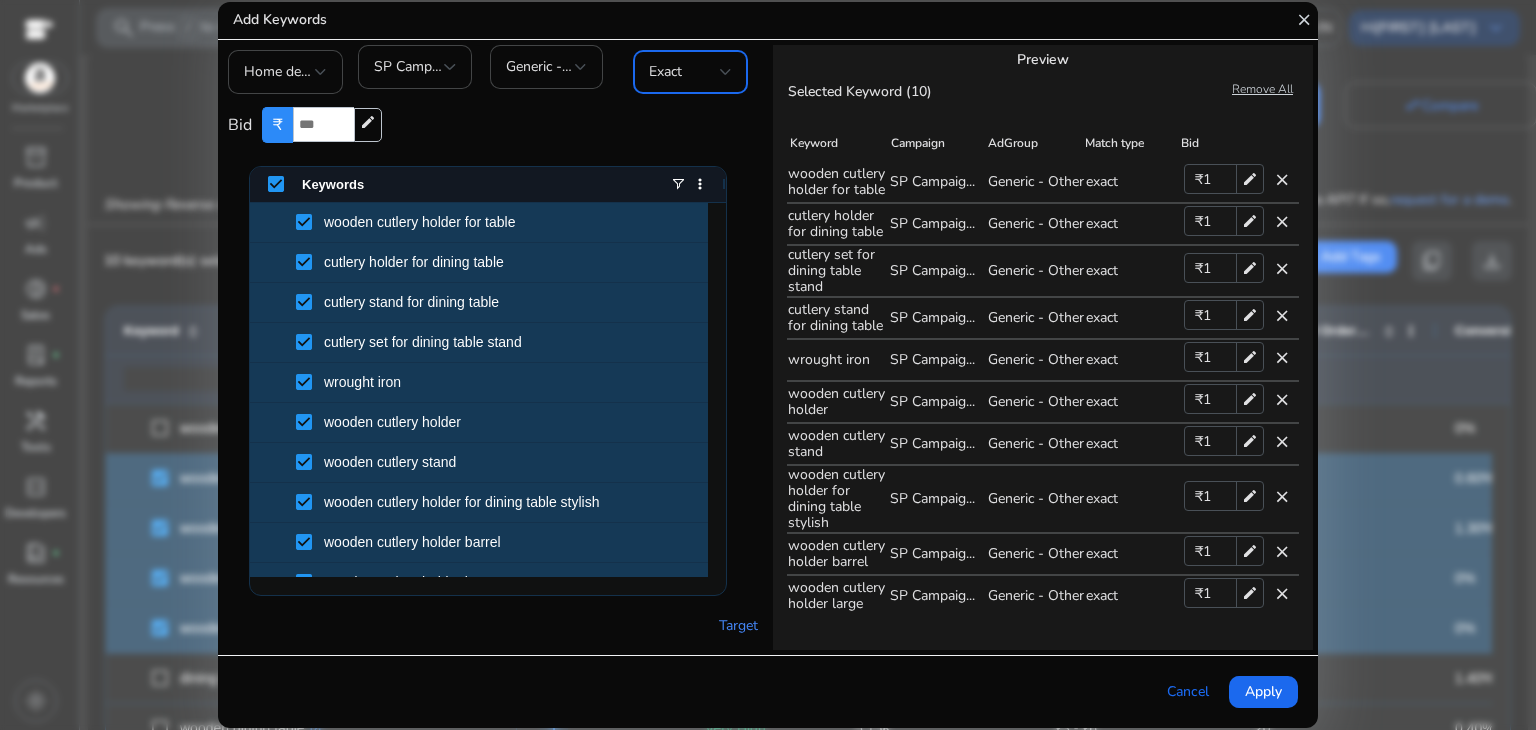 click on "Exact" at bounding box center (684, 72) 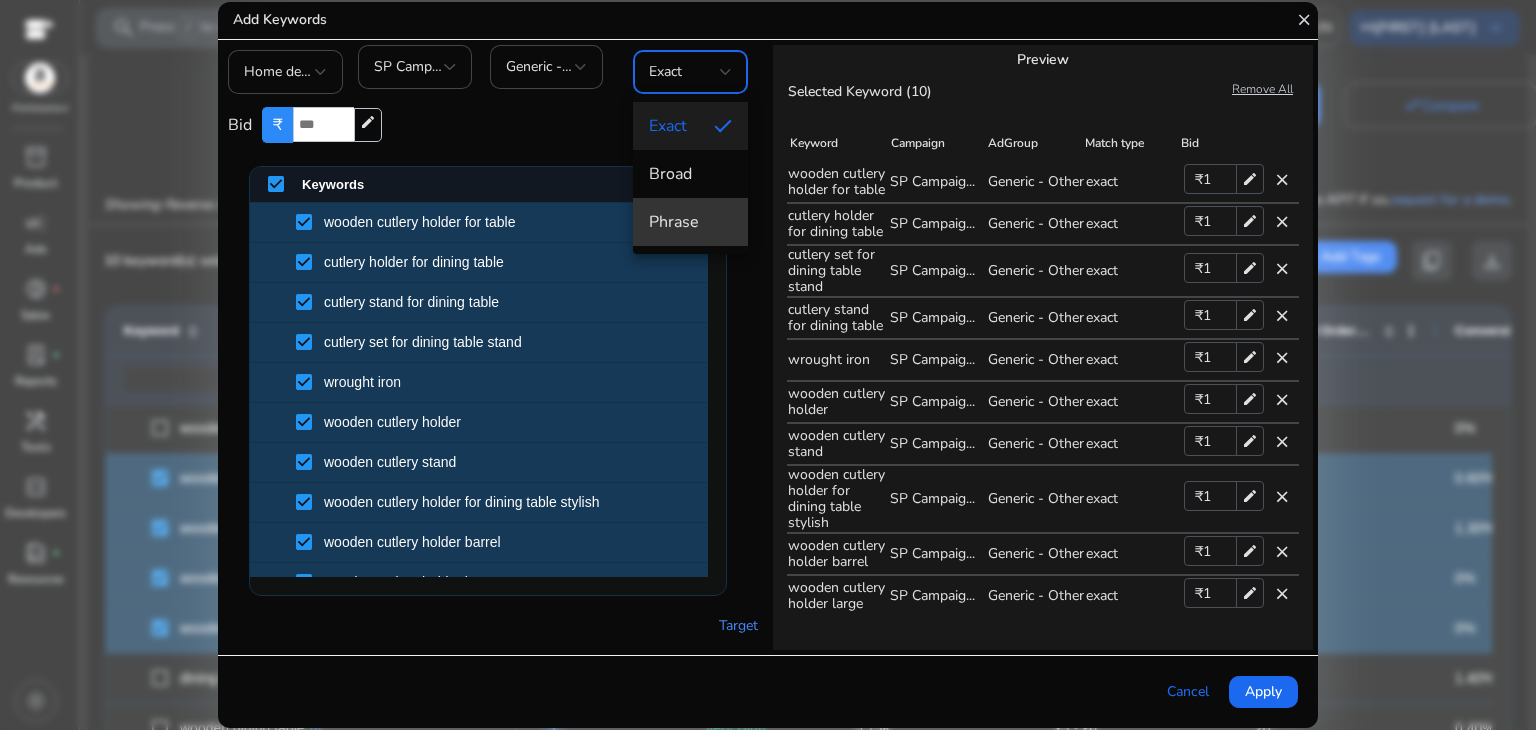 click on "Phrase" at bounding box center [690, 222] 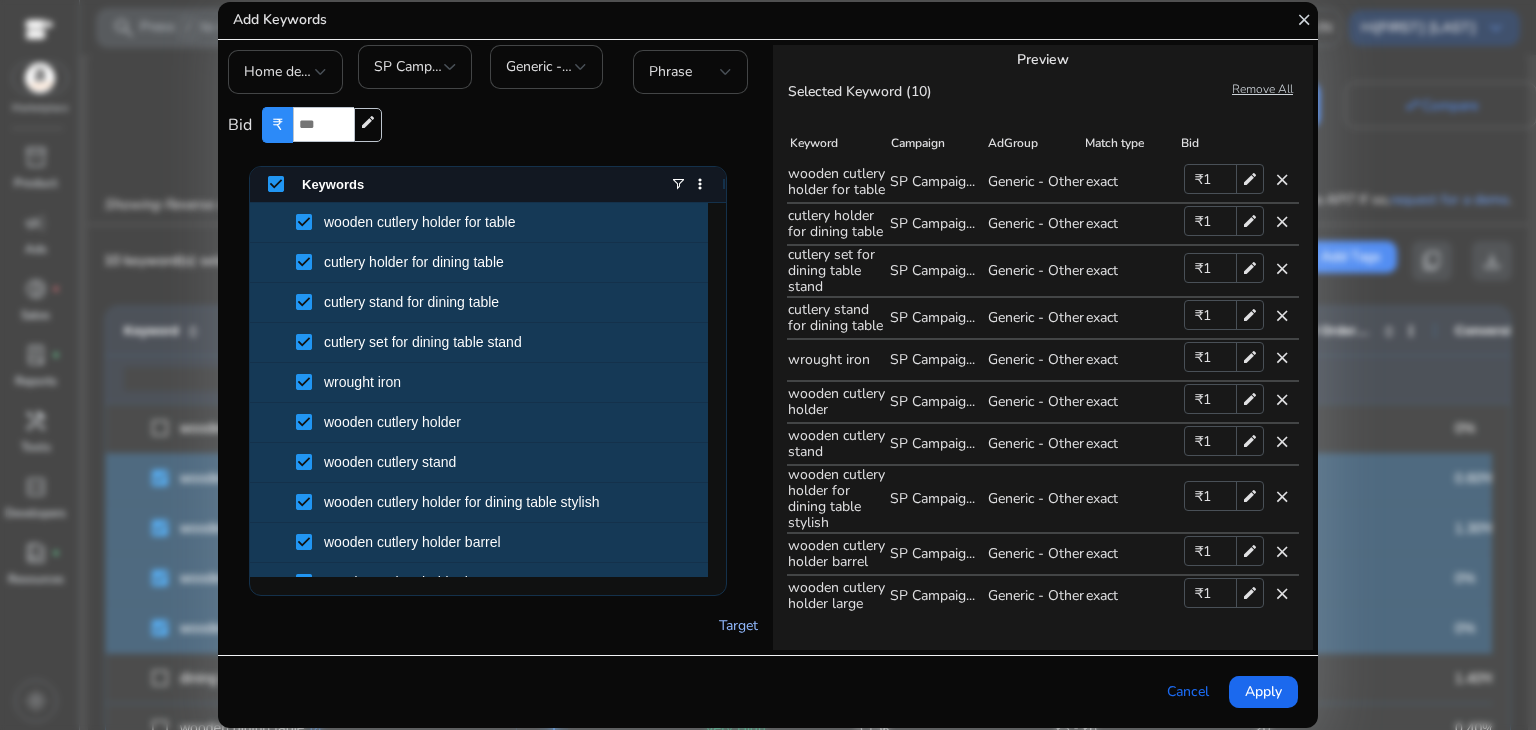 click on "Target" at bounding box center [738, 625] 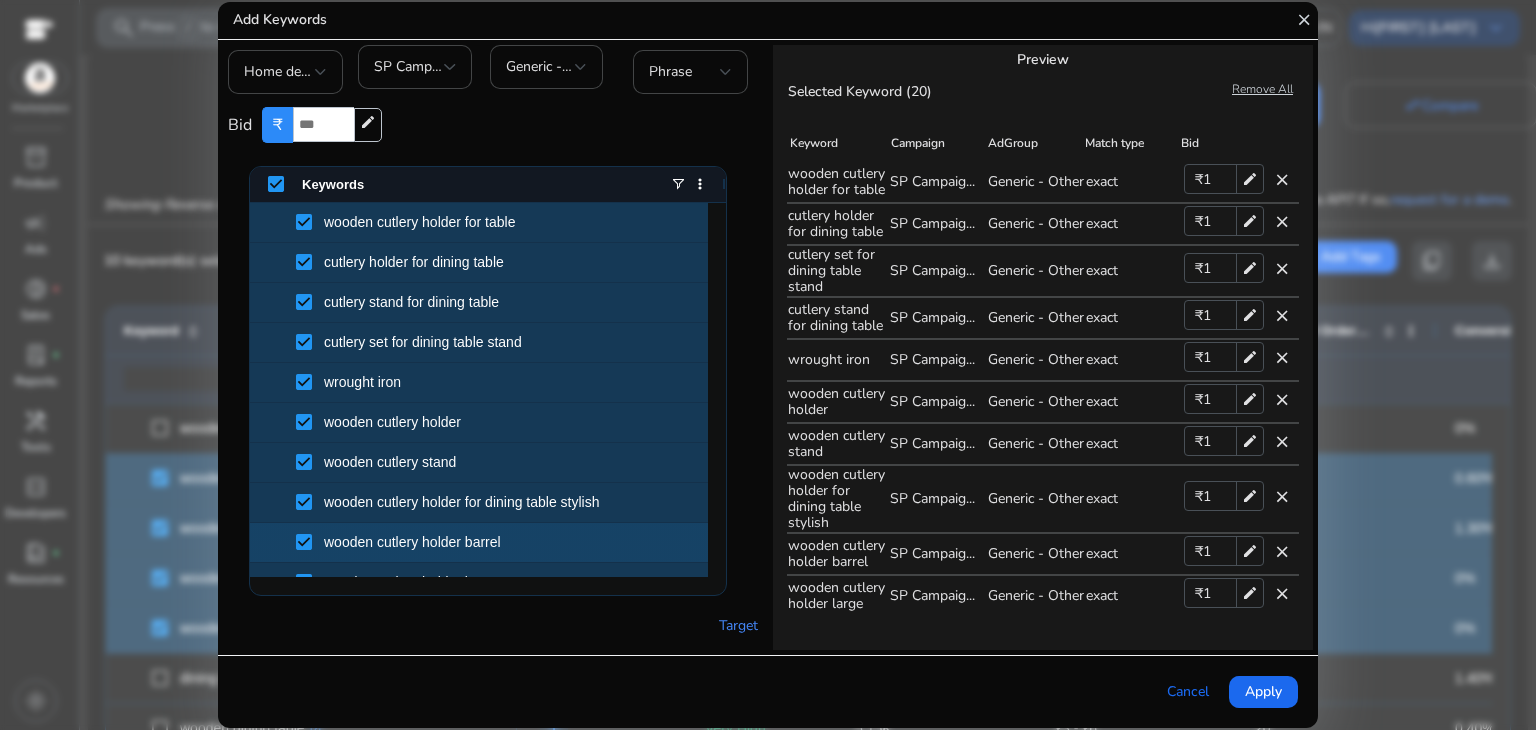 scroll, scrollTop: 25, scrollLeft: 0, axis: vertical 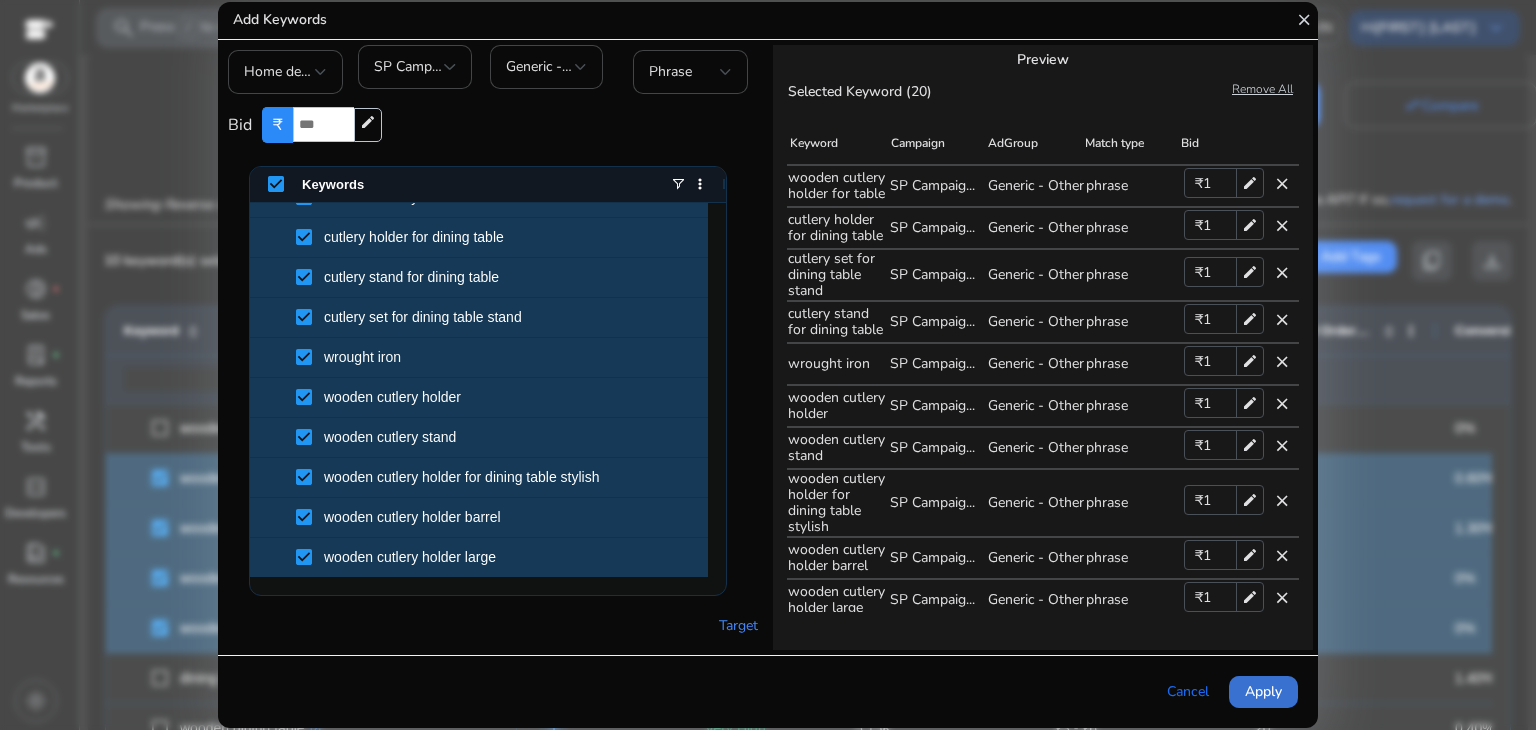 click on "Apply" at bounding box center (1263, 691) 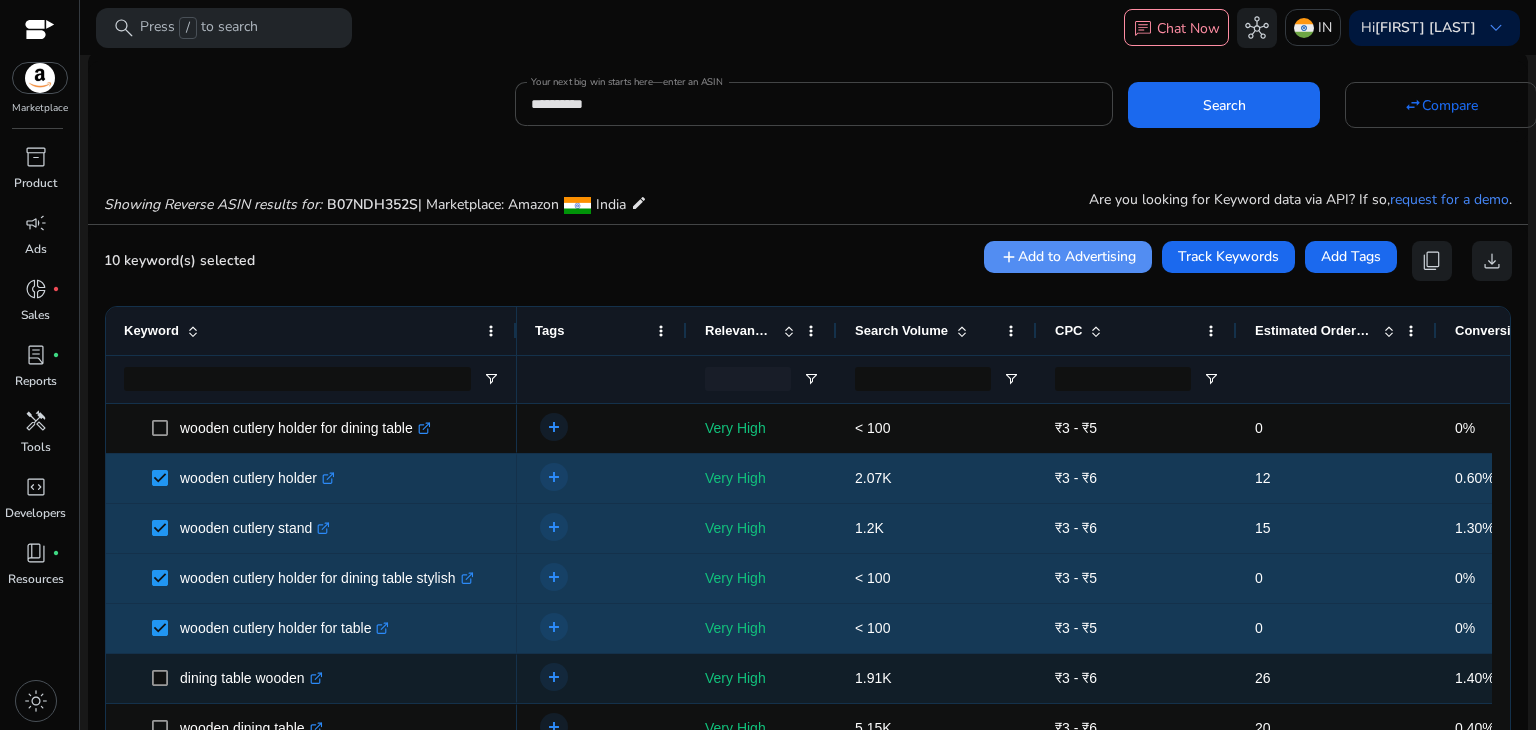 scroll, scrollTop: 52, scrollLeft: 0, axis: vertical 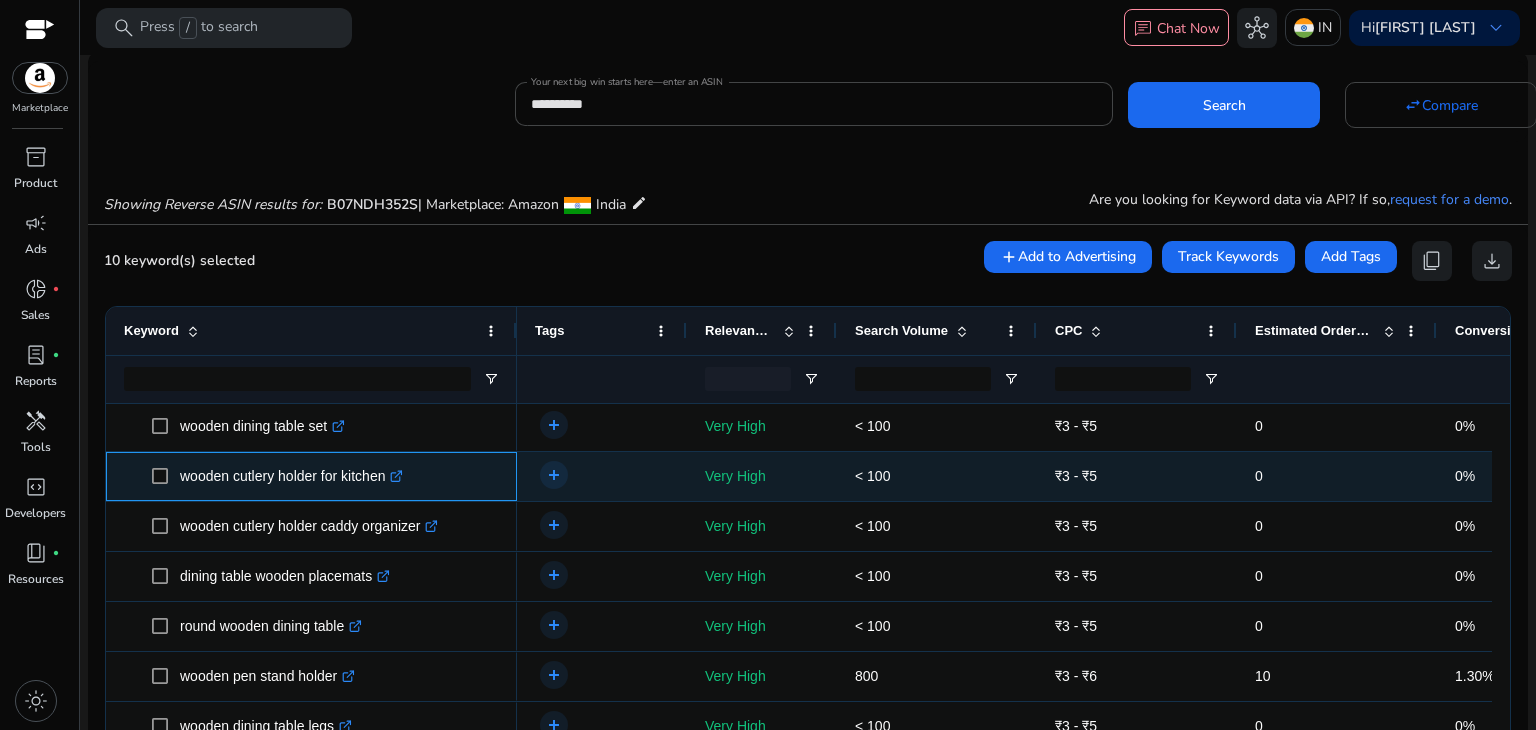 click on ".st0{fill:#2c8af8}" 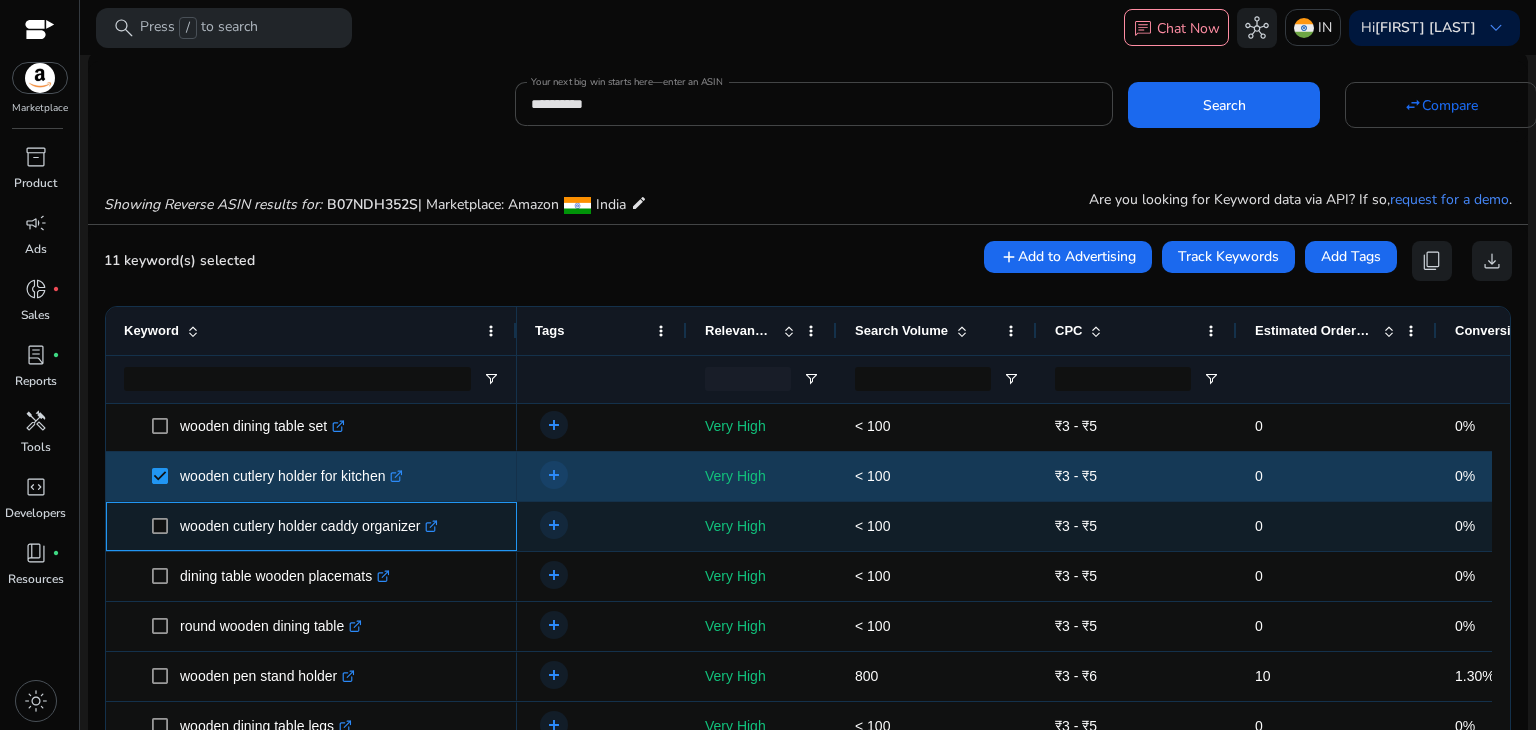 click 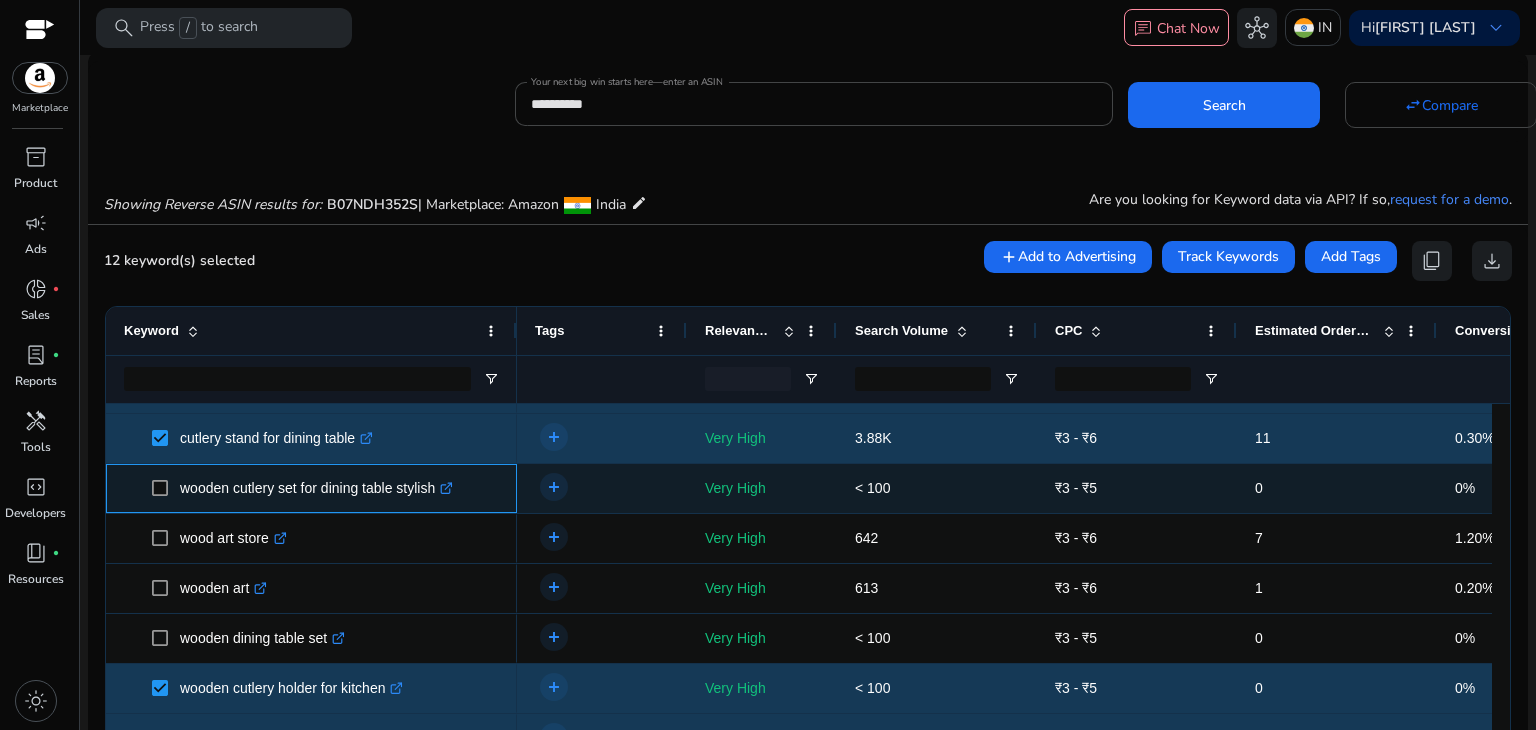 click on ".st0{fill:#2c8af8}" 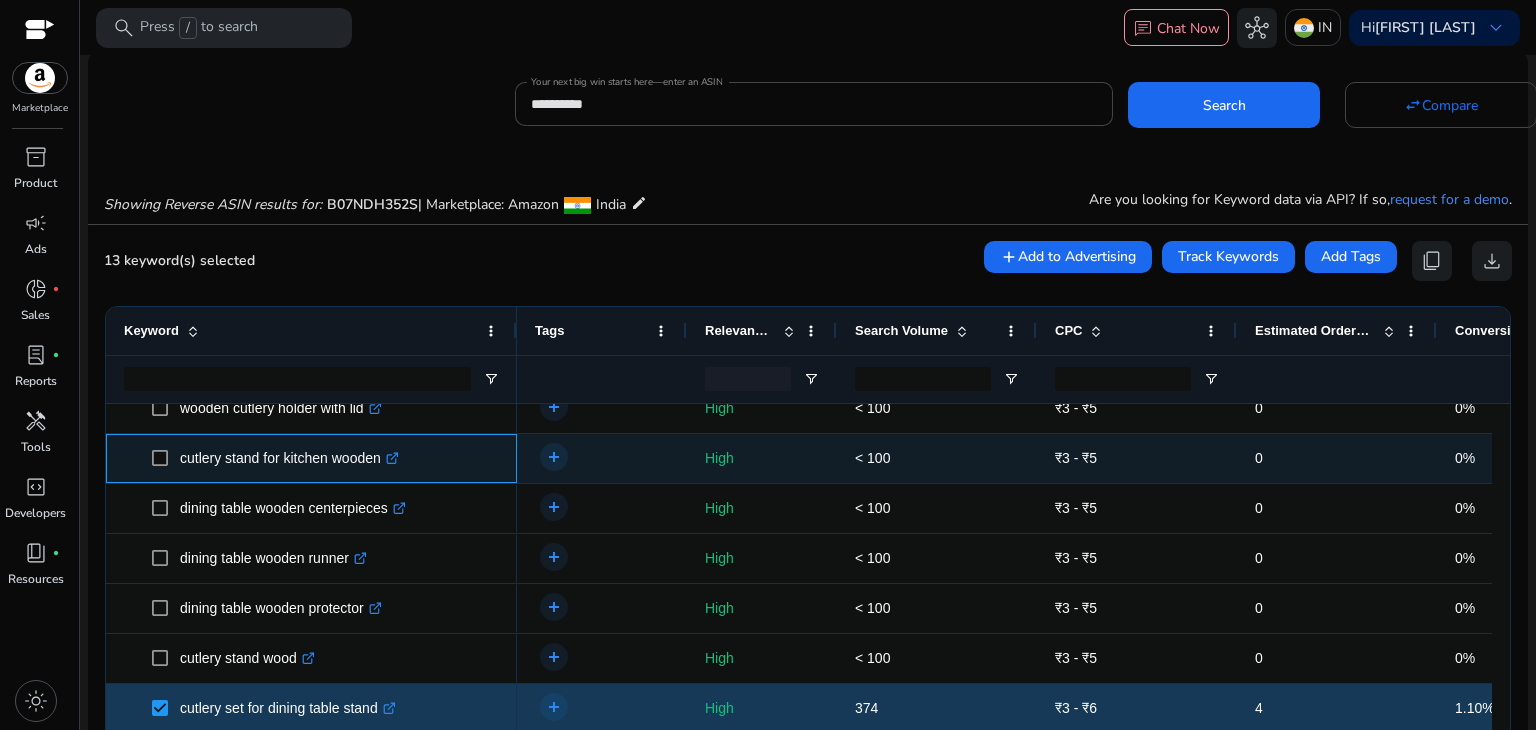 click on ".st0{fill:#2c8af8}" 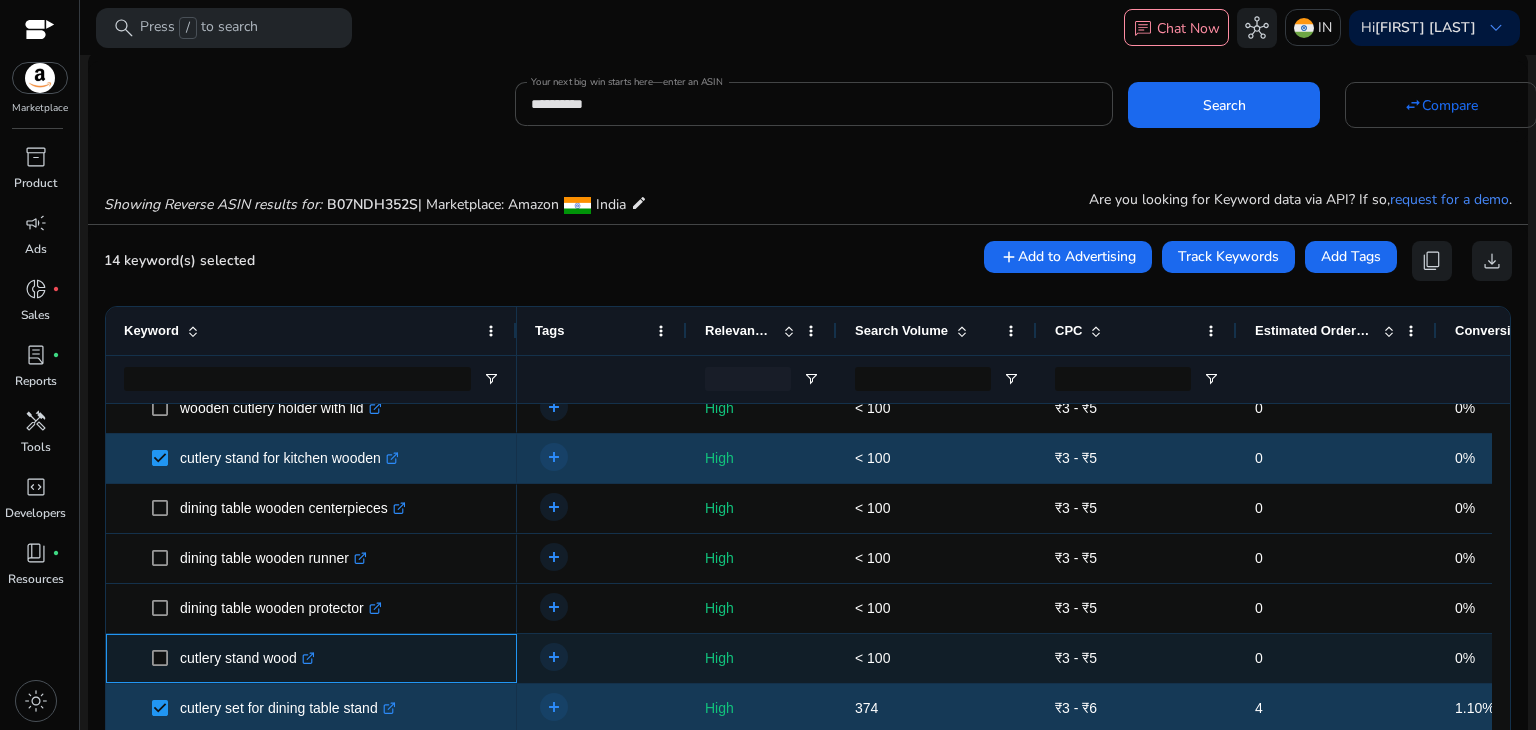 click on ".st0{fill:#2c8af8}" 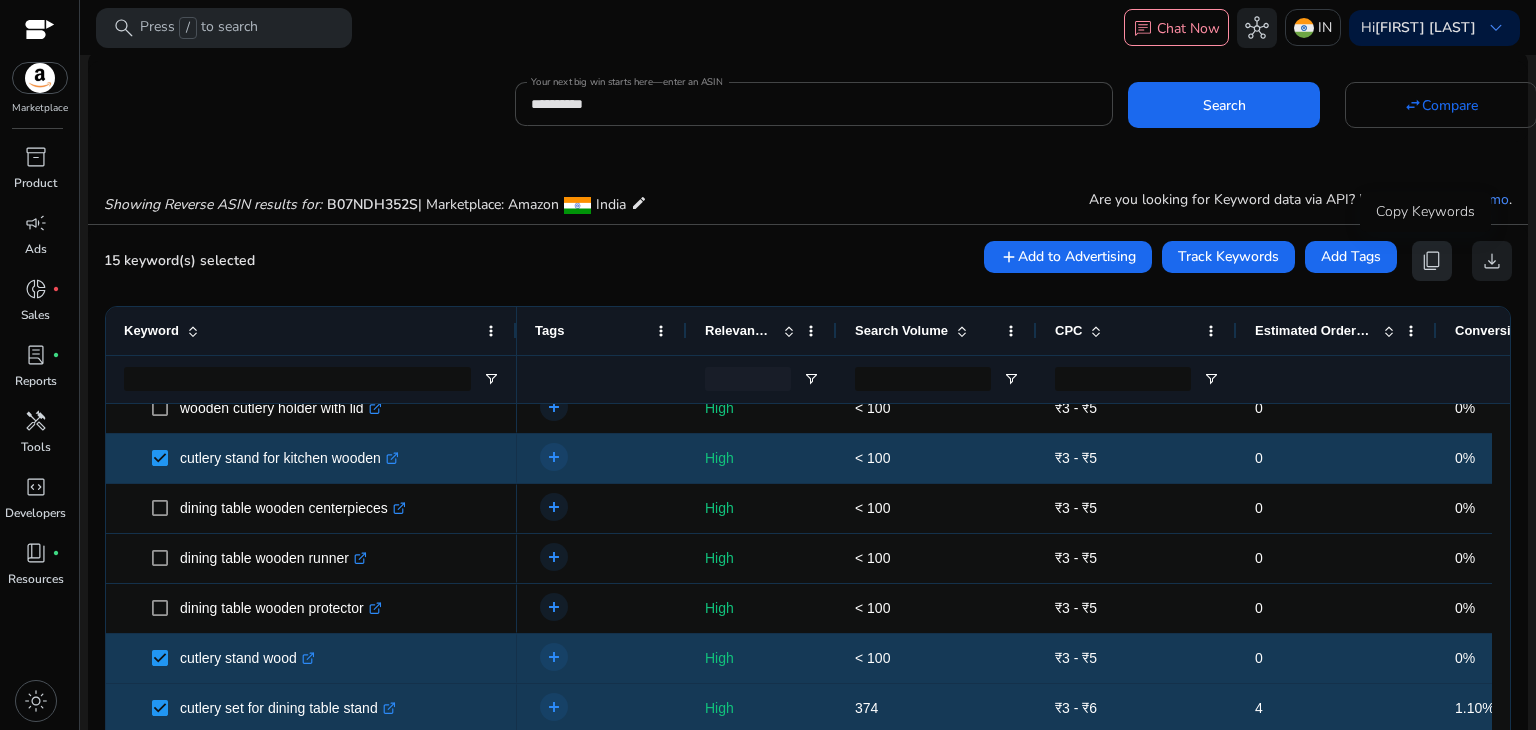 click on "content_copy" 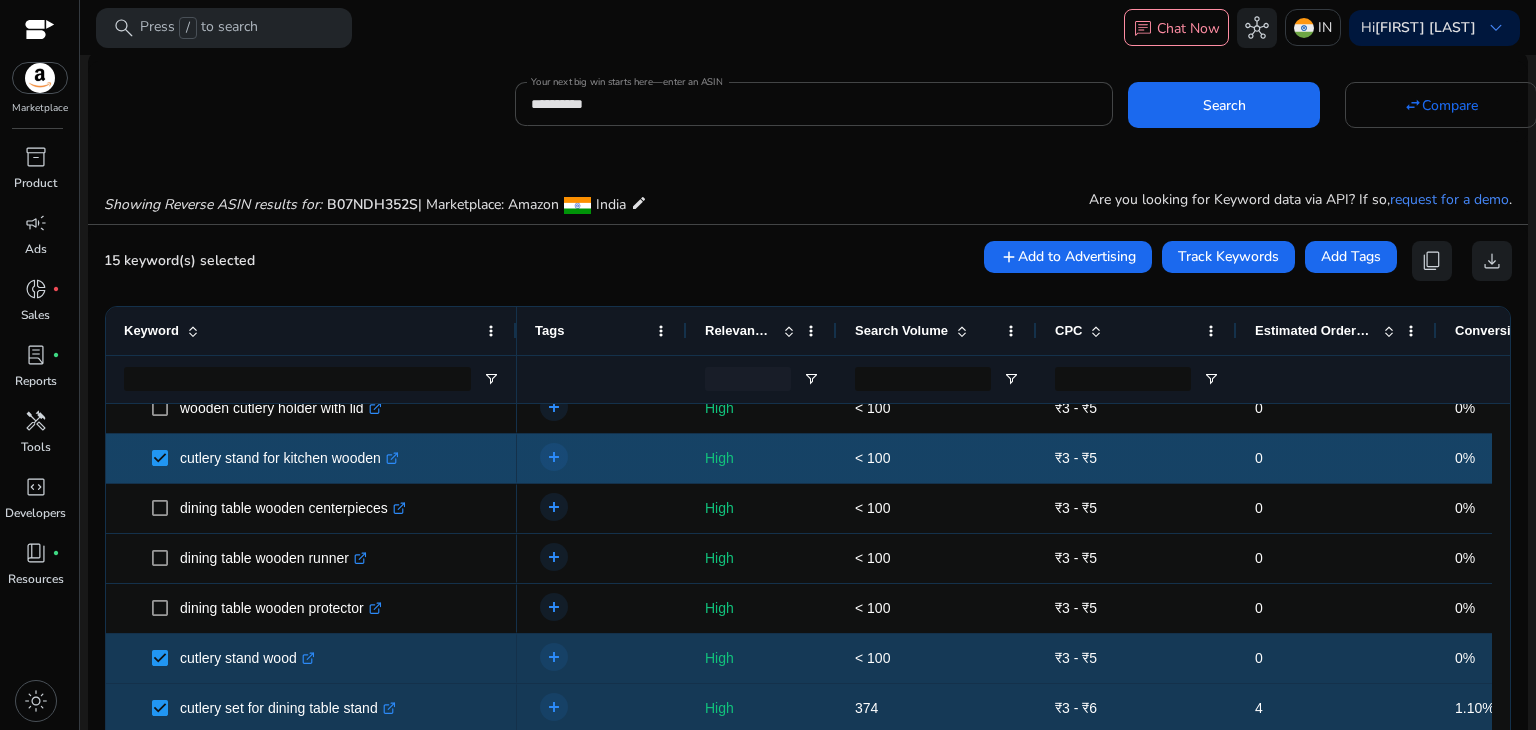 scroll, scrollTop: 1574, scrollLeft: 0, axis: vertical 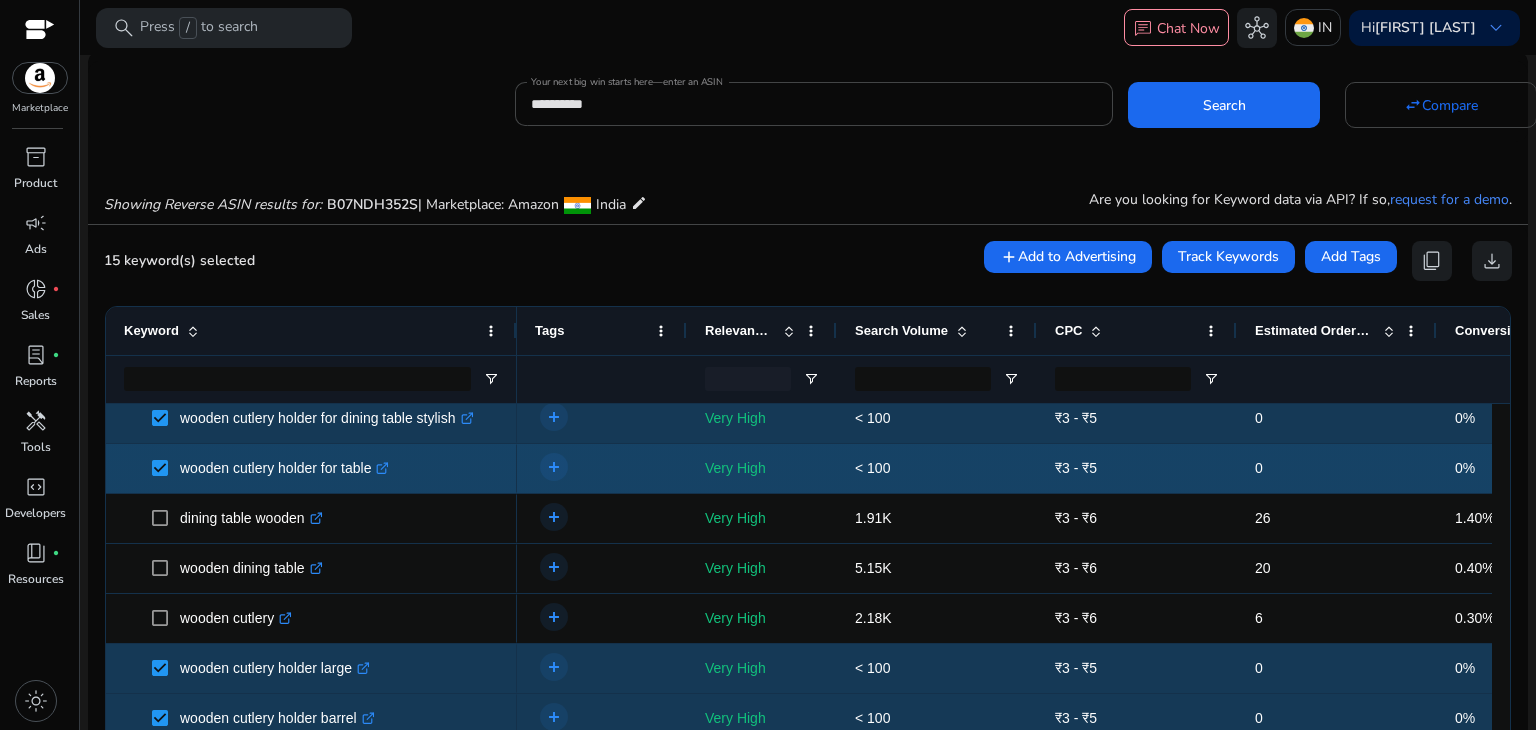click on "wooden cutlery holder for table  .st0{fill:#2c8af8}" 